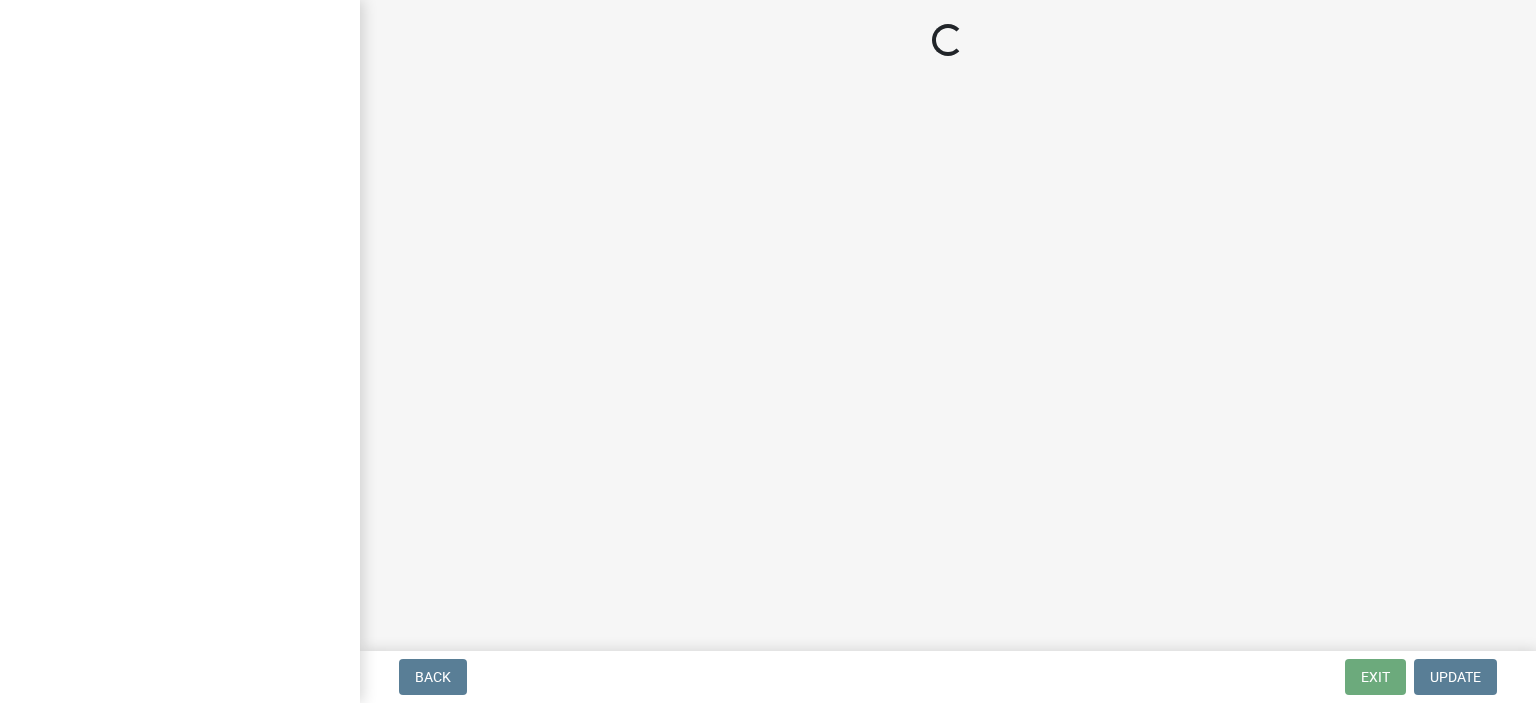 scroll, scrollTop: 0, scrollLeft: 0, axis: both 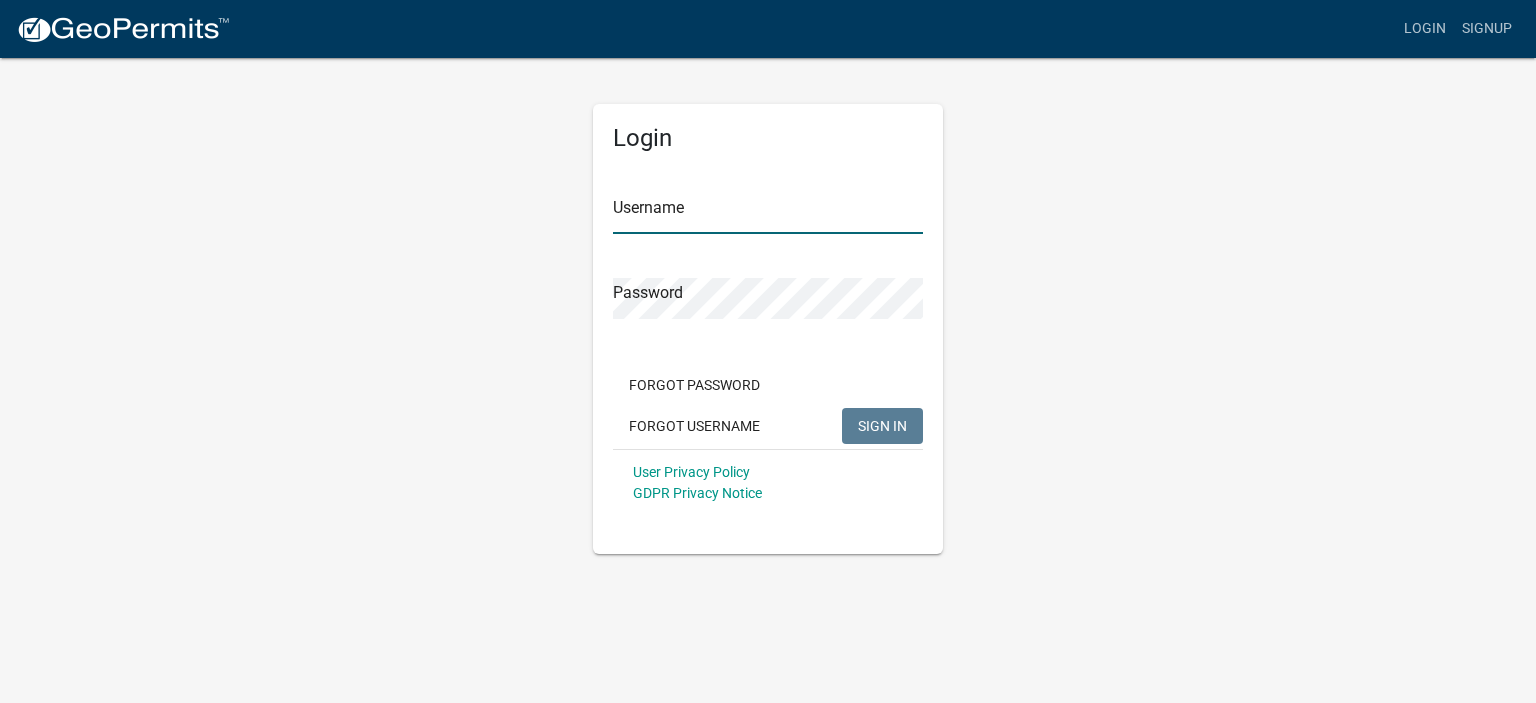 click on "Username" at bounding box center [768, 213] 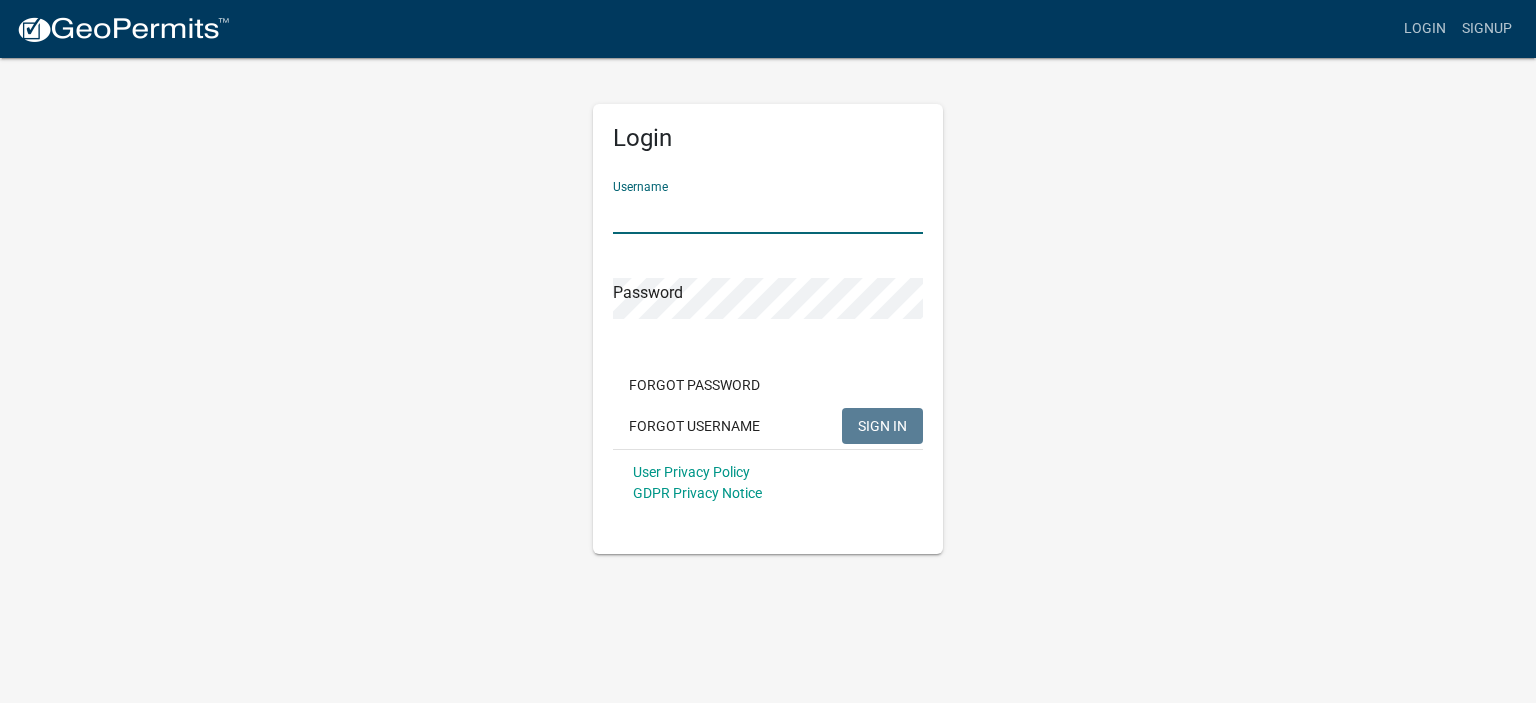 type on "[EMAIL_ADDRESS][DOMAIN_NAME]" 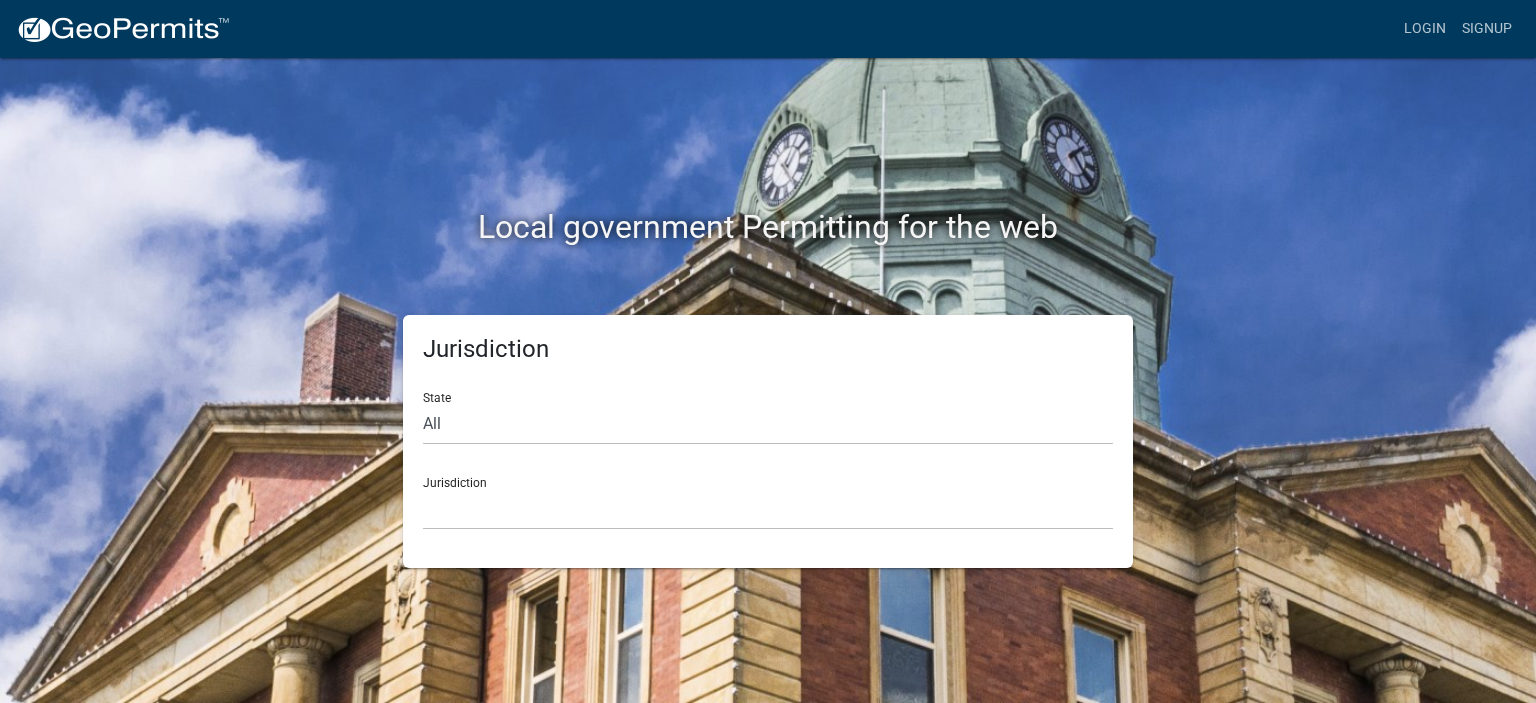 scroll, scrollTop: 0, scrollLeft: 0, axis: both 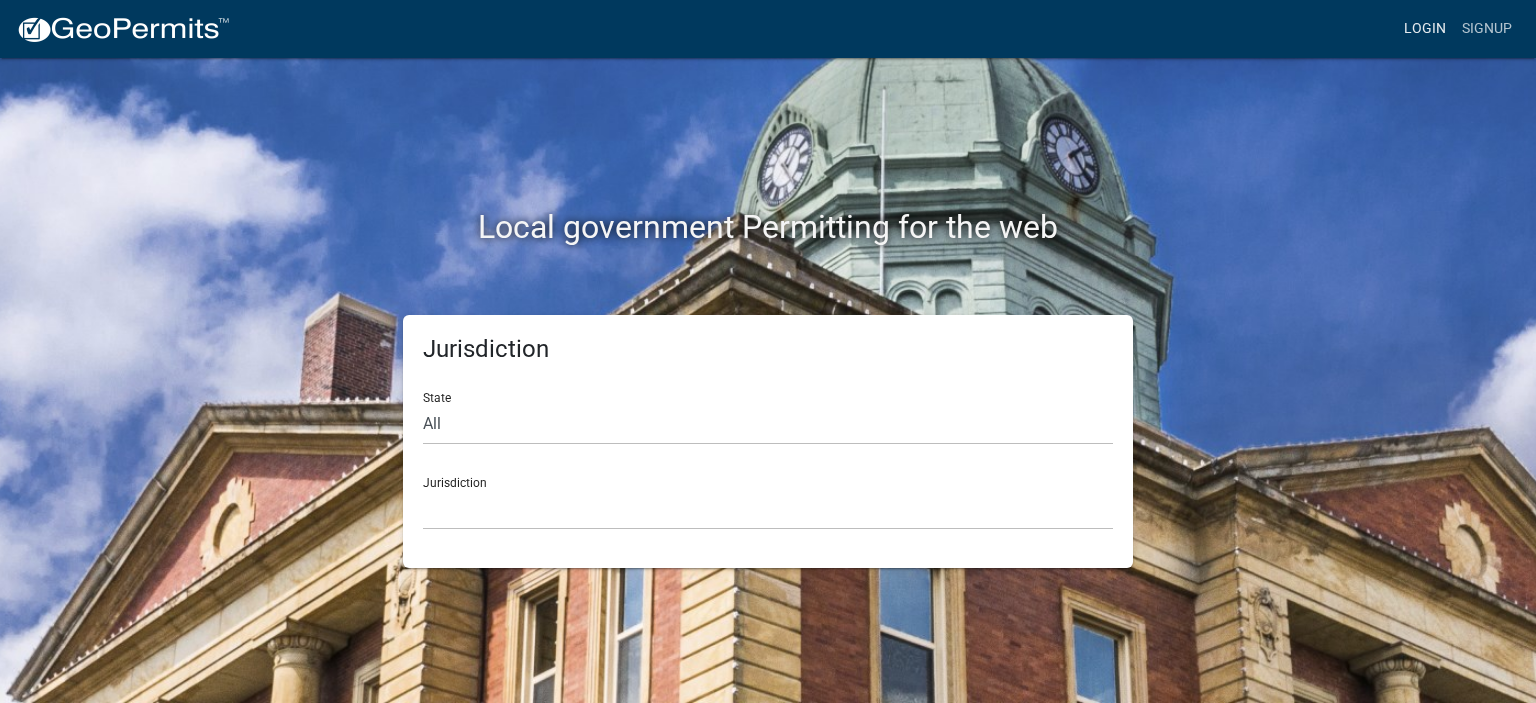 click on "Login" at bounding box center [1425, 29] 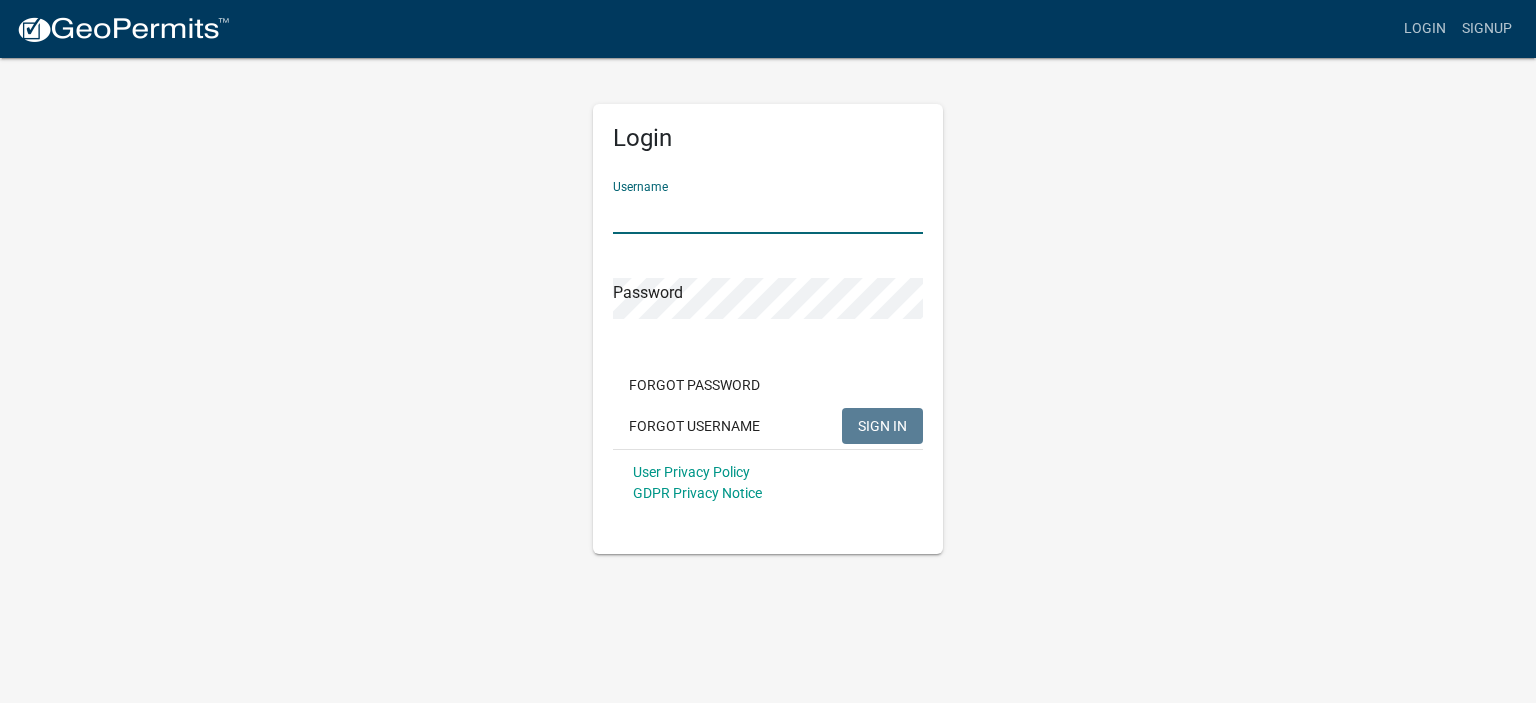 click on "Username" at bounding box center (768, 213) 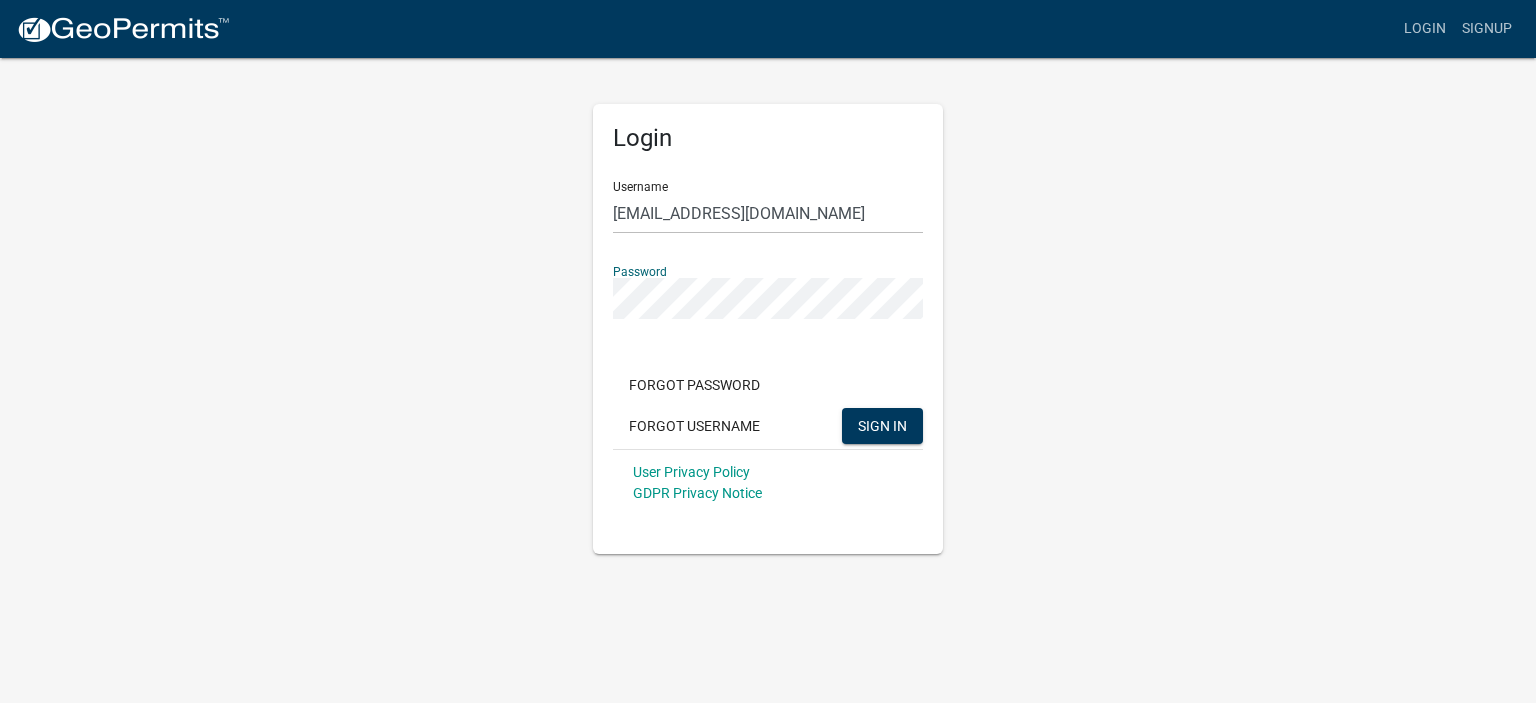 click on "SIGN IN" 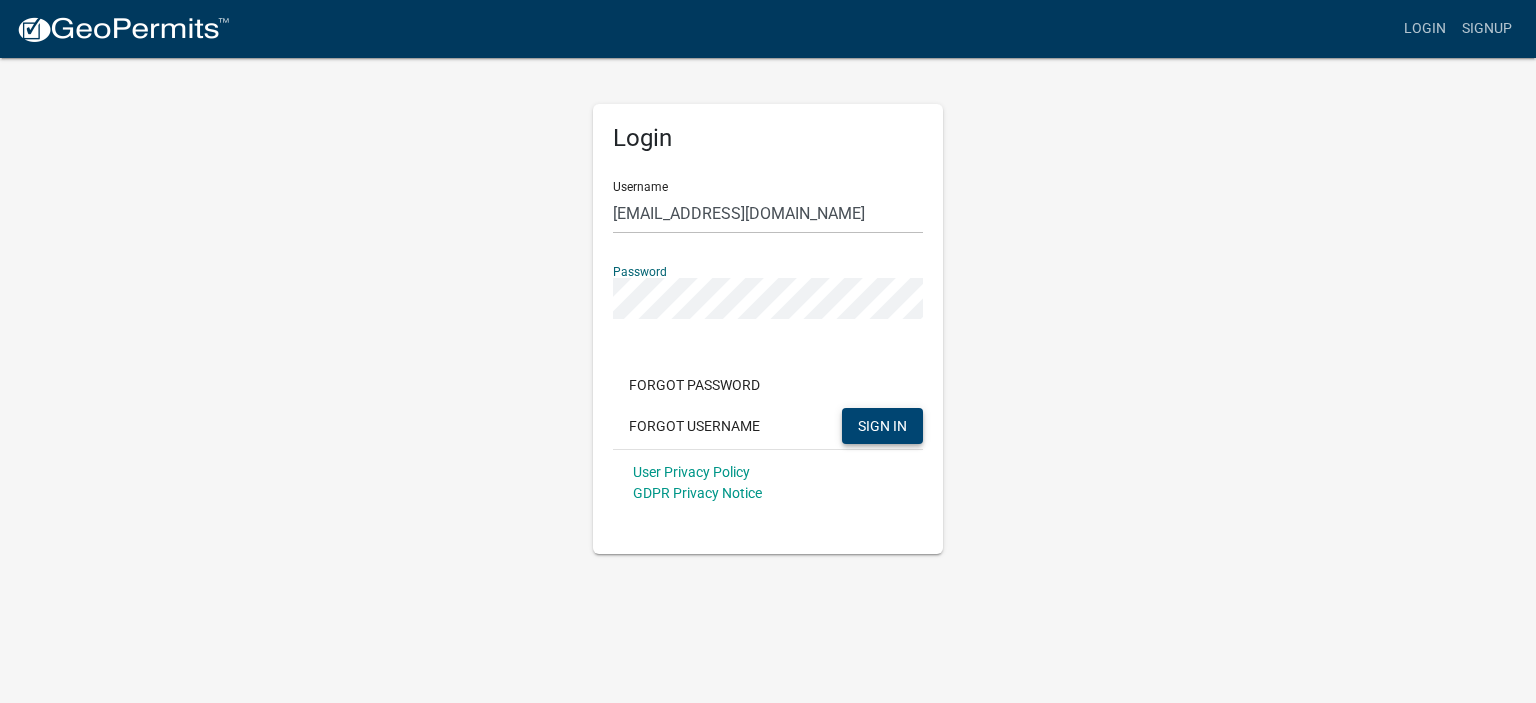 click on "SIGN IN" 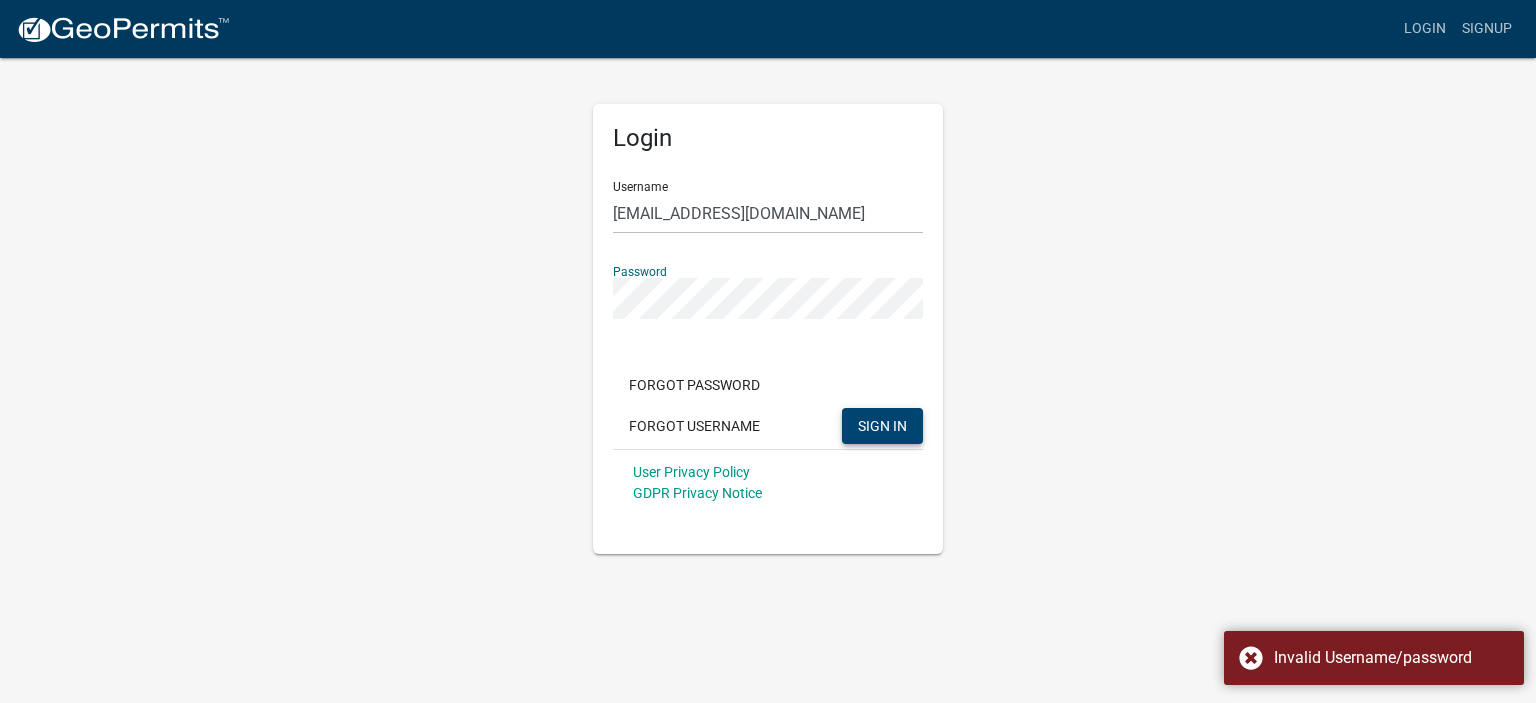 click on "Login Username tpatton@madisonco.us Password  Forgot Password   Forgot Username  SIGN IN User Privacy Policy GDPR Privacy Notice" 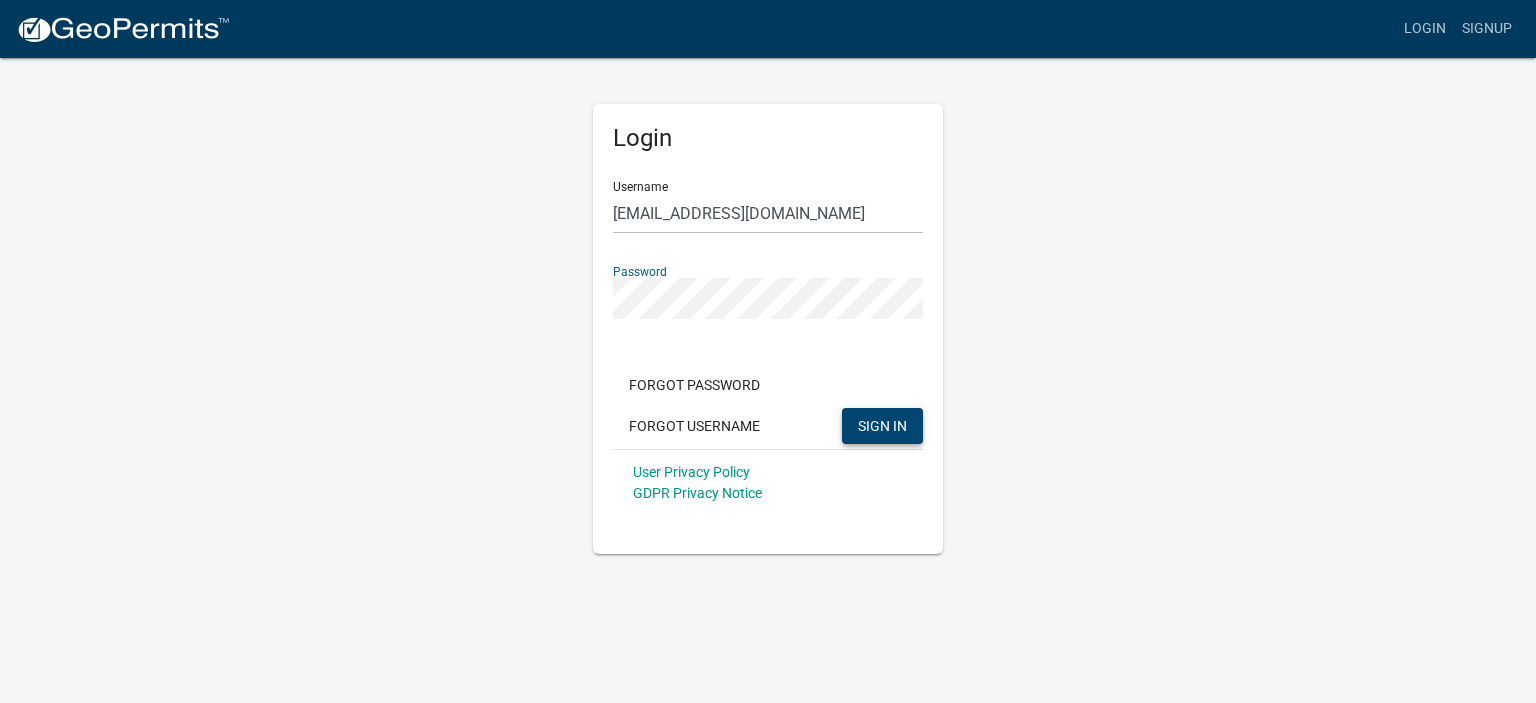 click on "SIGN IN" 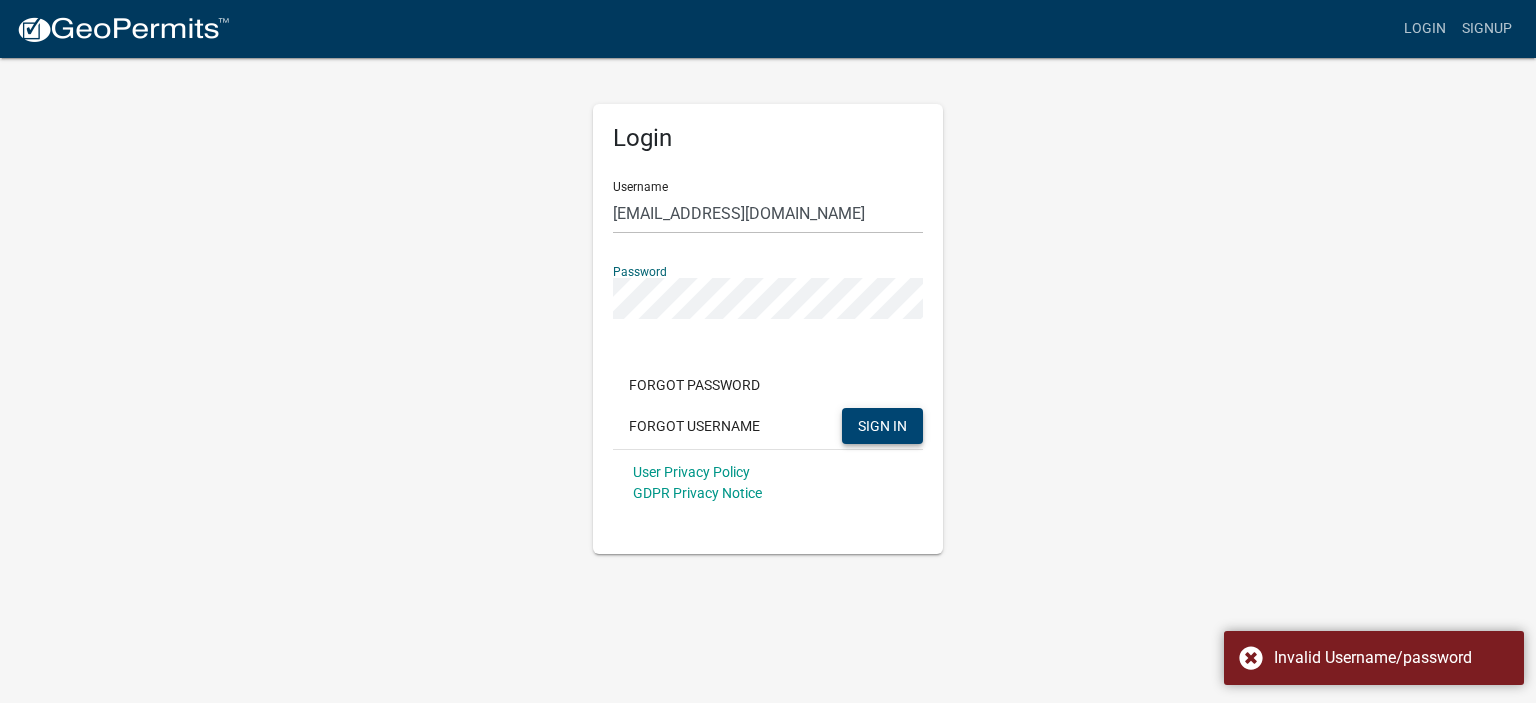 click on "Login Username [EMAIL_ADDRESS][DOMAIN_NAME] Password  Forgot Password   Forgot Username  SIGN IN User Privacy Policy GDPR Privacy Notice" 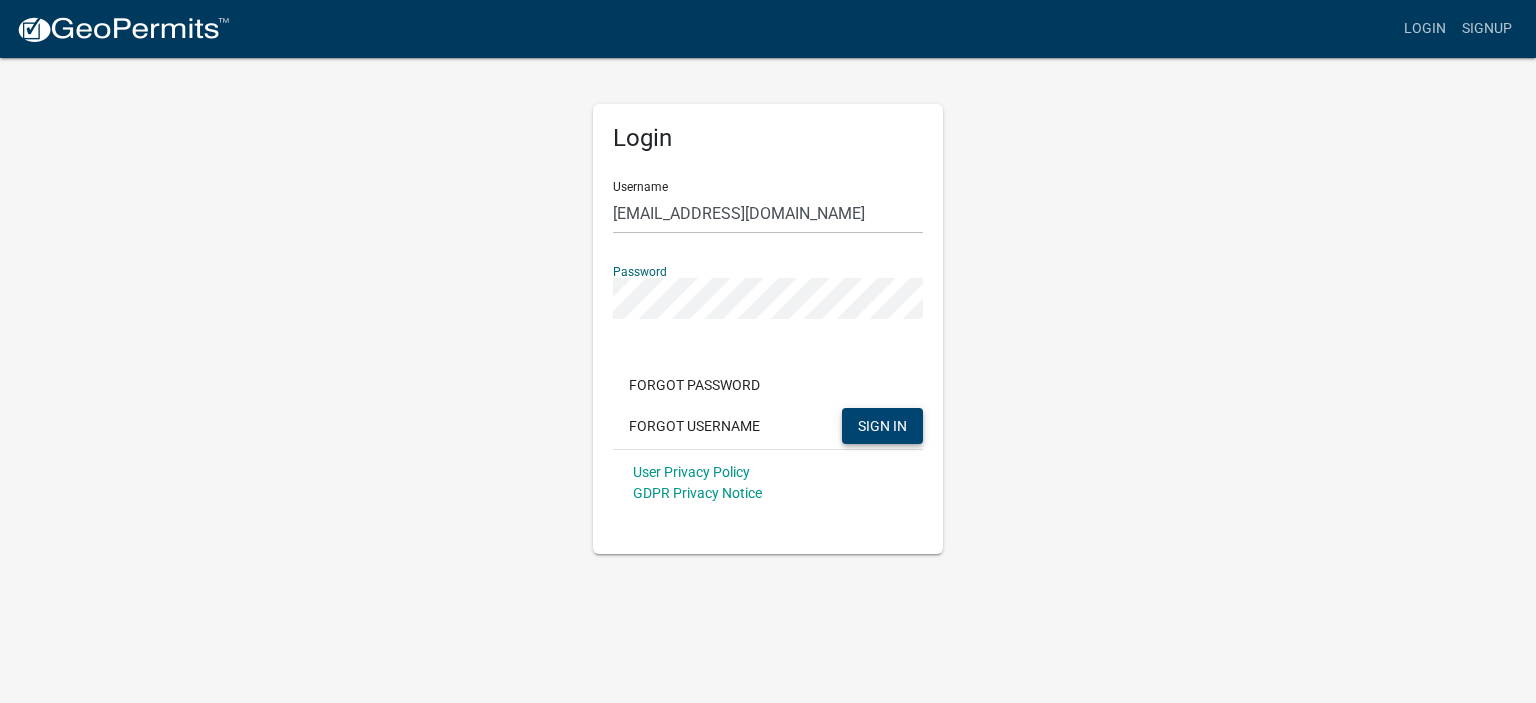 click on "SIGN IN" 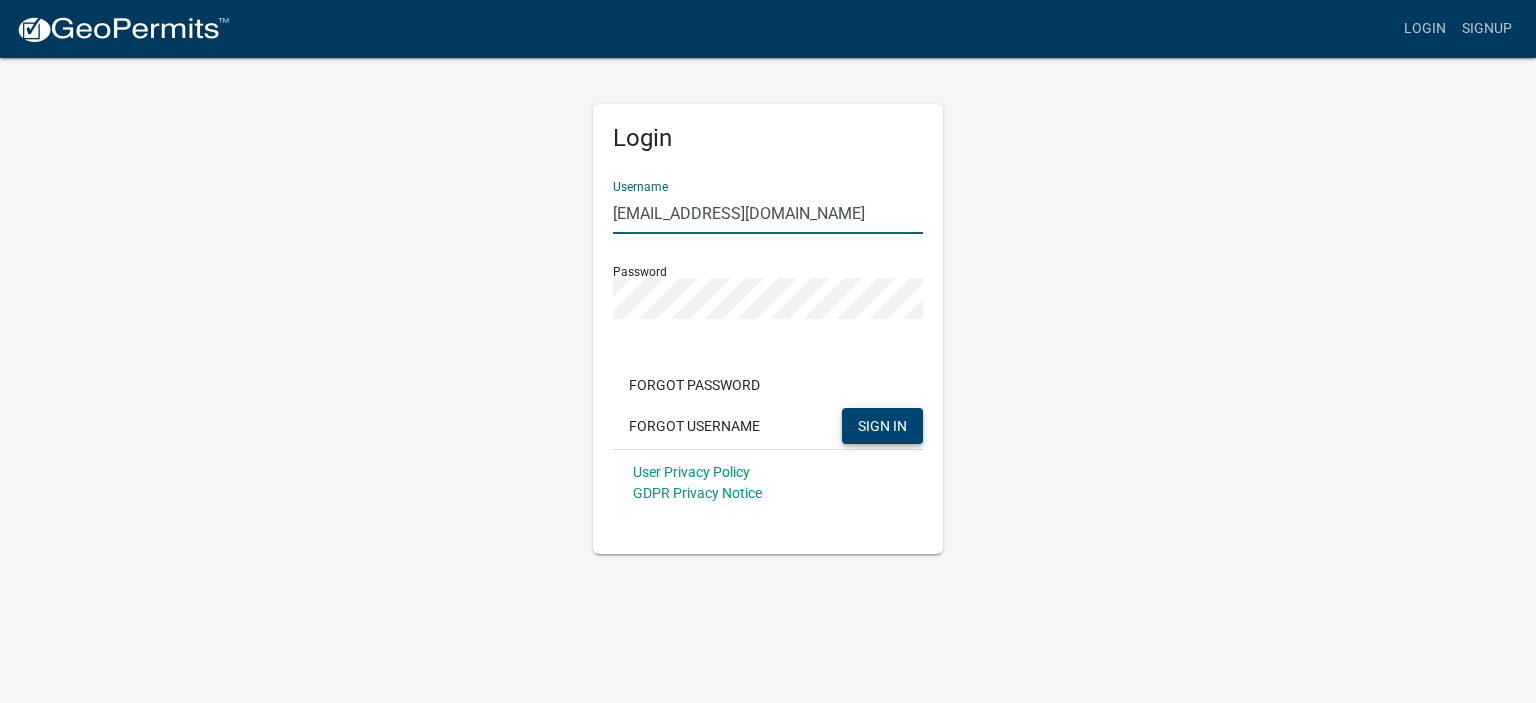 drag, startPoint x: 800, startPoint y: 208, endPoint x: 280, endPoint y: 199, distance: 520.0779 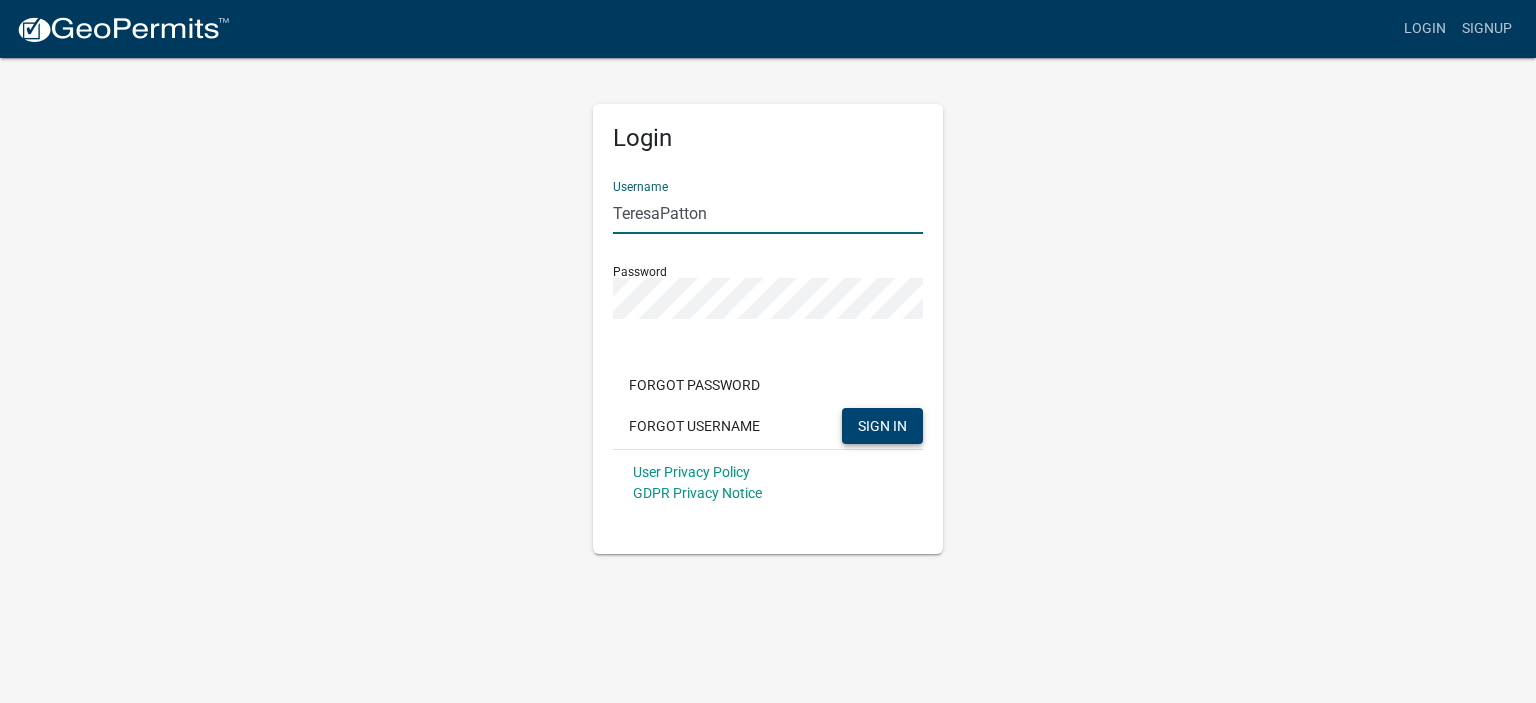 type on "TeresaPatton" 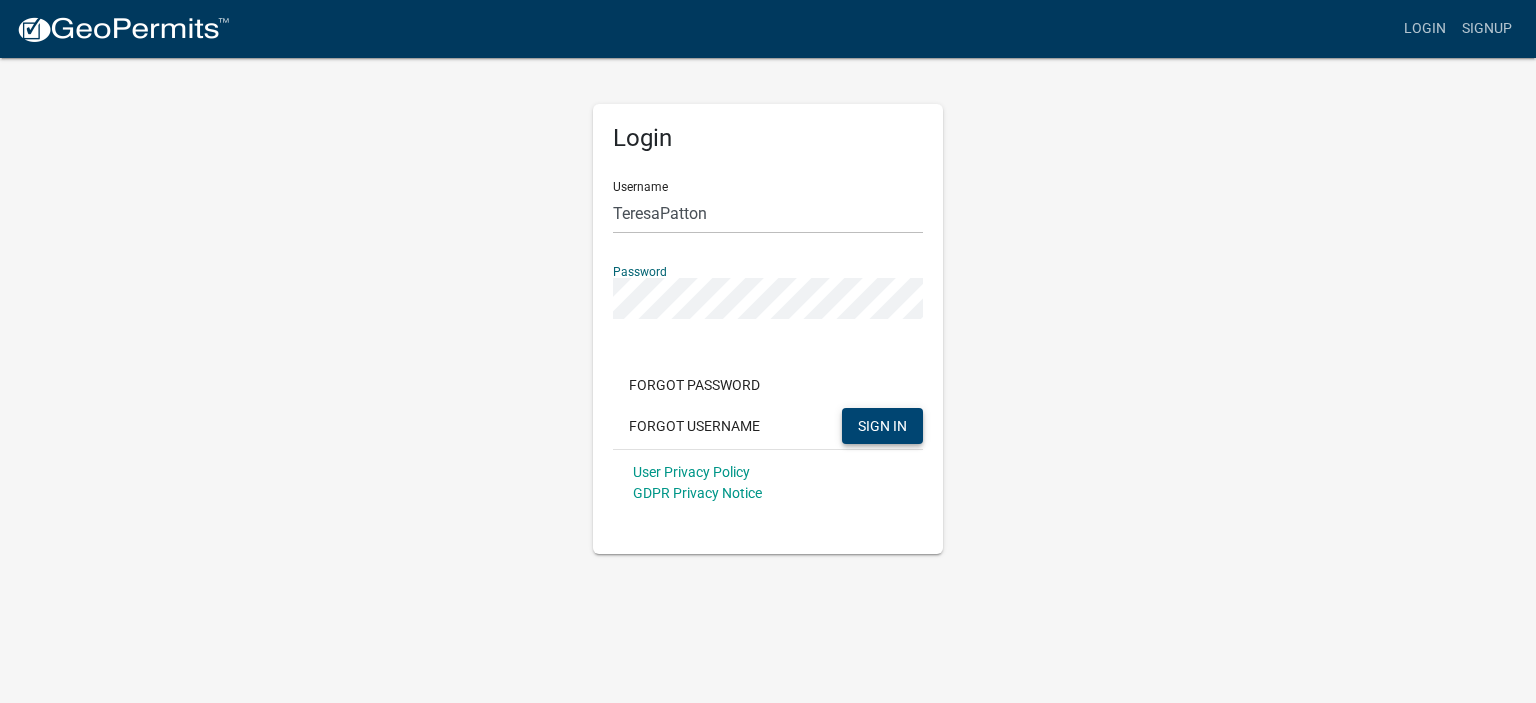 click on "Login Username TeresaPatton Password  Forgot Password   Forgot Username  SIGN IN User Privacy Policy GDPR Privacy Notice" 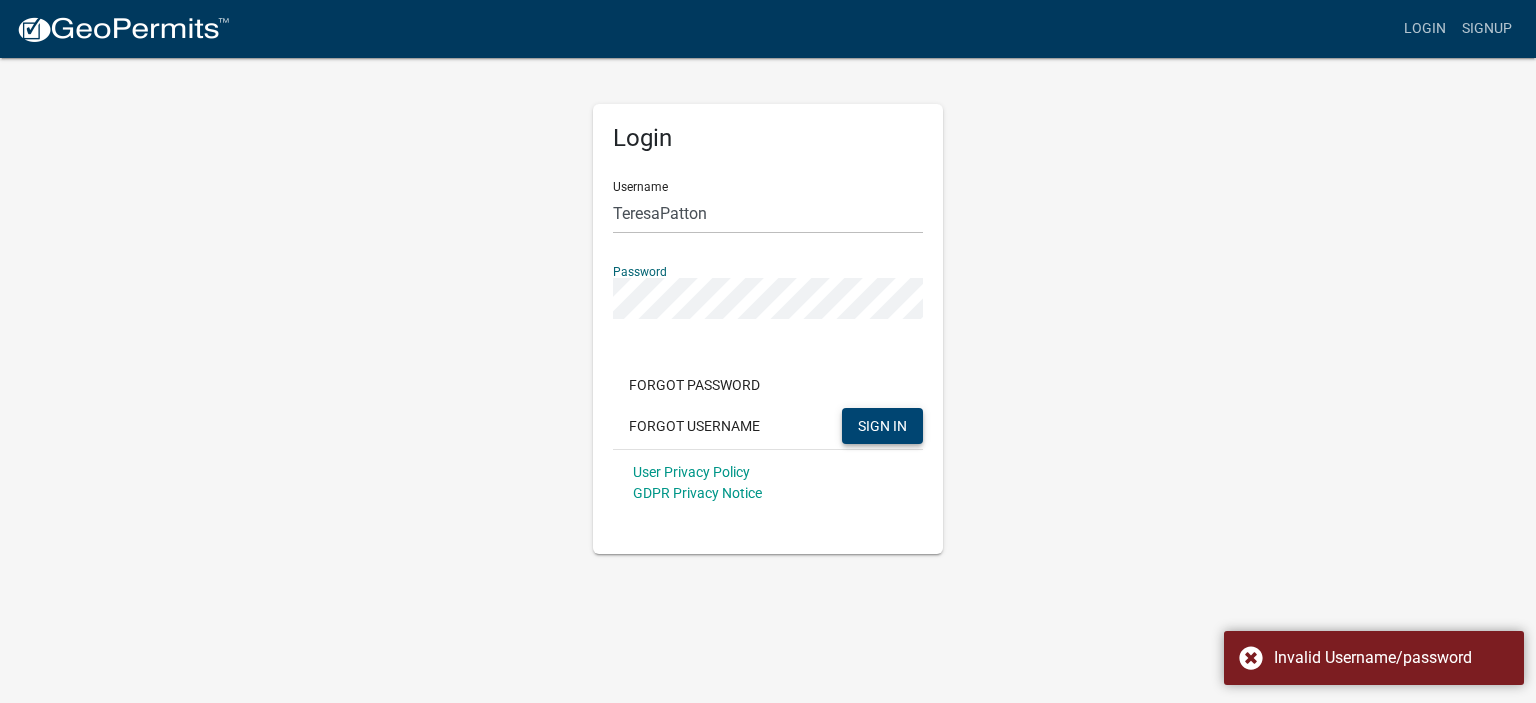 click on "Login Username TeresaPatton Password  Forgot Password   Forgot Username  SIGN IN User Privacy Policy GDPR Privacy Notice" 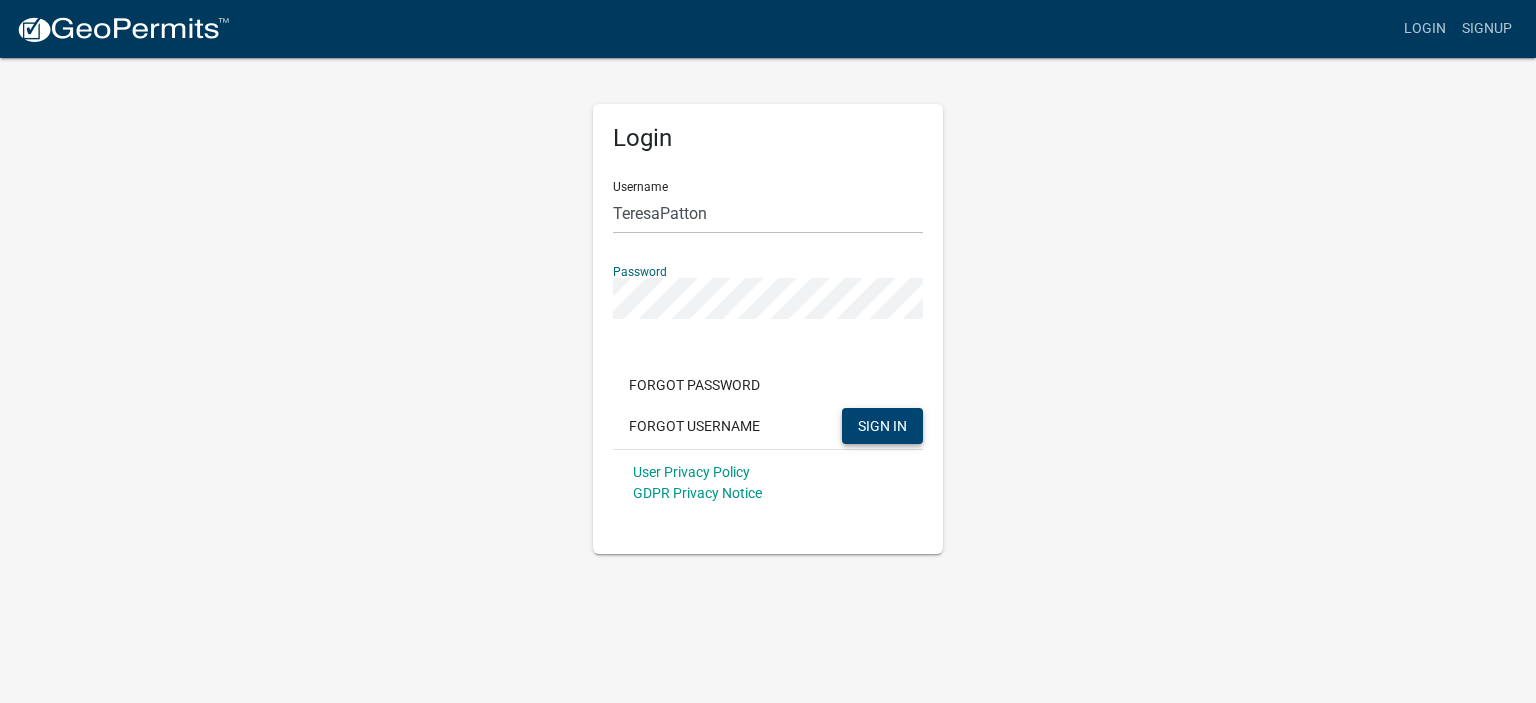click on "SIGN IN" 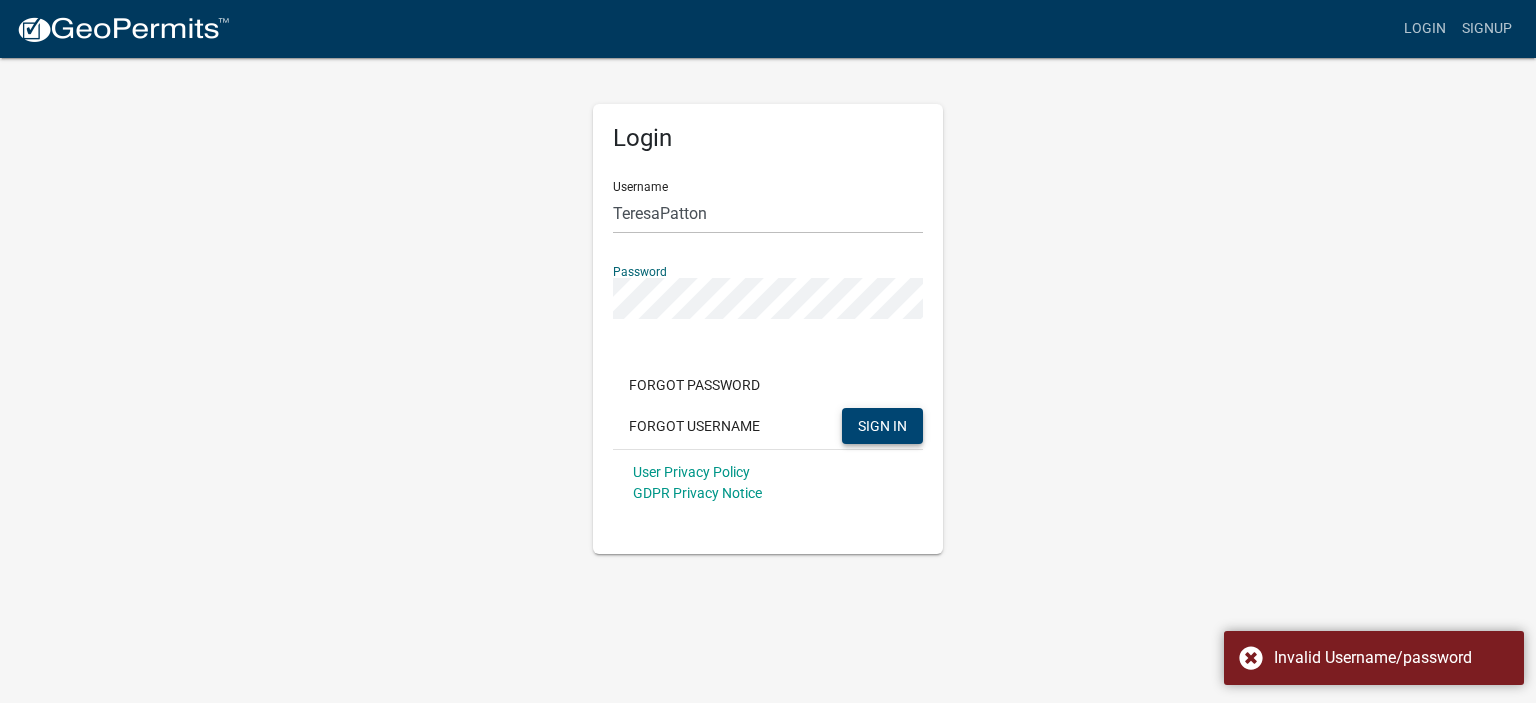 click on "Login Username TeresaPatton Password  Forgot Password   Forgot Username  SIGN IN User Privacy Policy GDPR Privacy Notice" 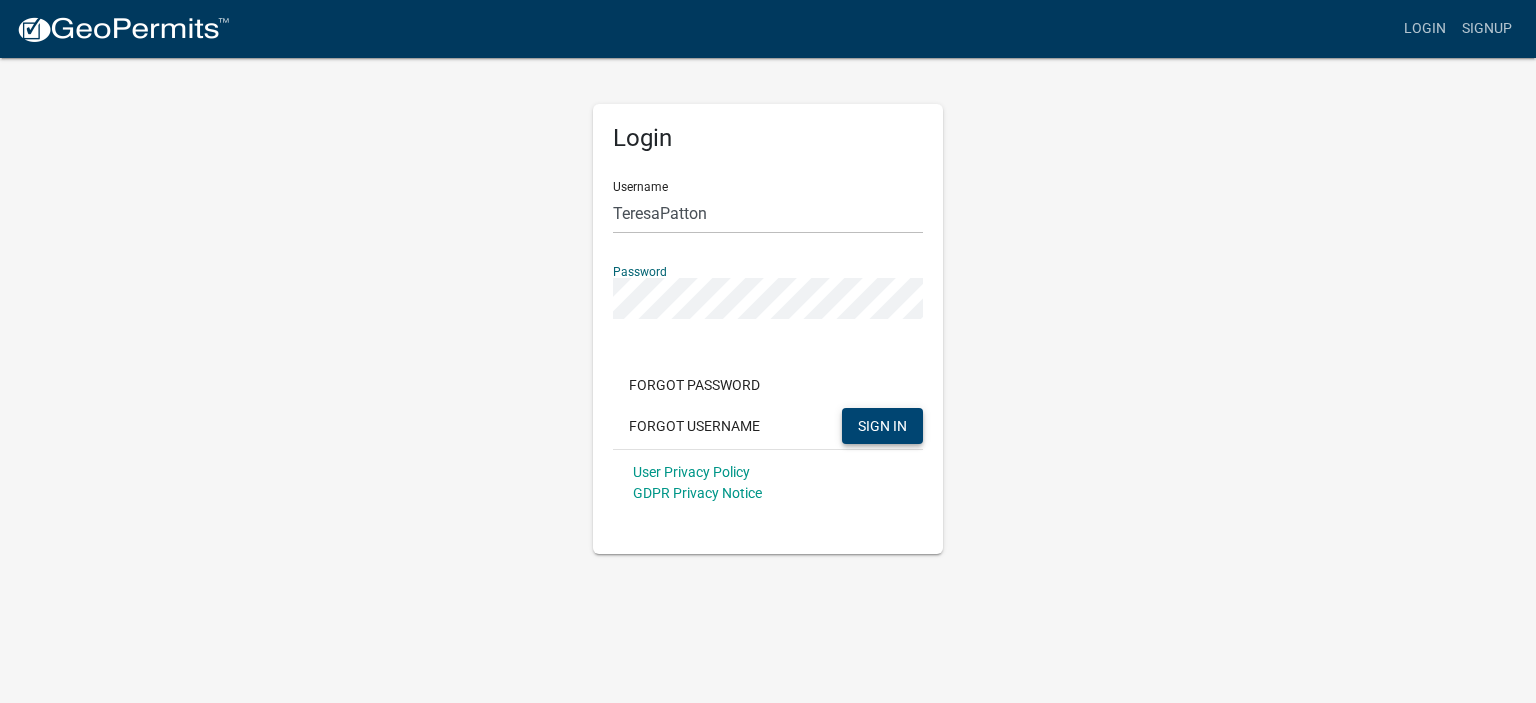 click on "SIGN IN" 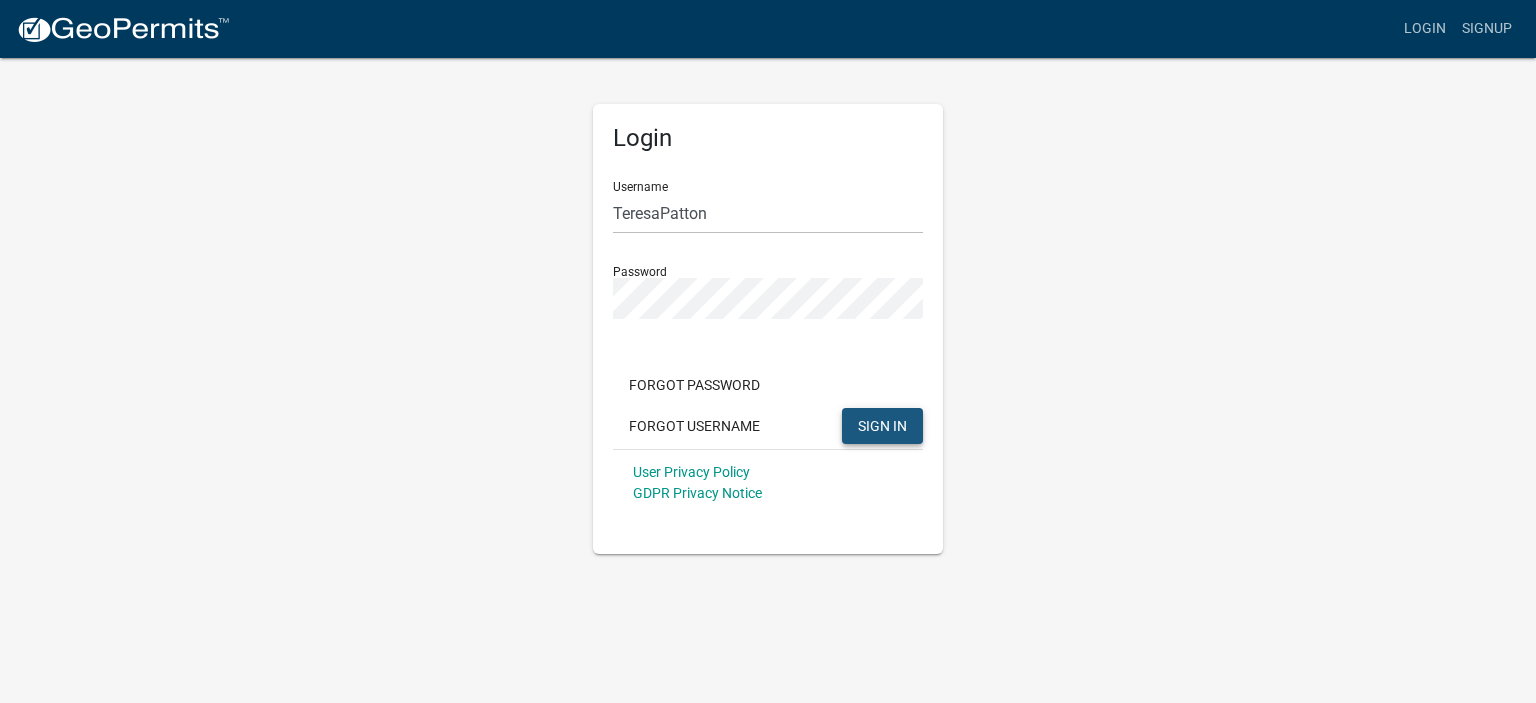 click on "SIGN IN" 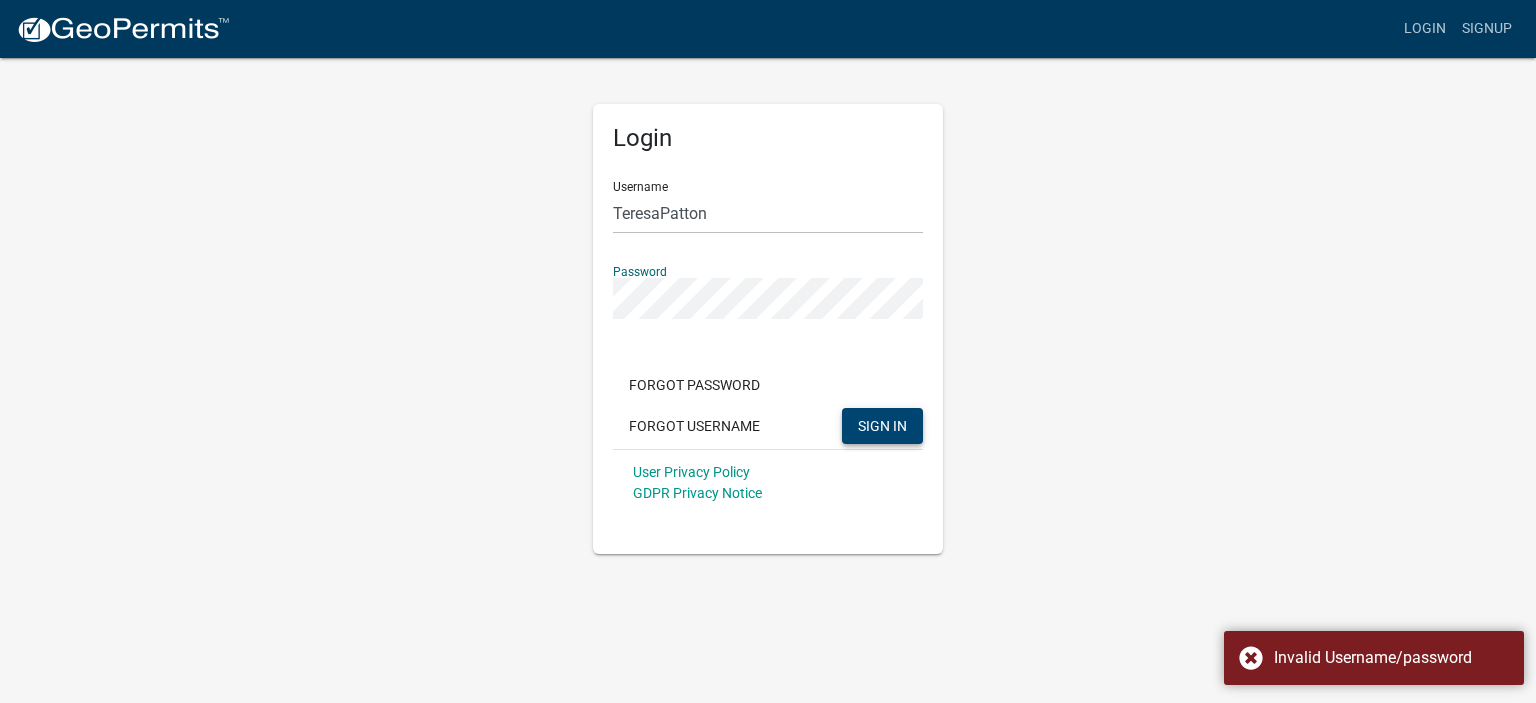 click on "Login Username TeresaPatton Password  Forgot Password   Forgot Username  SIGN IN User Privacy Policy GDPR Privacy Notice" 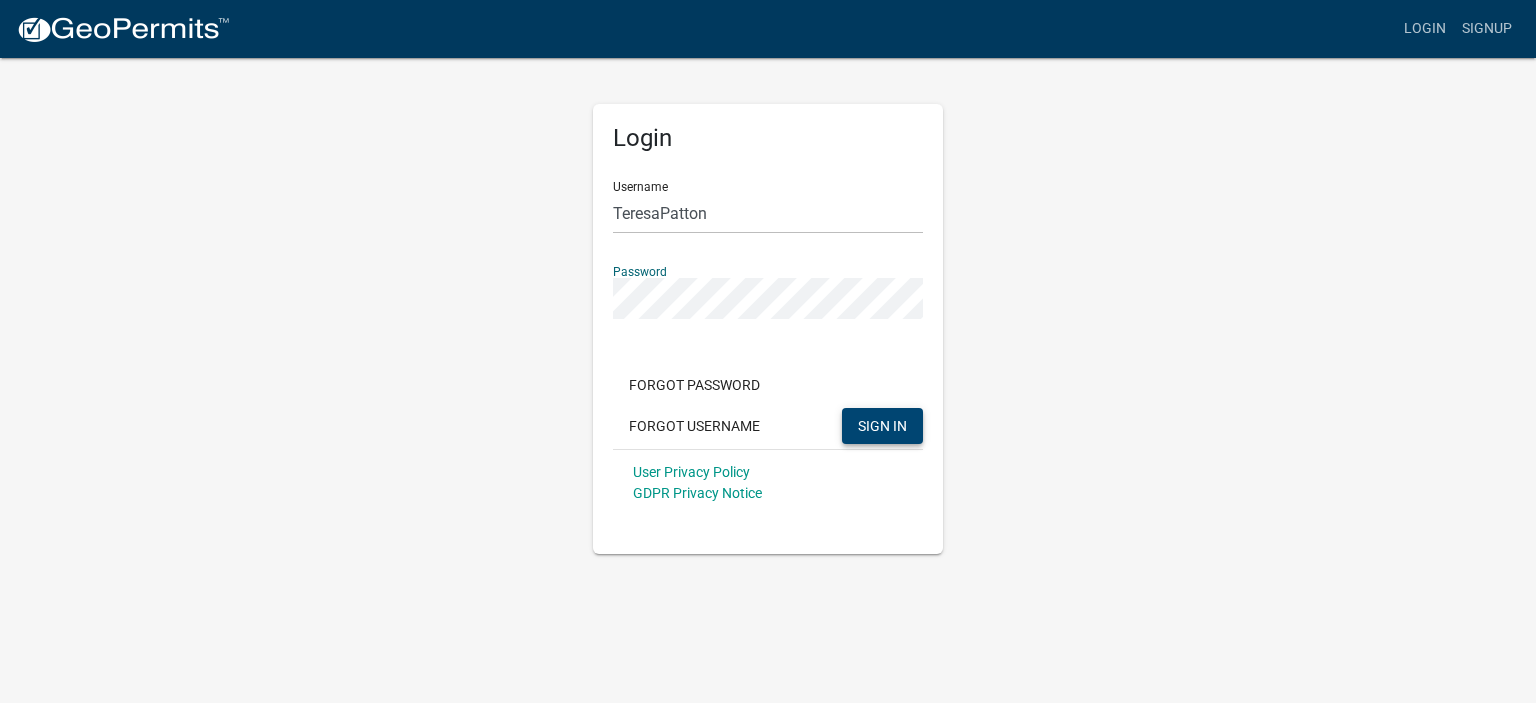 click on "SIGN IN" 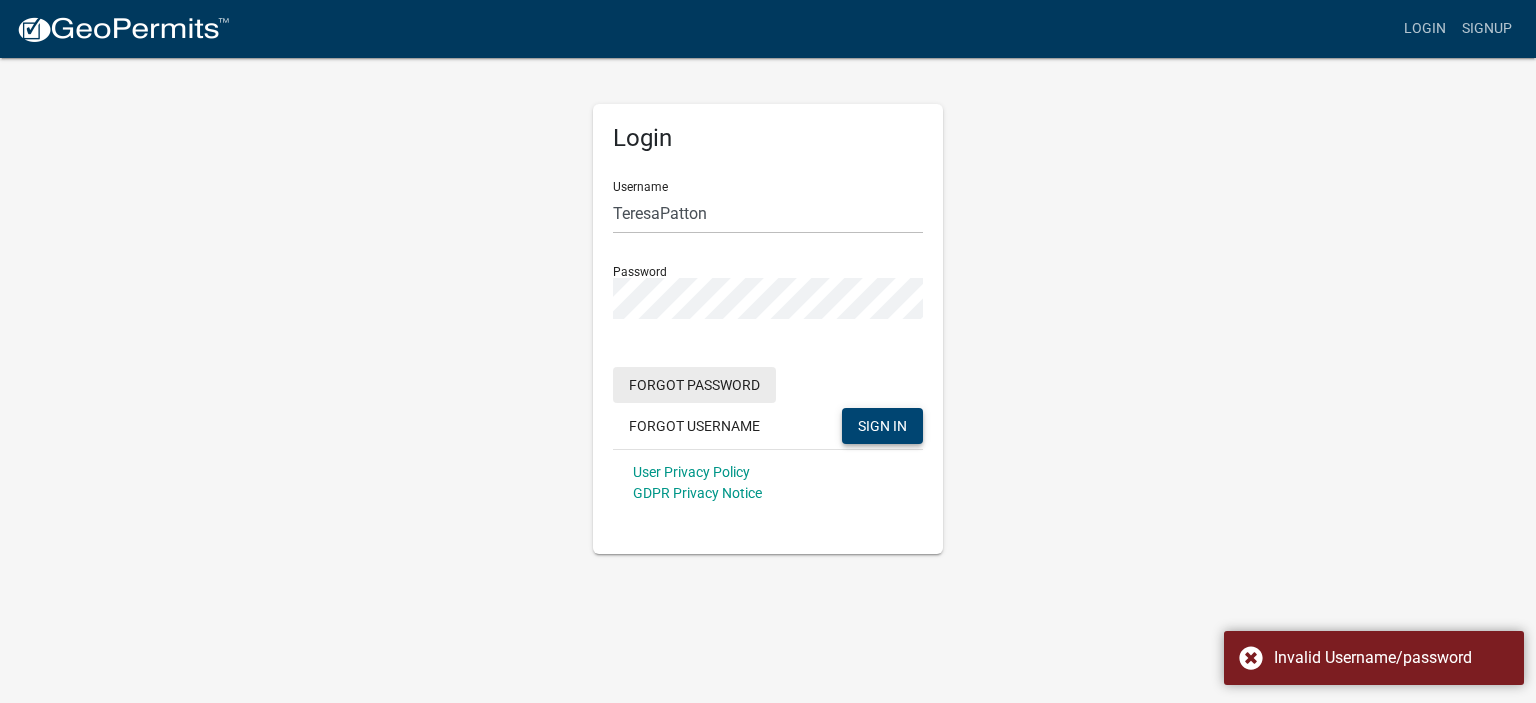 click on "Forgot Password" 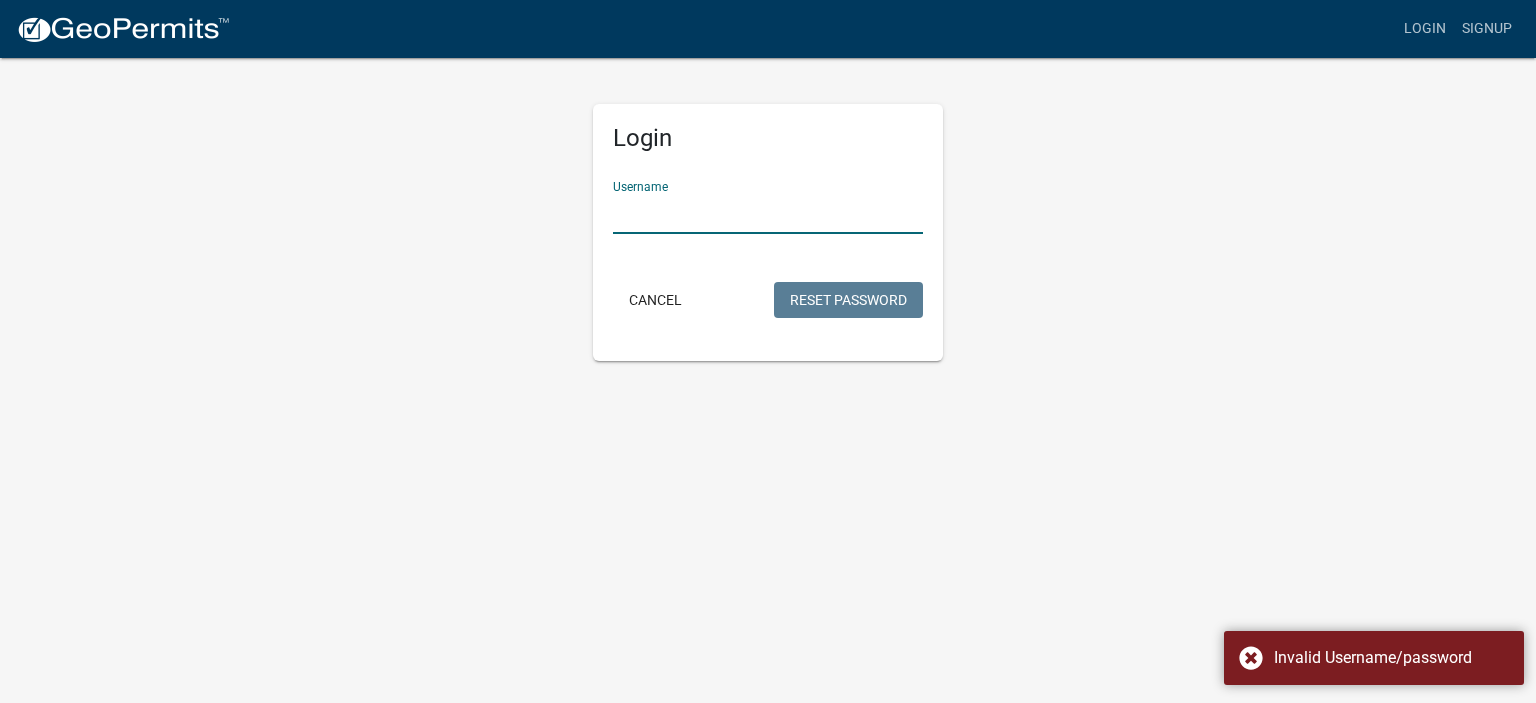 click on "Username" at bounding box center [768, 213] 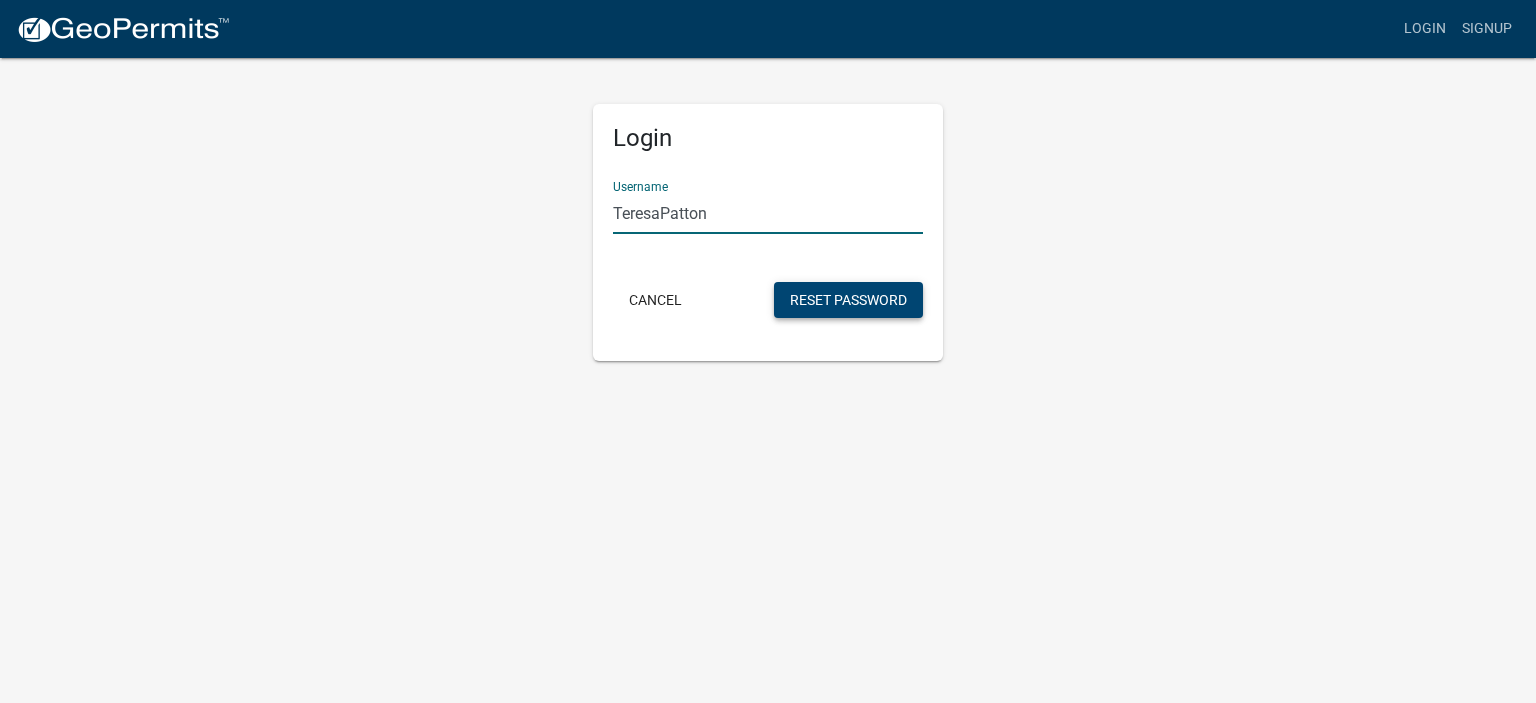click on "Reset Password" 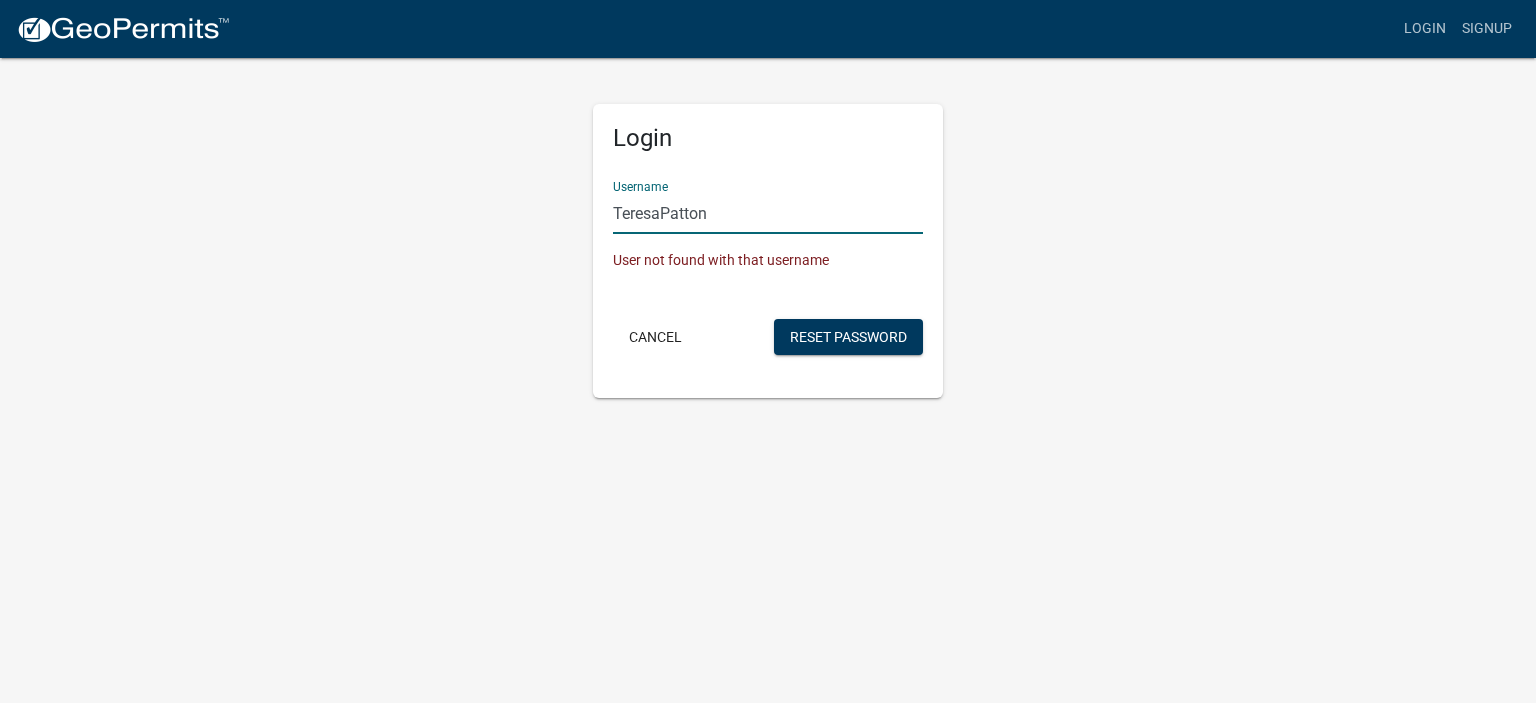 drag, startPoint x: 730, startPoint y: 211, endPoint x: 537, endPoint y: 234, distance: 194.36563 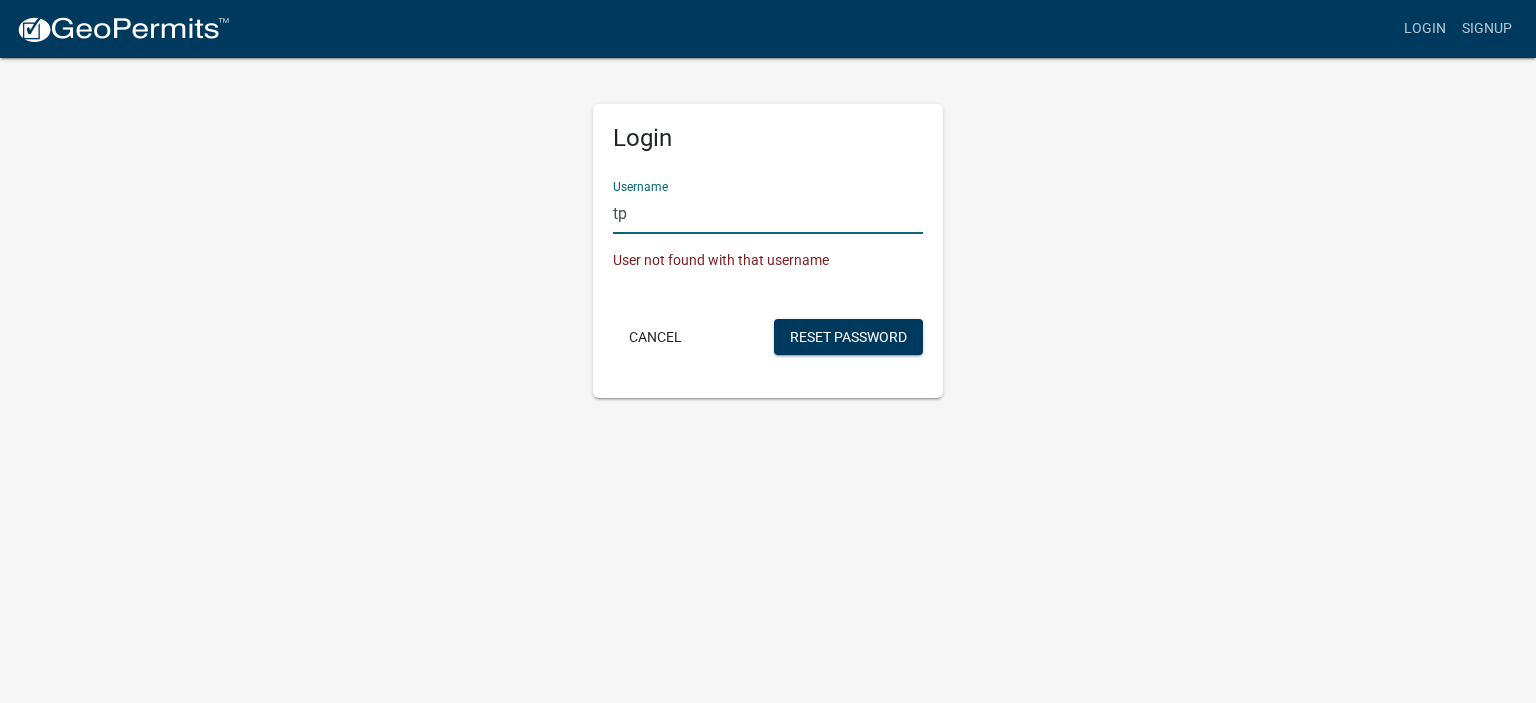 type on "[EMAIL_ADDRESS][DOMAIN_NAME]" 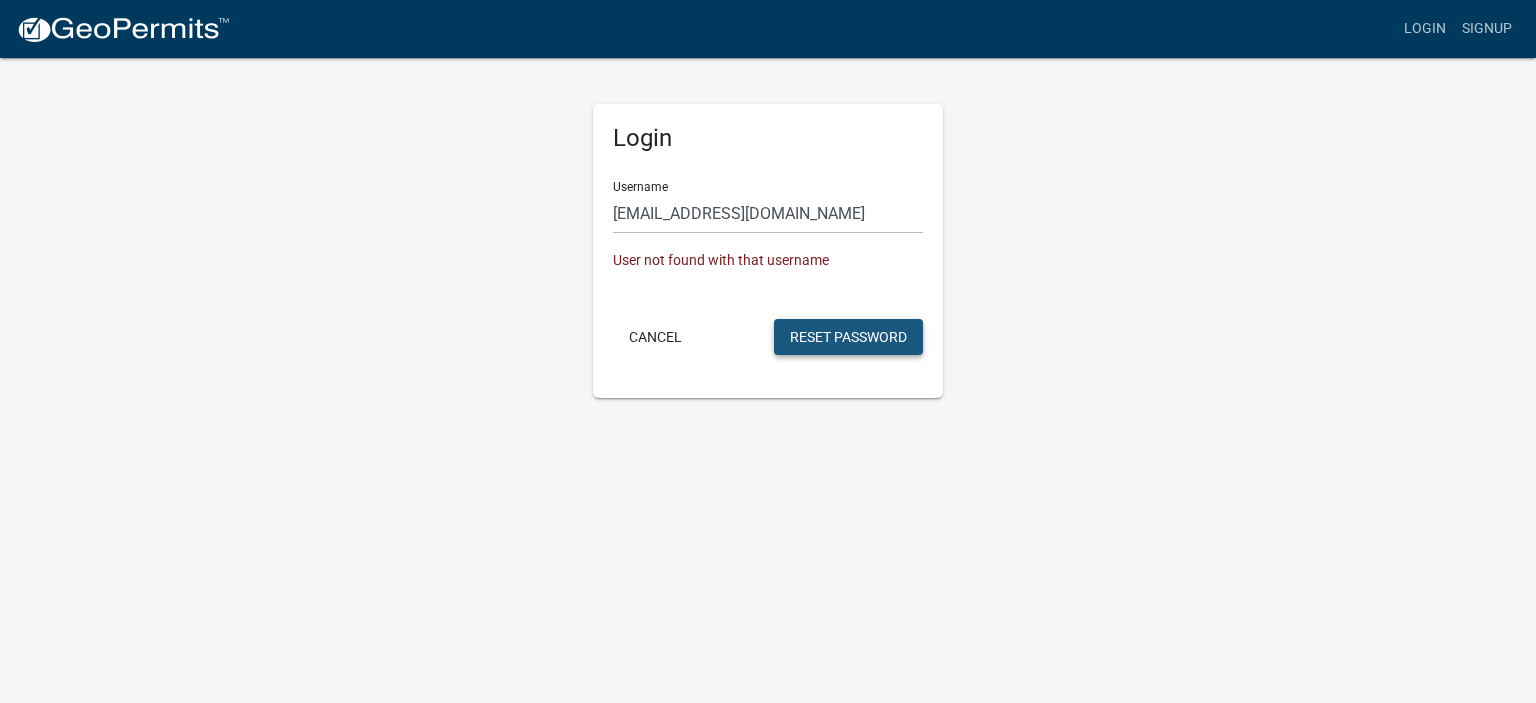 click on "Reset Password" 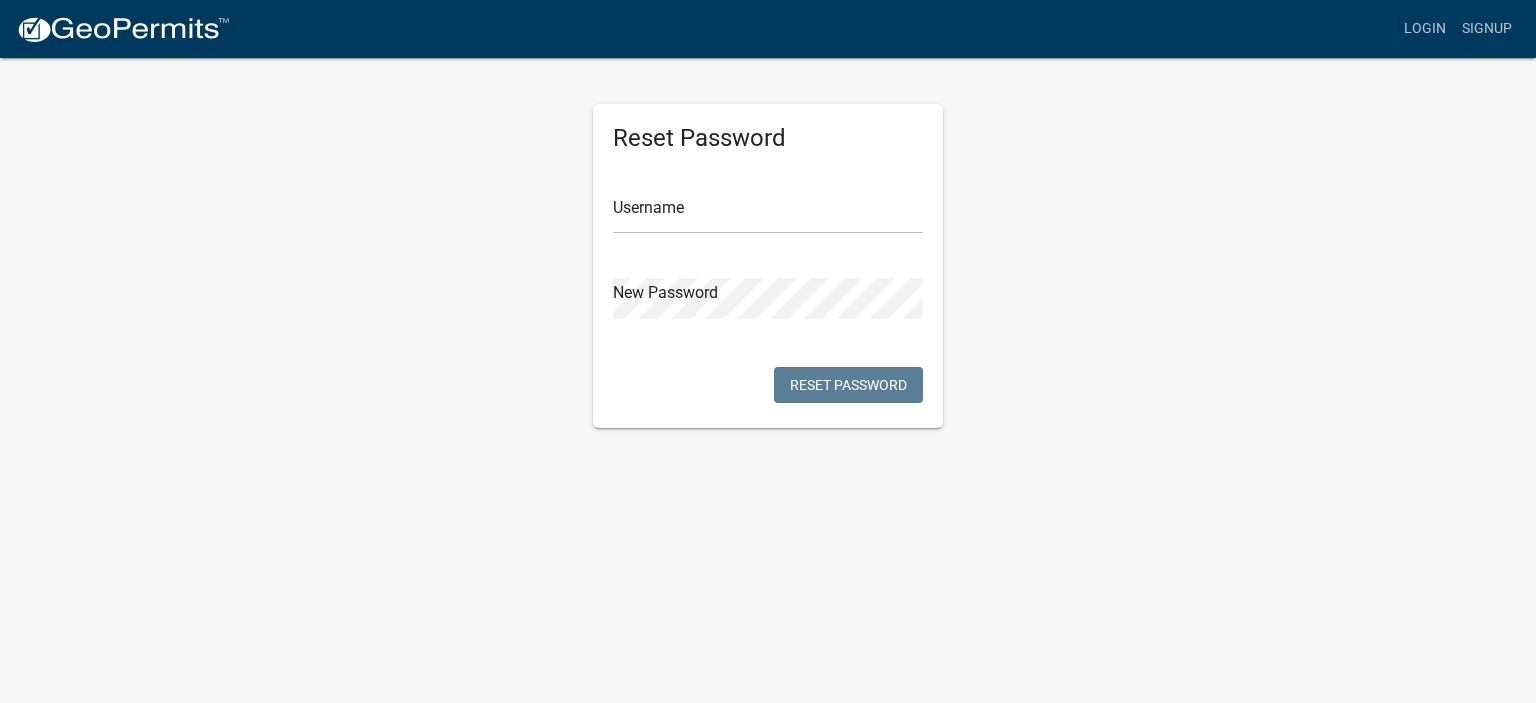 scroll, scrollTop: 0, scrollLeft: 0, axis: both 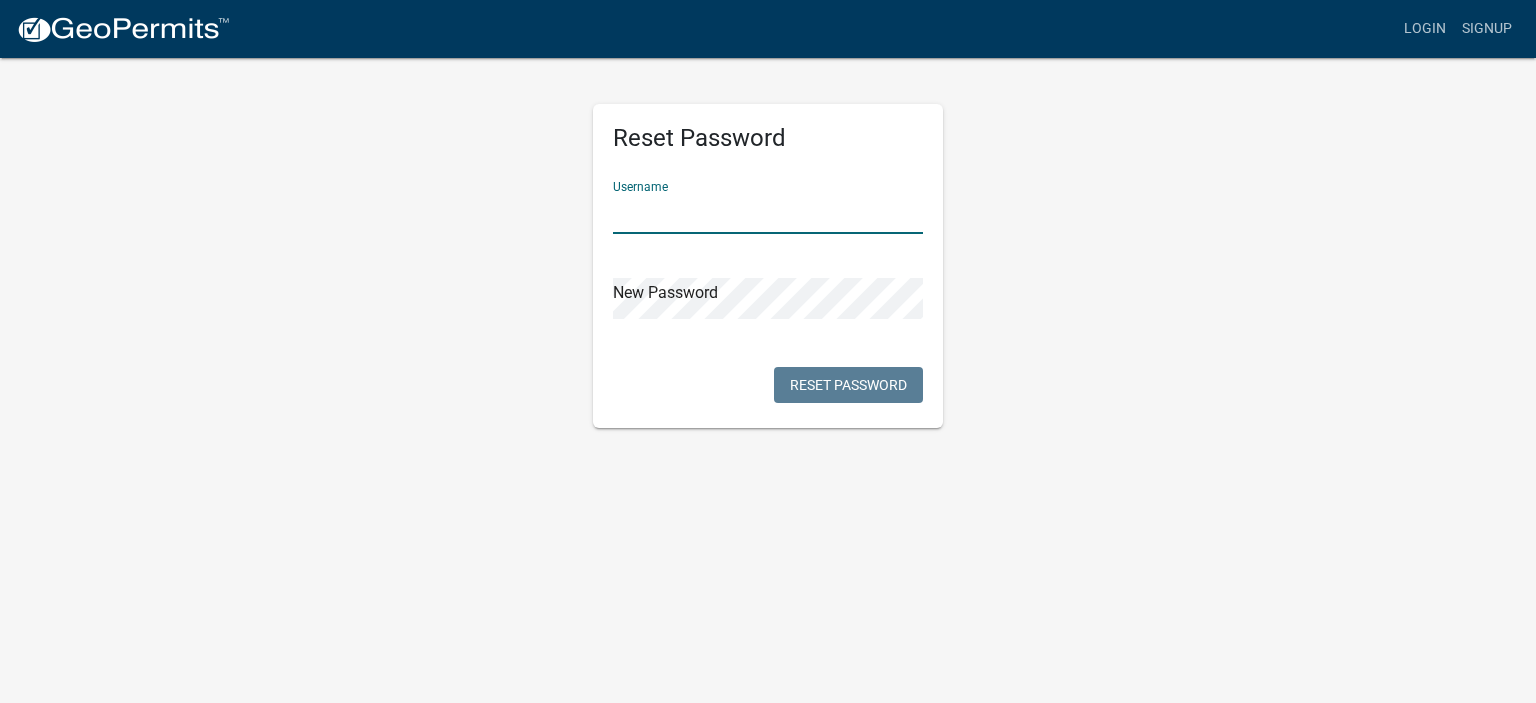 click at bounding box center [768, 213] 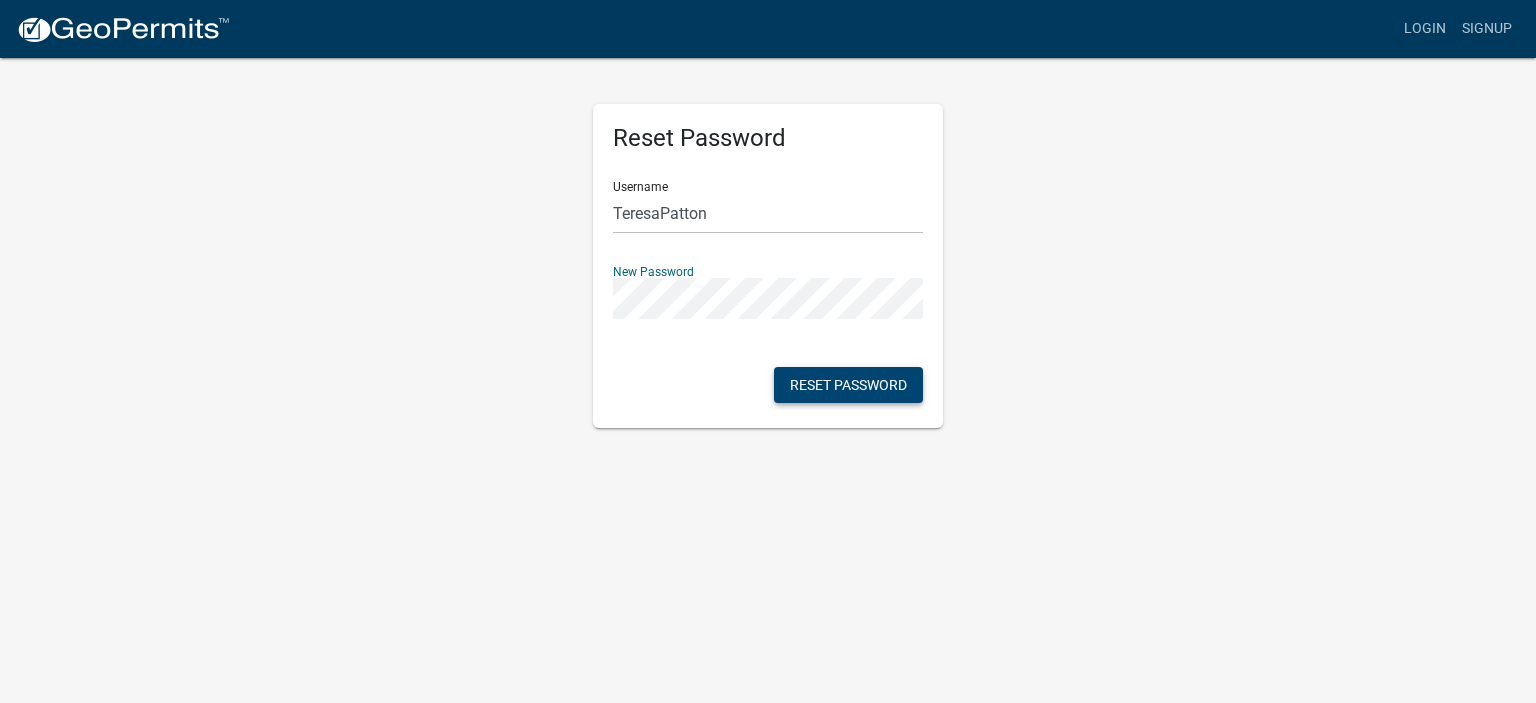 click on "Reset Password" 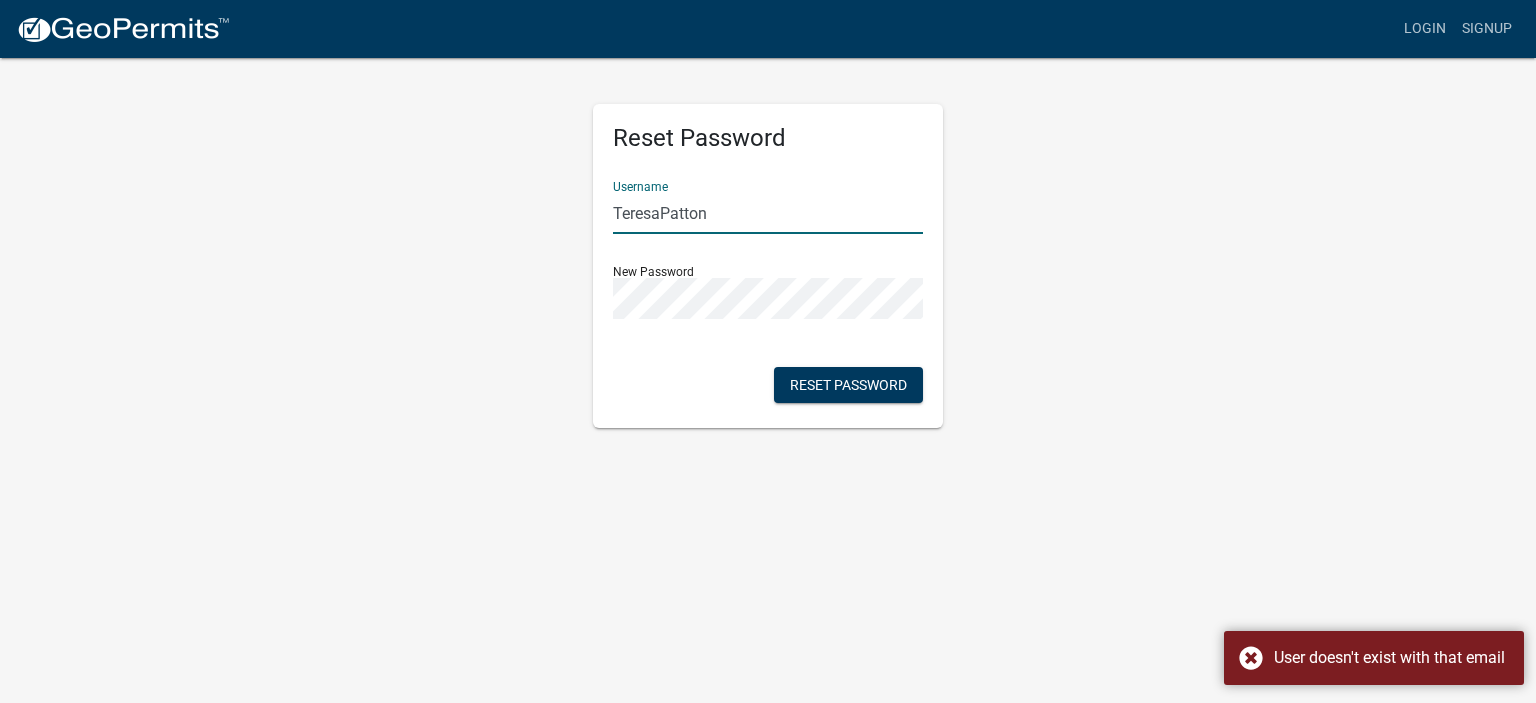 drag, startPoint x: 720, startPoint y: 212, endPoint x: 575, endPoint y: 203, distance: 145.27904 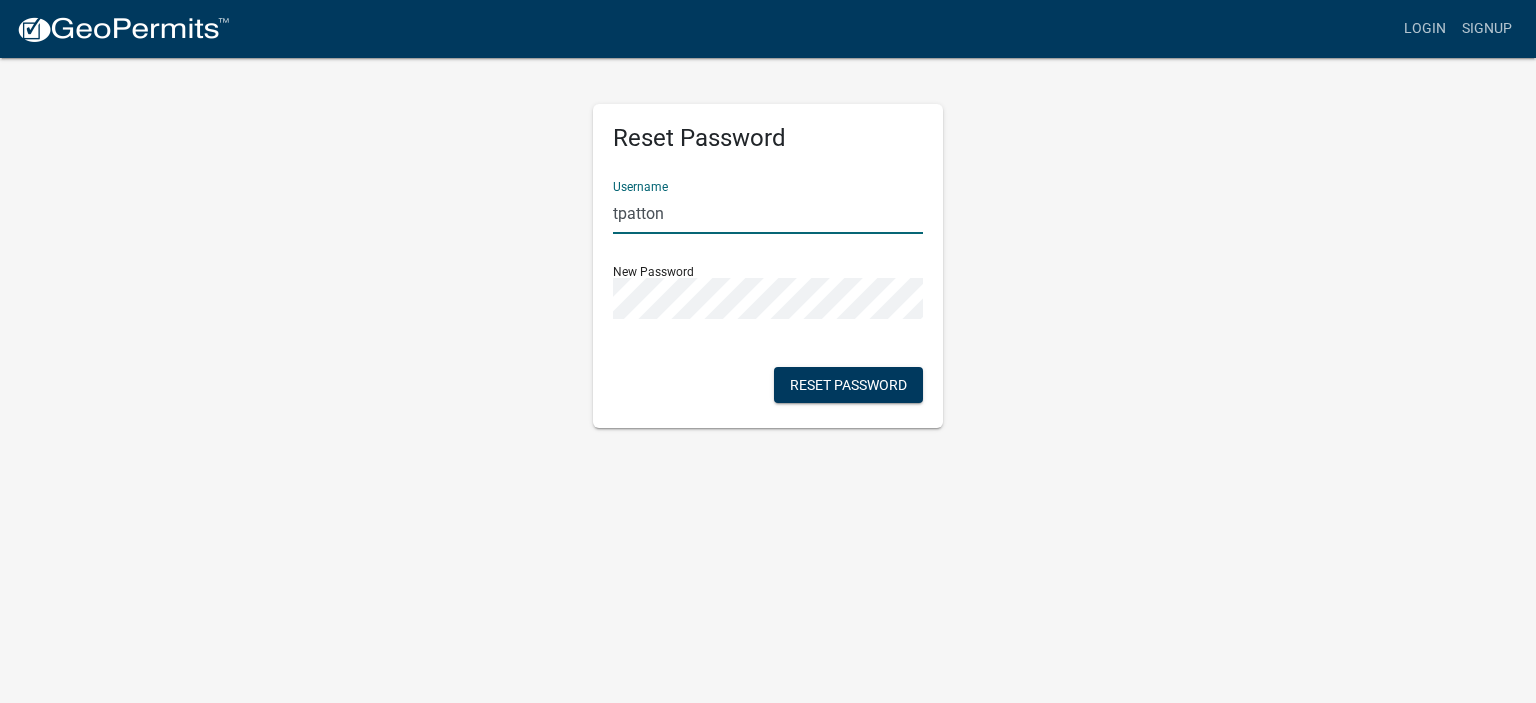 type on "tpatton@madisonco.us" 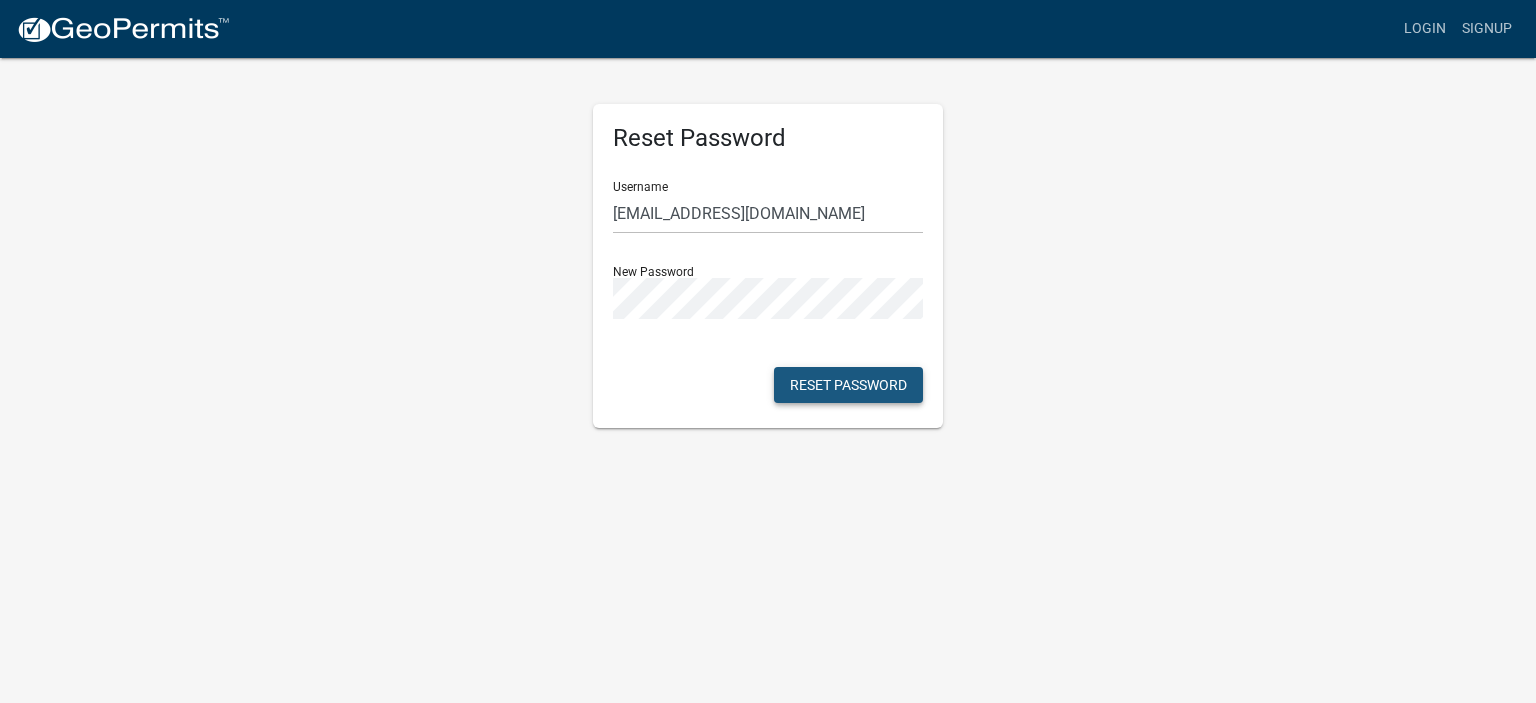 click on "Reset Password" 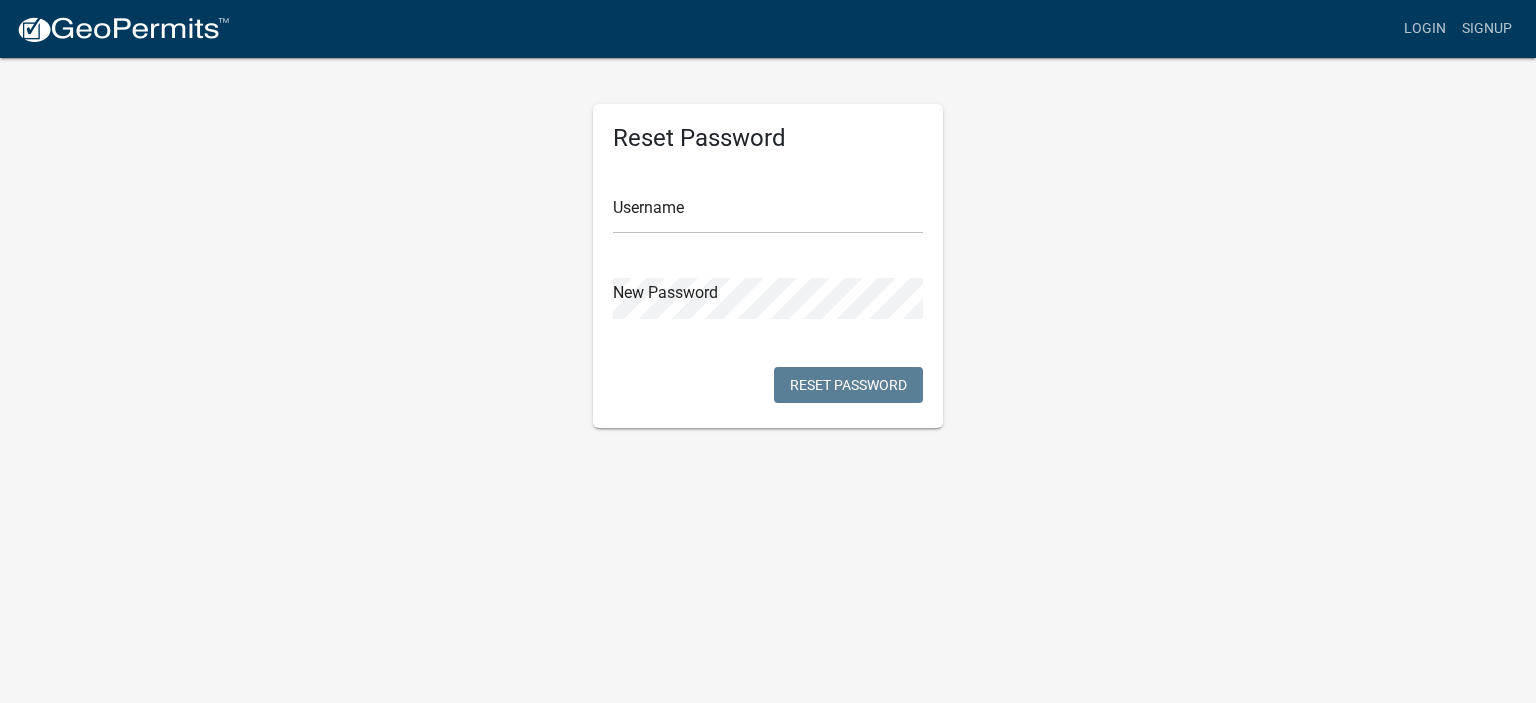 scroll, scrollTop: 0, scrollLeft: 0, axis: both 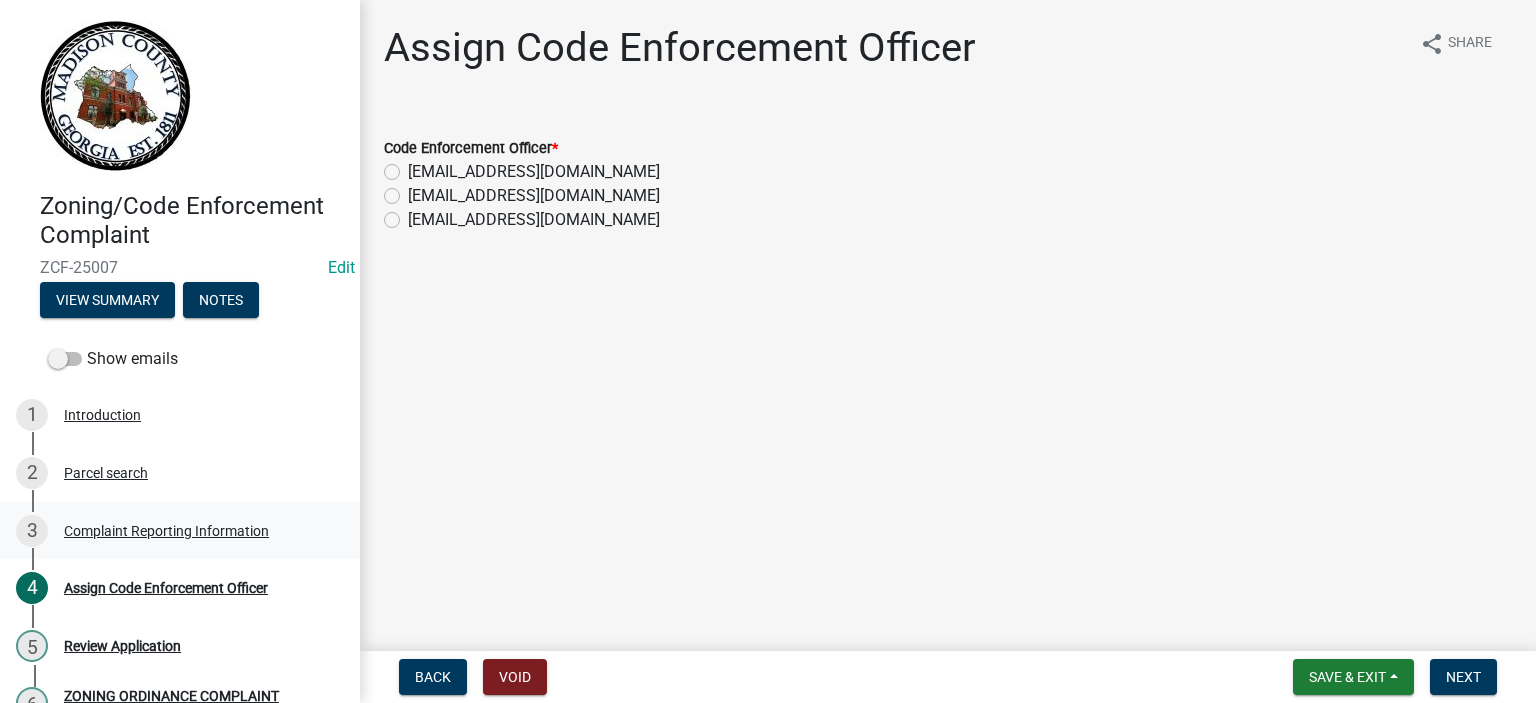 click on "Complaint Reporting Information" at bounding box center (166, 531) 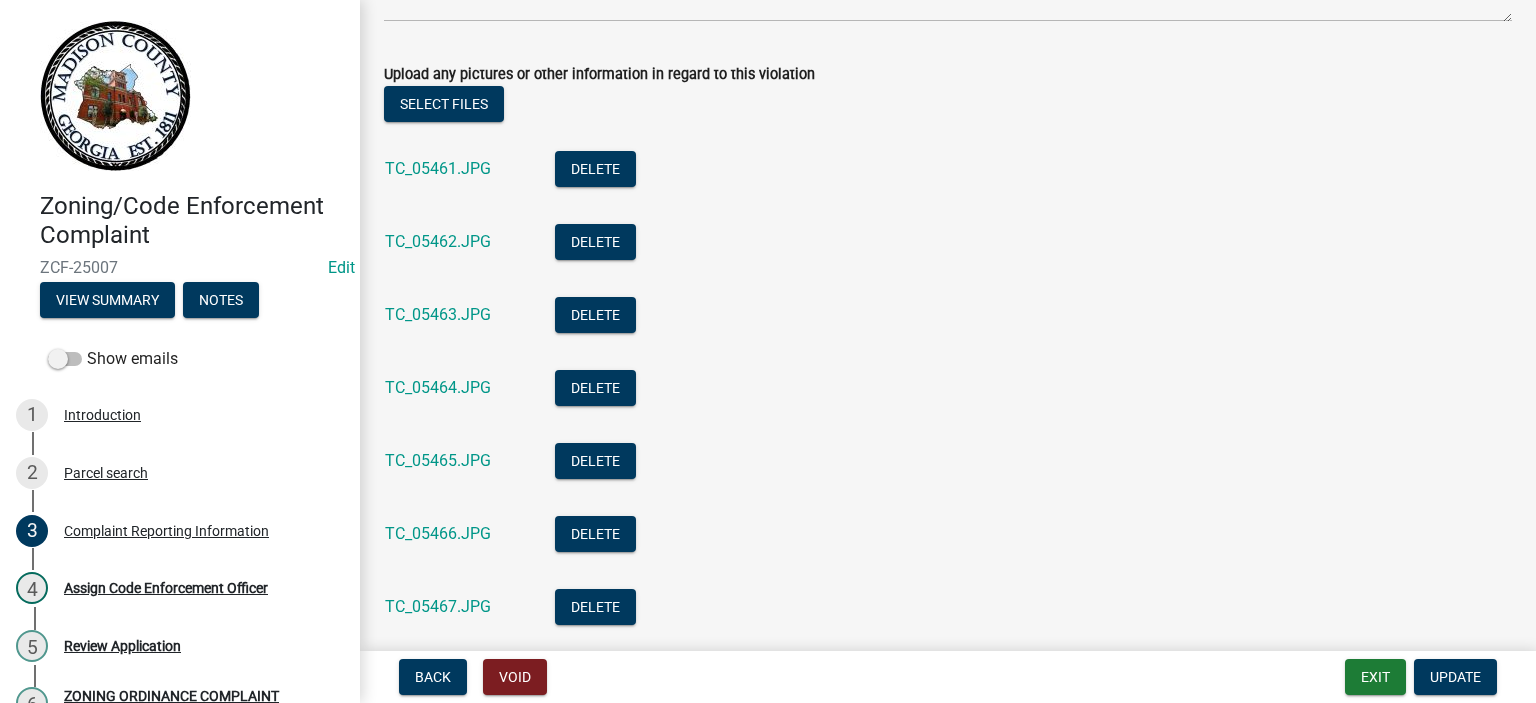 scroll, scrollTop: 1800, scrollLeft: 0, axis: vertical 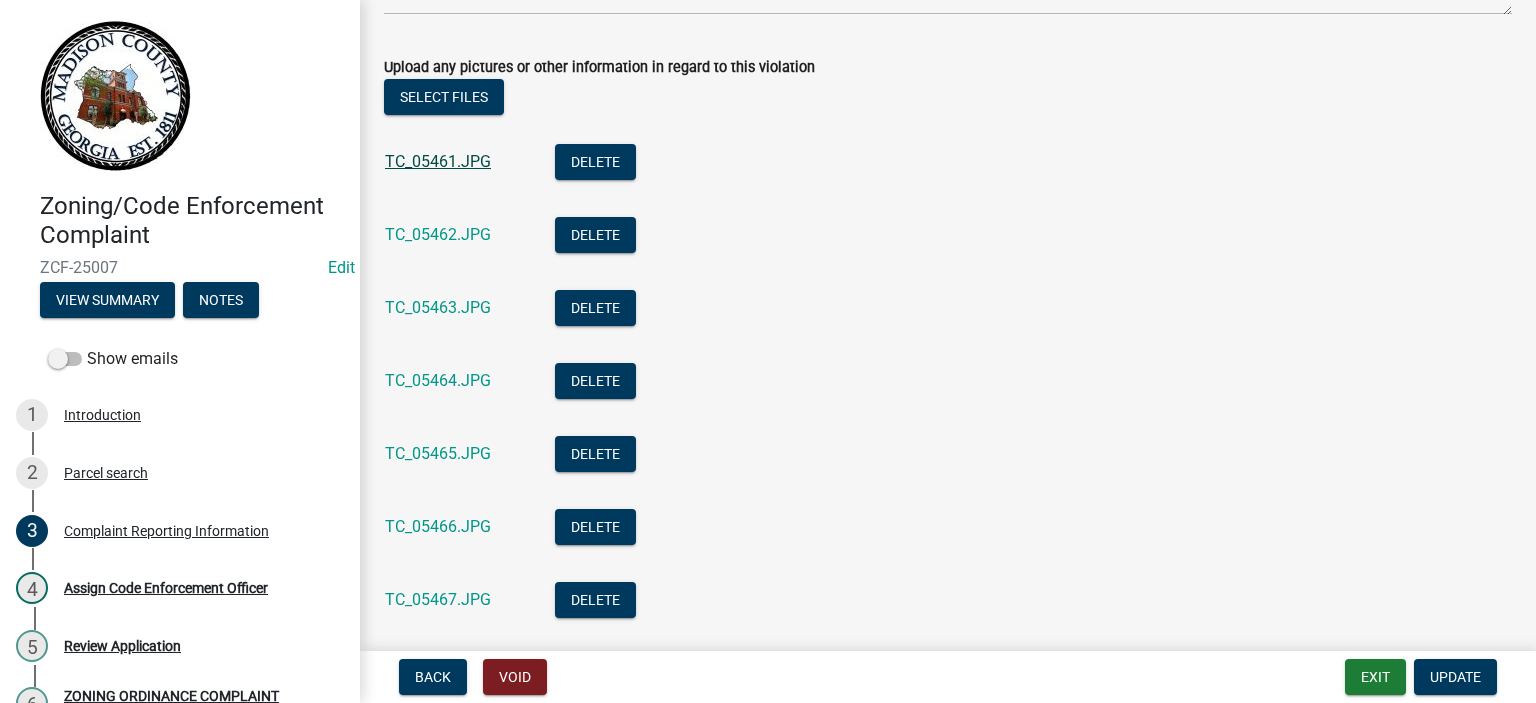 click on "TC_05461.JPG" 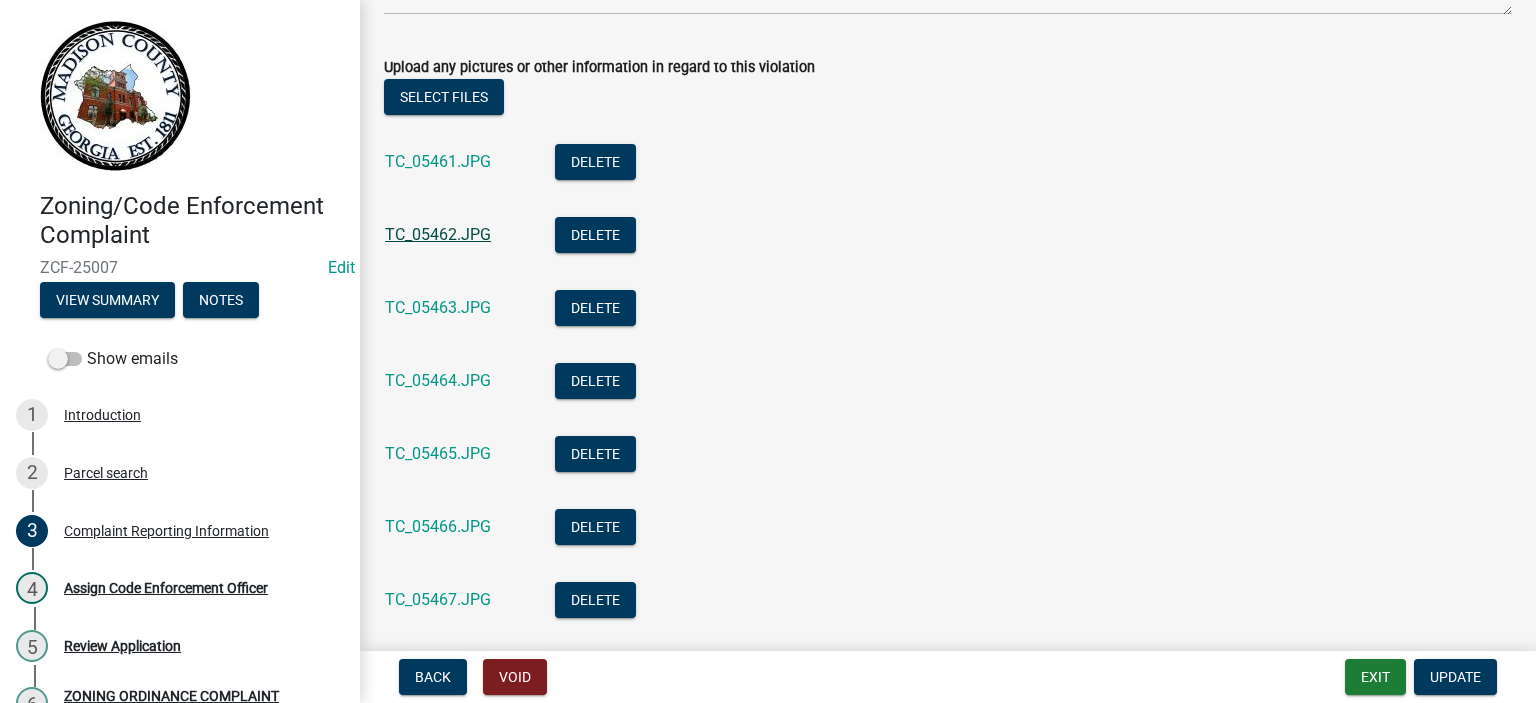 click on "TC_05462.JPG" 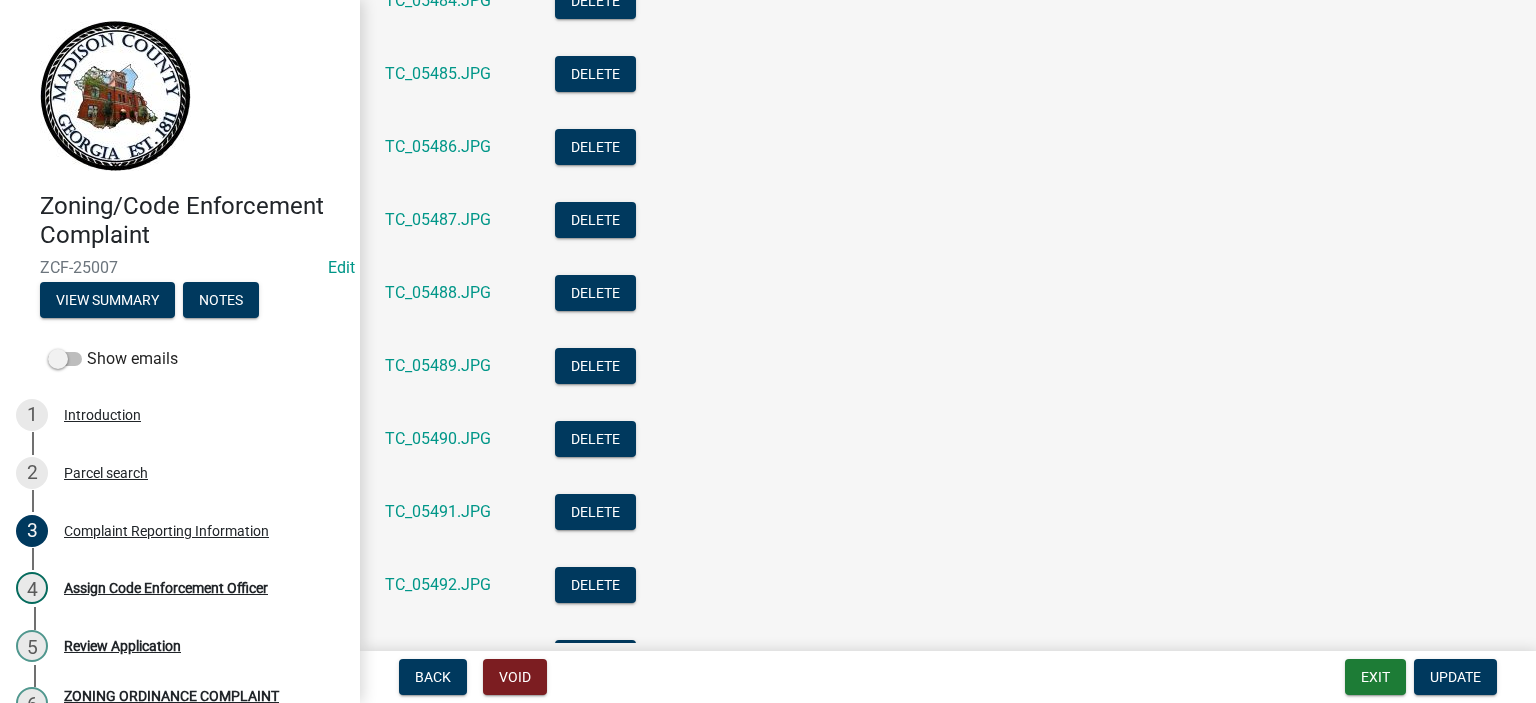 scroll, scrollTop: 3700, scrollLeft: 0, axis: vertical 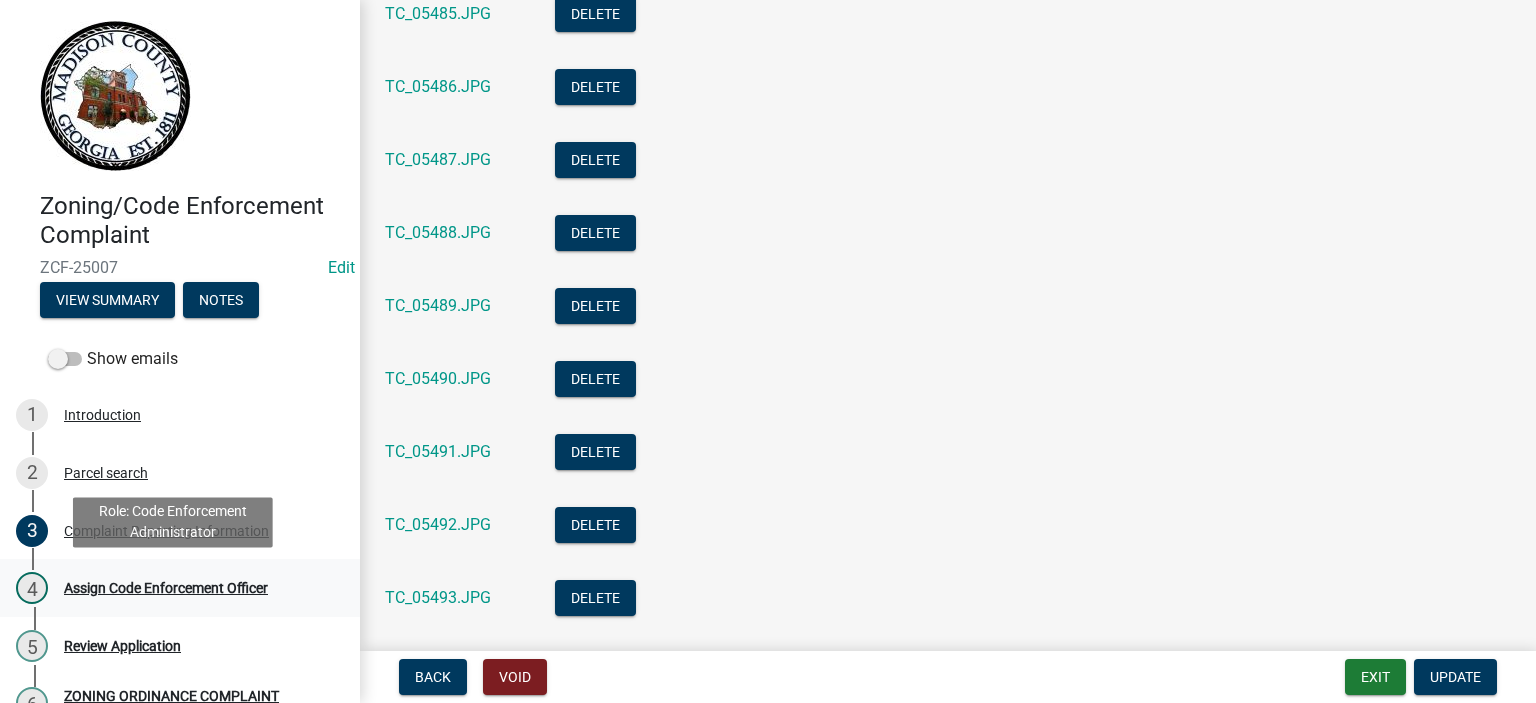 click on "Assign Code Enforcement Officer" at bounding box center [166, 588] 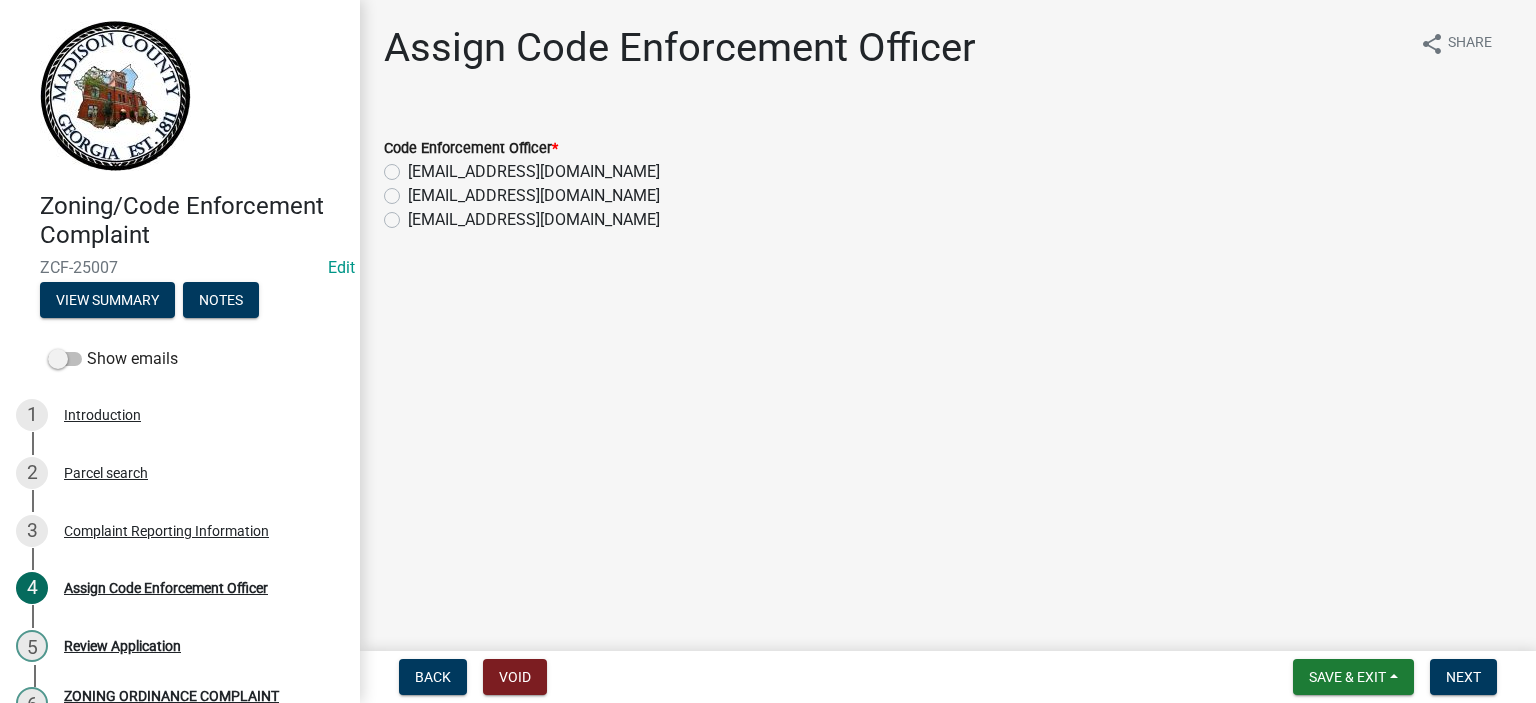 click on "[EMAIL_ADDRESS][DOMAIN_NAME]" 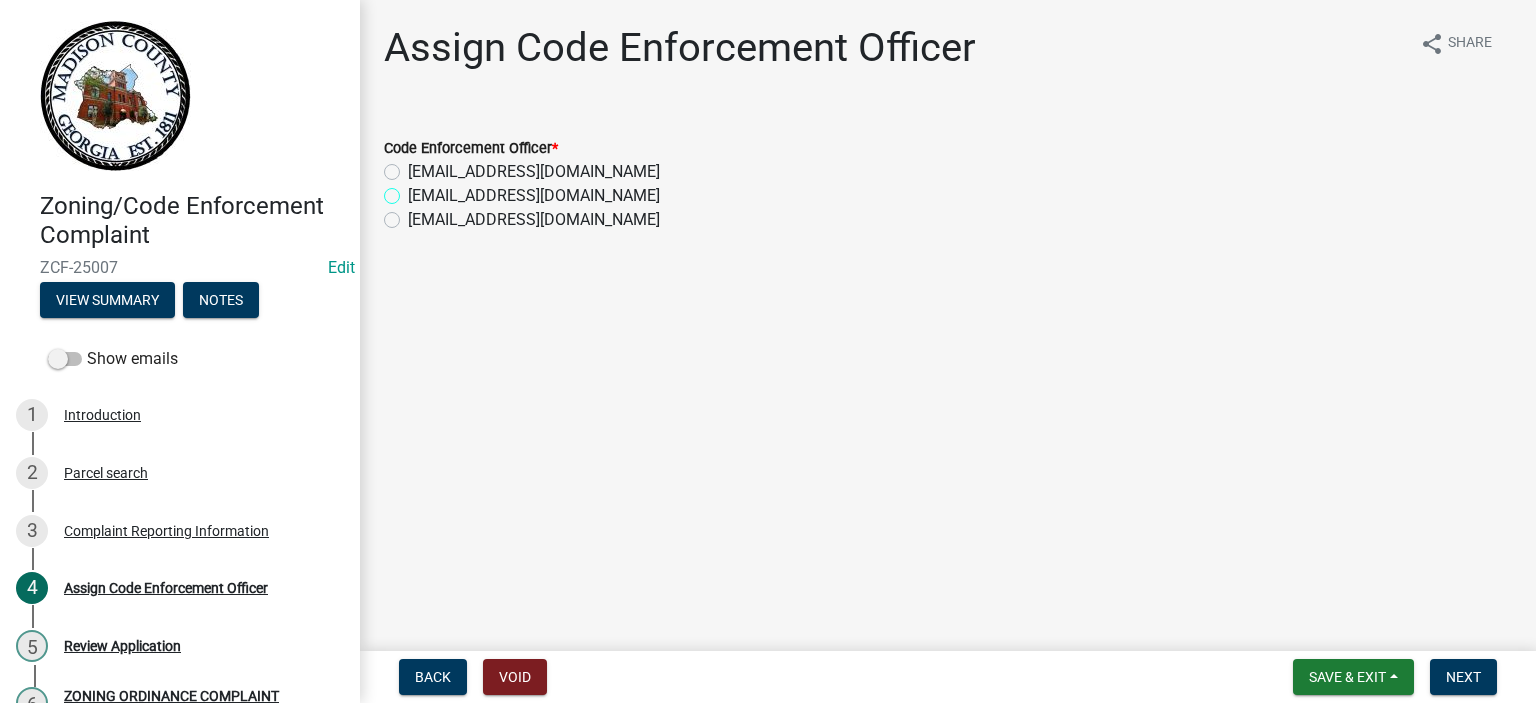 click on "[EMAIL_ADDRESS][DOMAIN_NAME]" at bounding box center (414, 190) 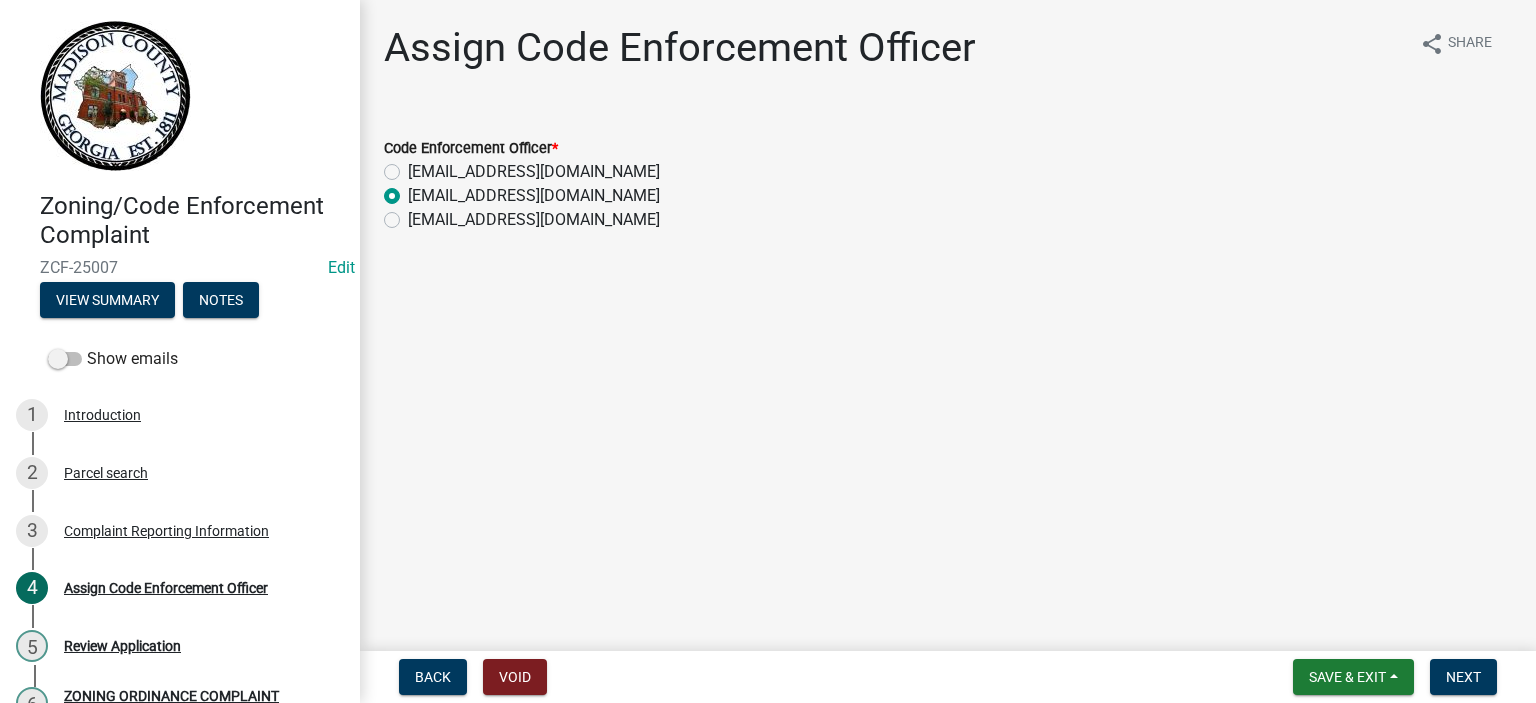 radio on "true" 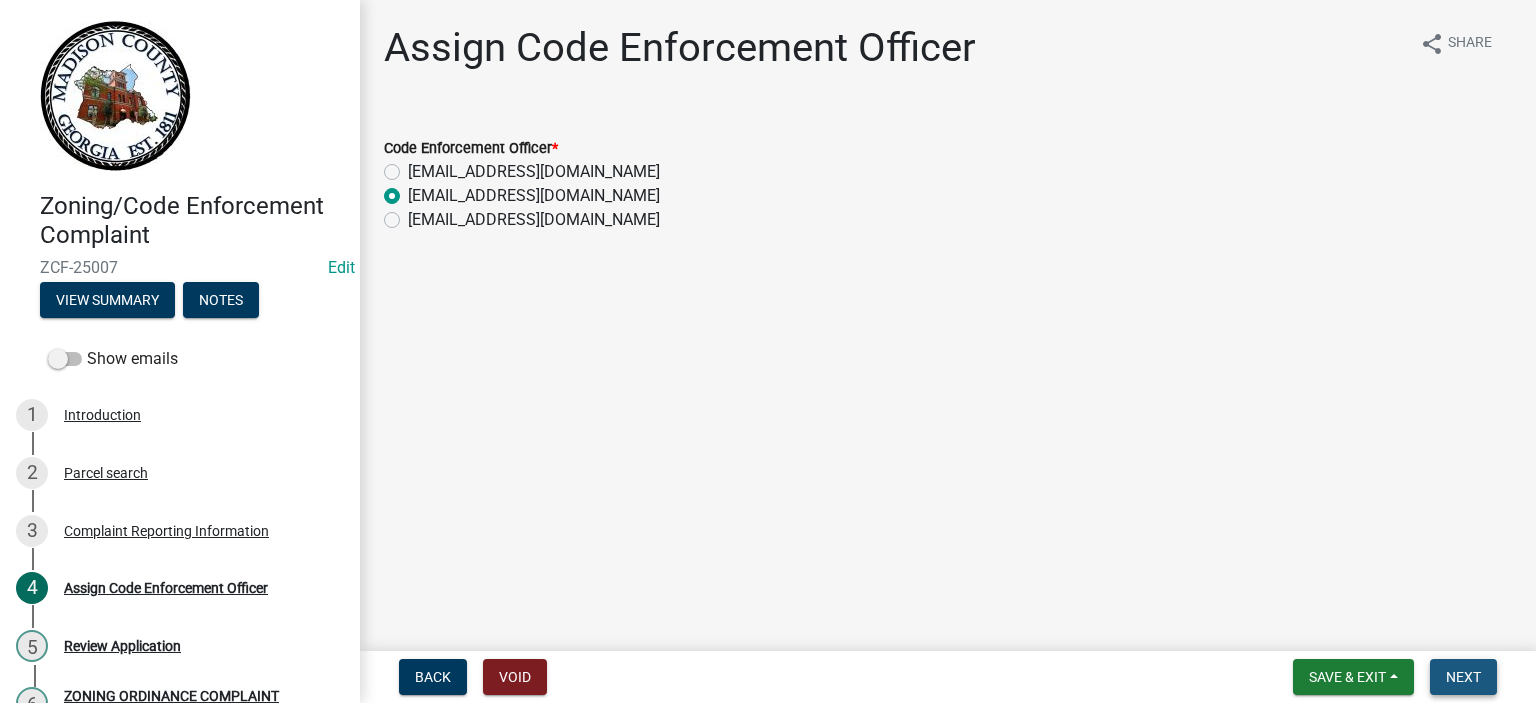 click on "Next" at bounding box center (1463, 677) 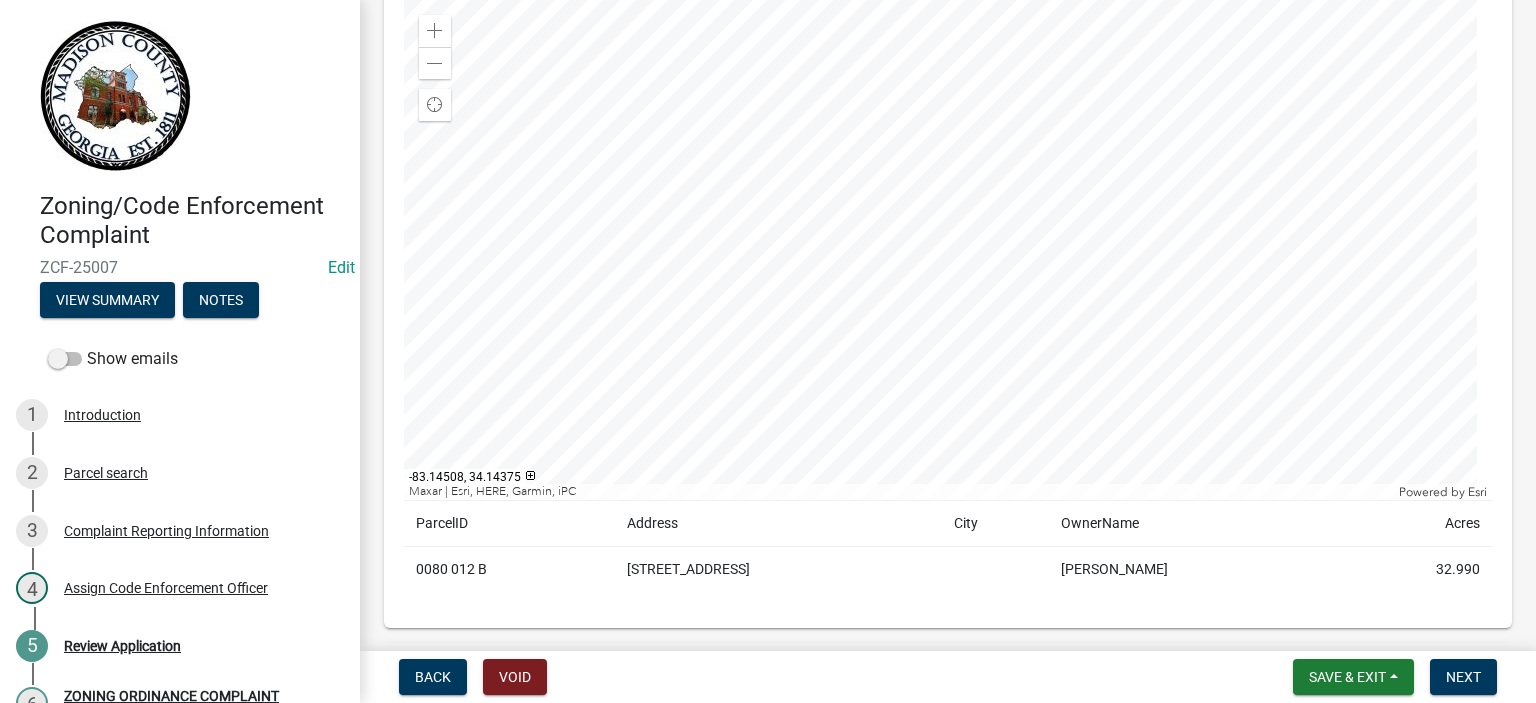 scroll, scrollTop: 358, scrollLeft: 0, axis: vertical 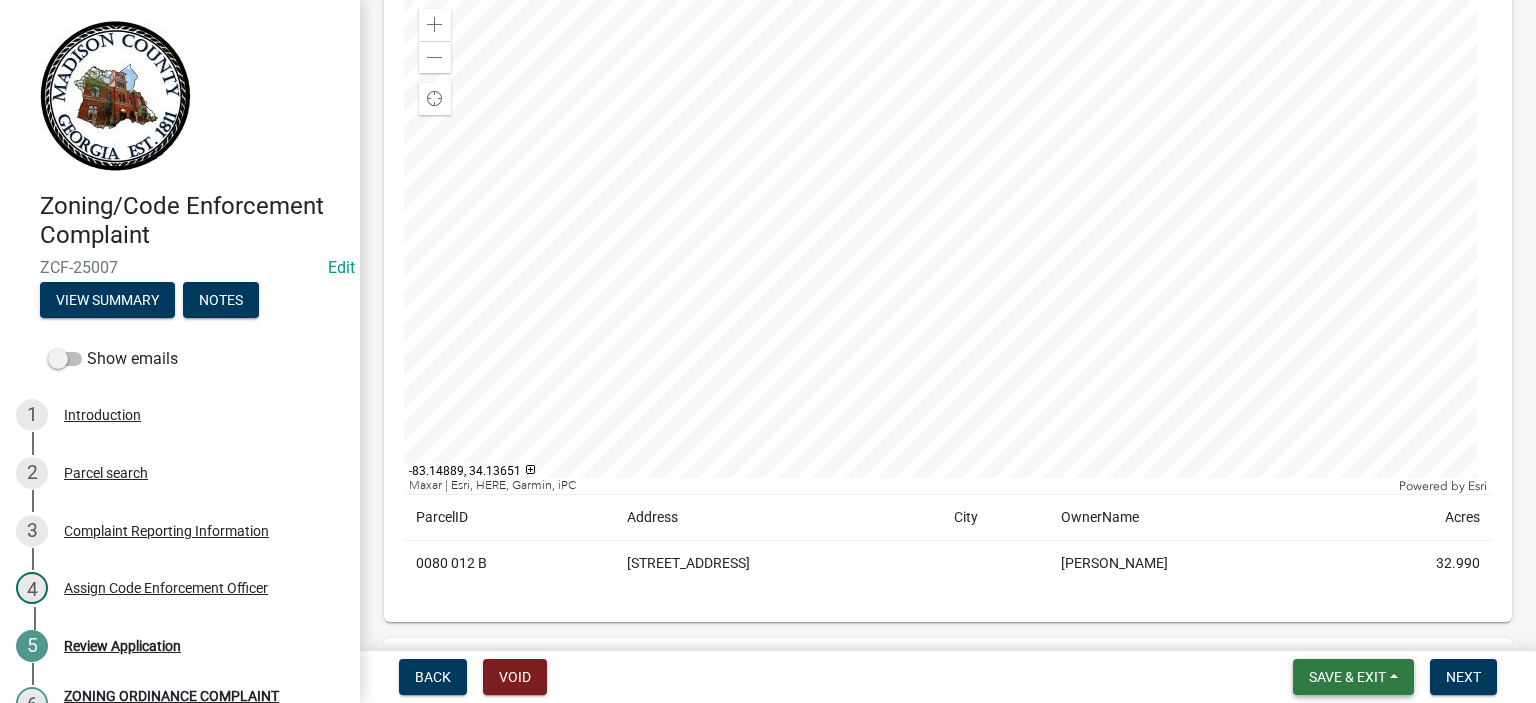 click on "Save & Exit" at bounding box center (1347, 677) 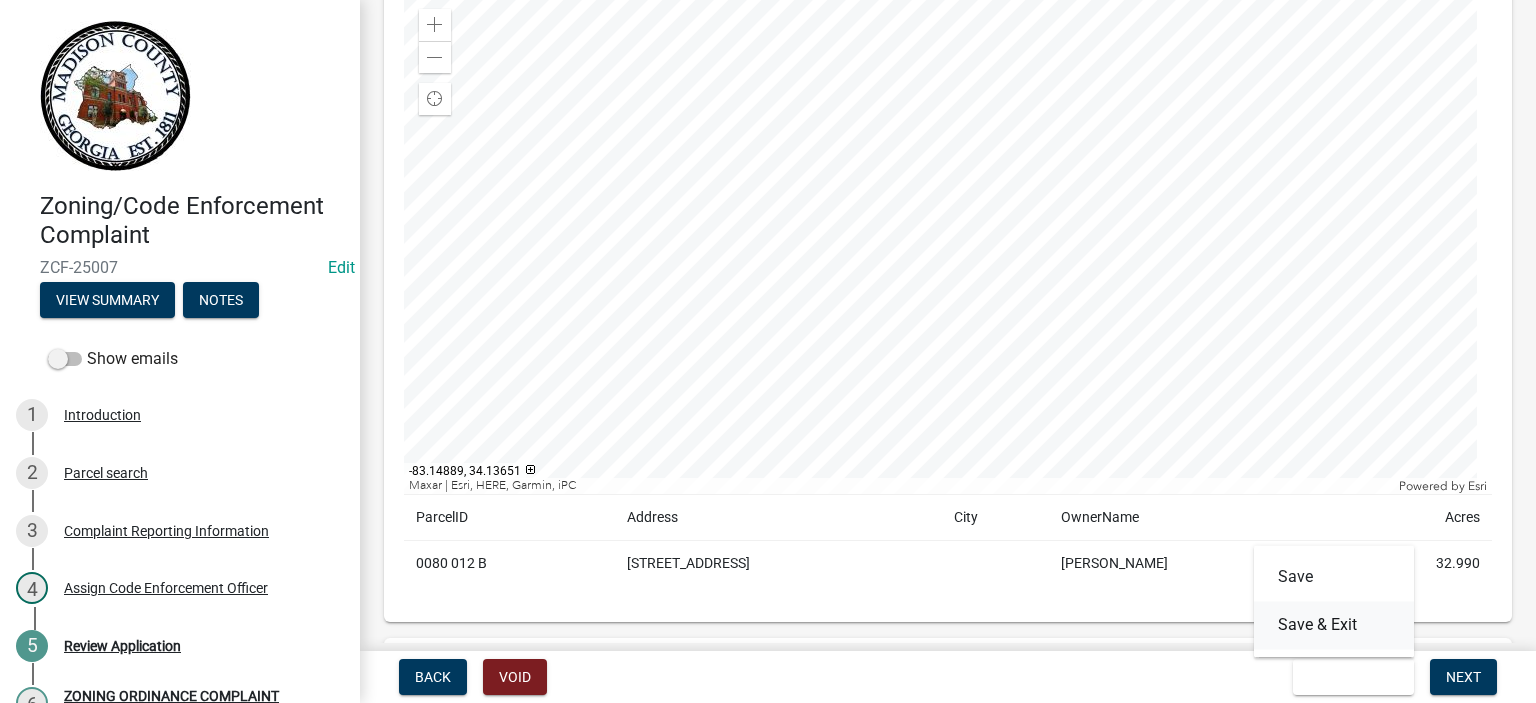 click on "Save & Exit" at bounding box center (1334, 625) 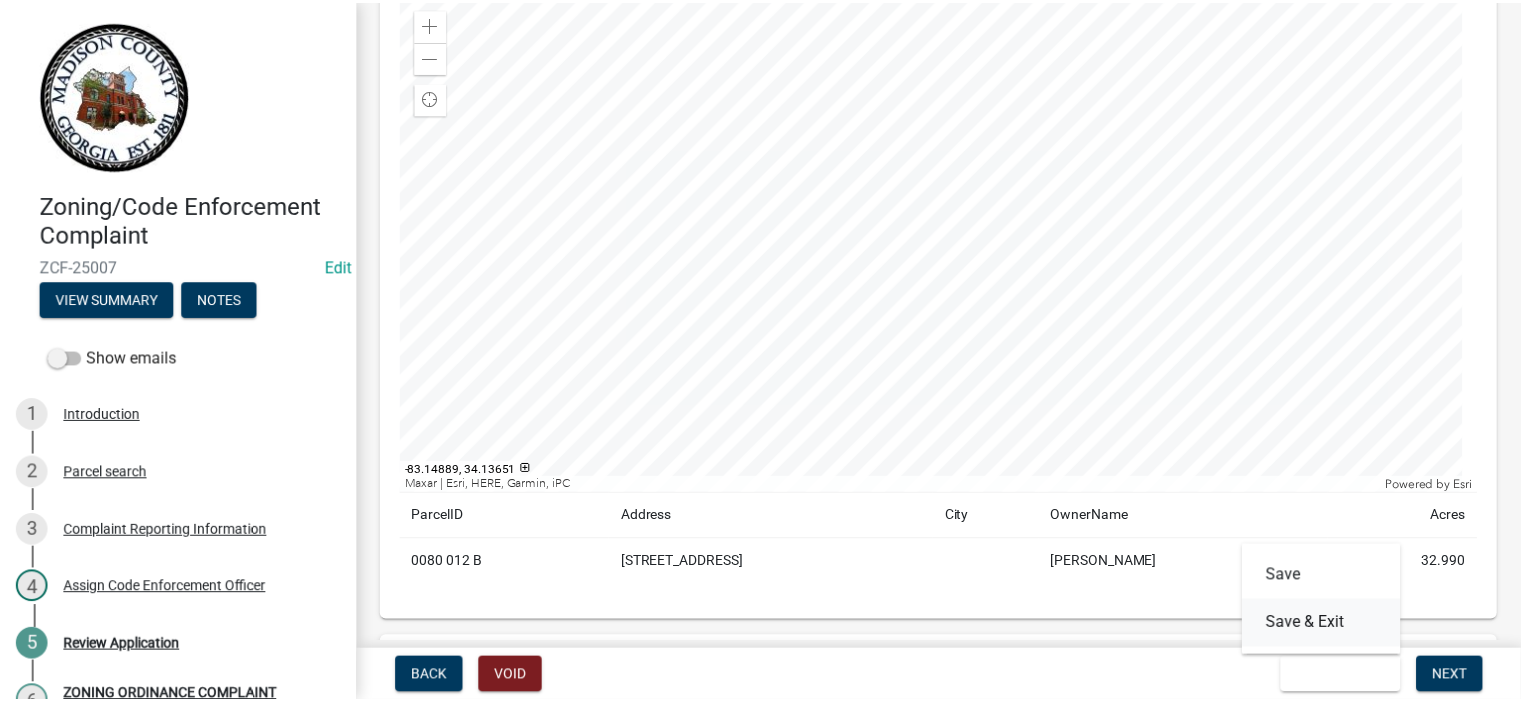 scroll, scrollTop: 0, scrollLeft: 0, axis: both 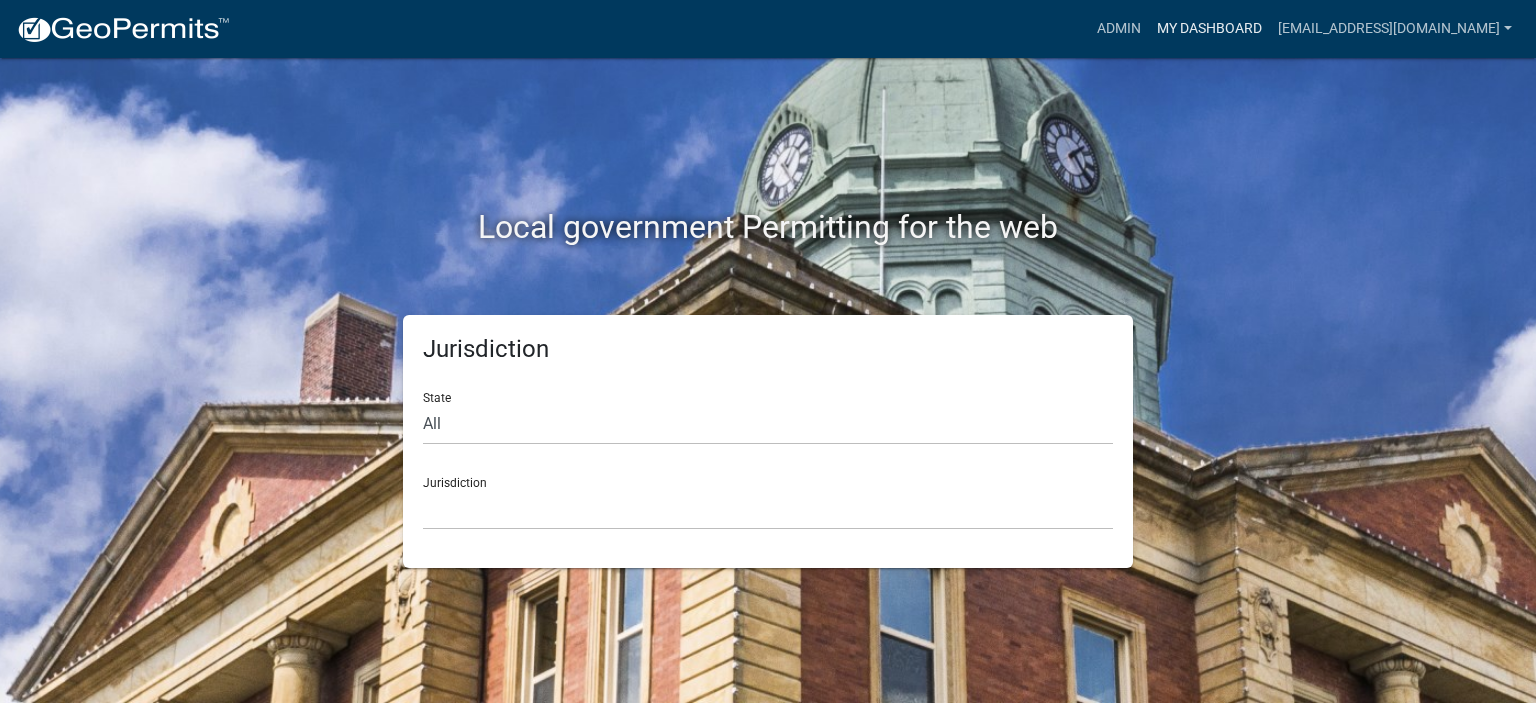 click on "My Dashboard" at bounding box center [1209, 29] 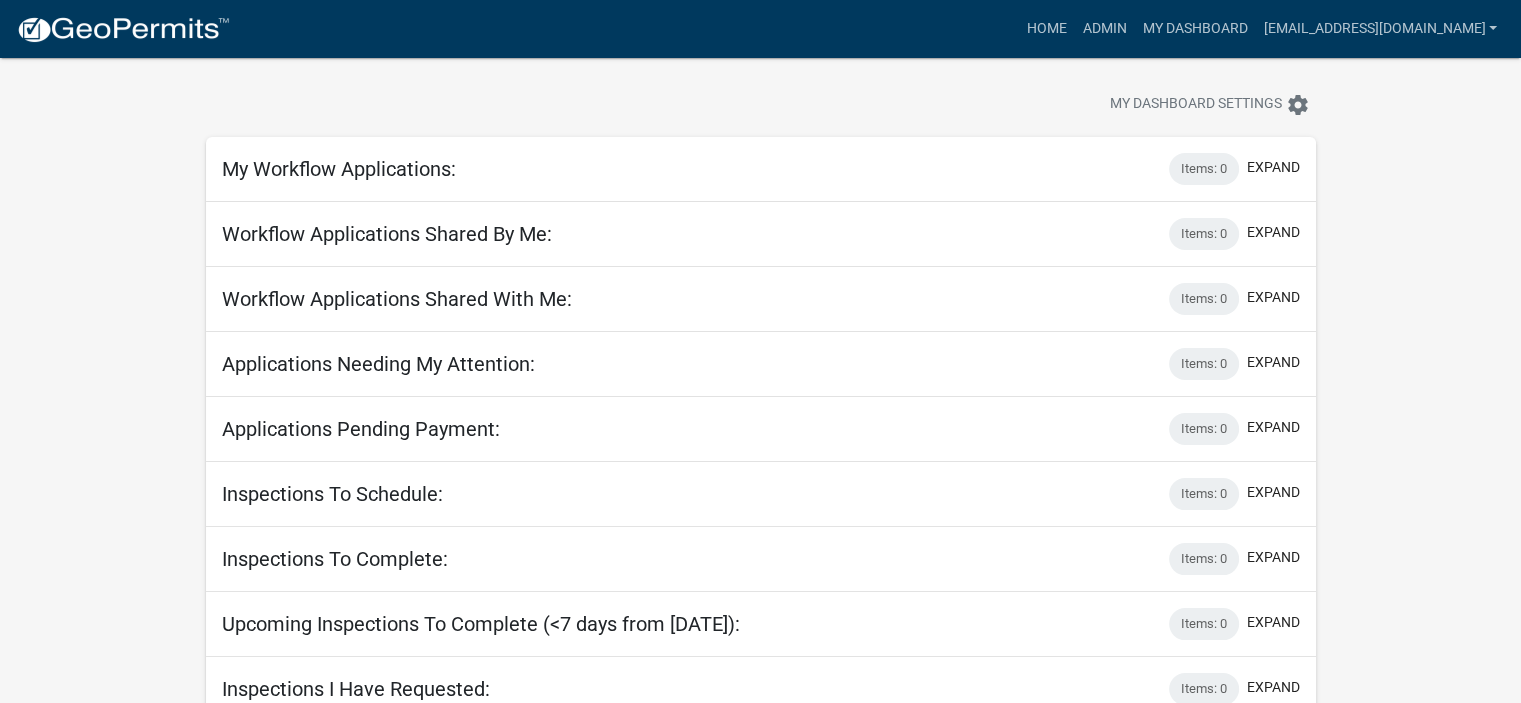 scroll, scrollTop: 33, scrollLeft: 0, axis: vertical 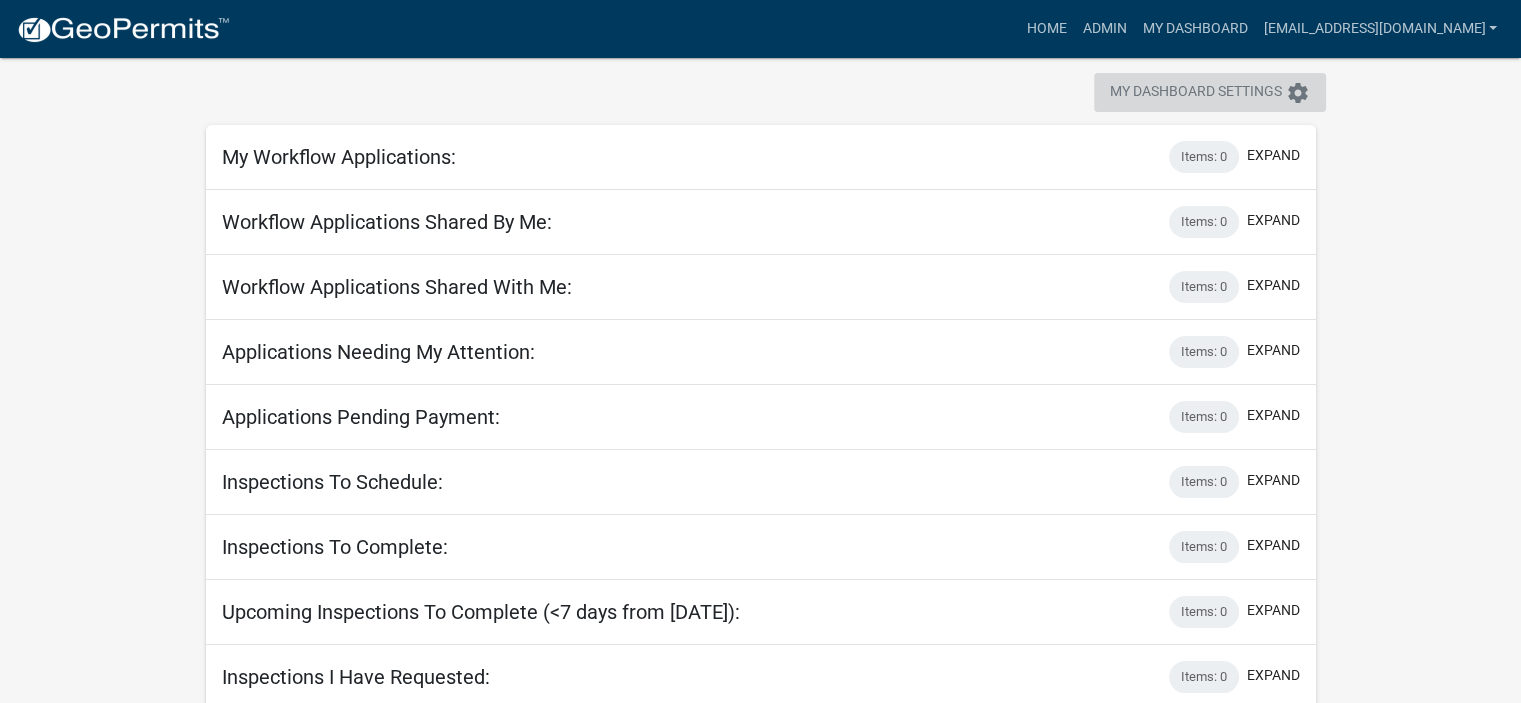 click on "settings" 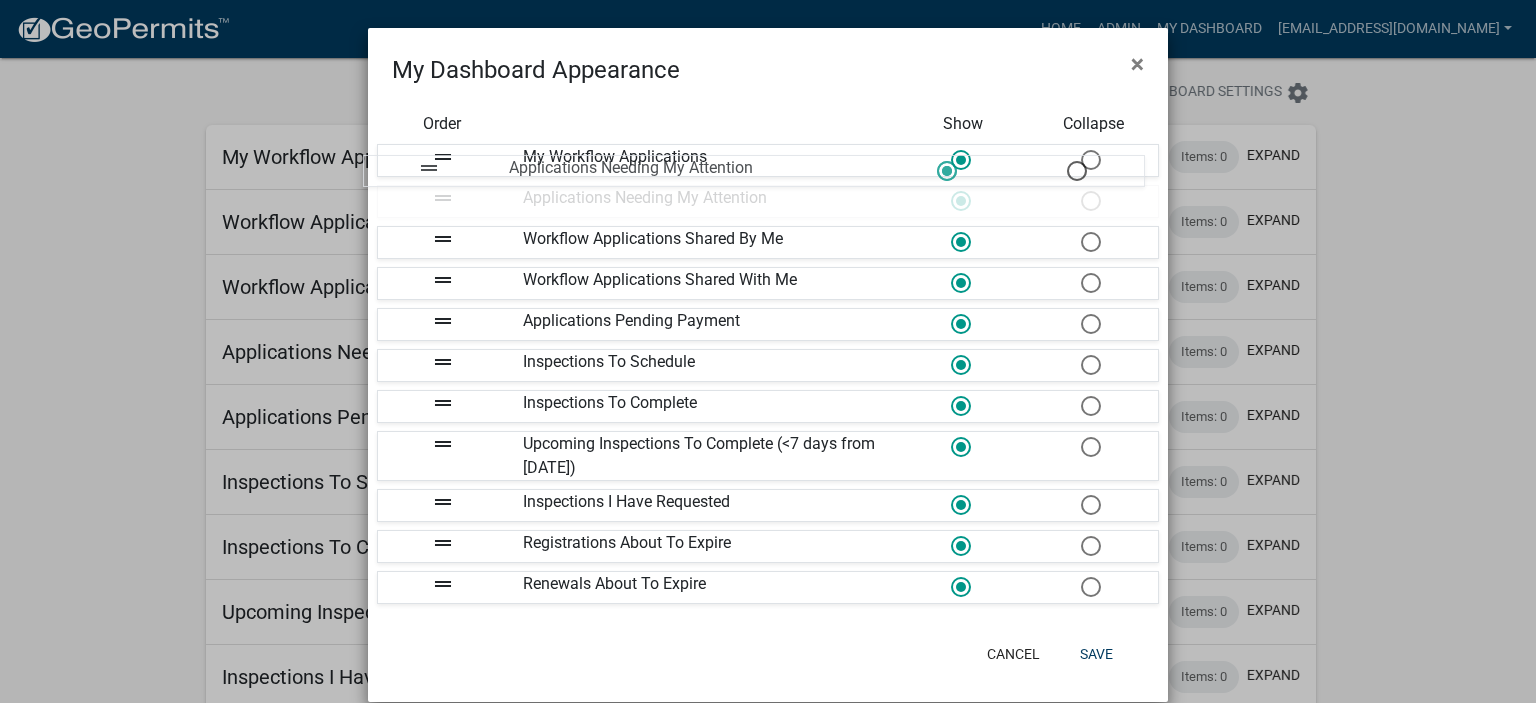 drag, startPoint x: 638, startPoint y: 280, endPoint x: 632, endPoint y: 167, distance: 113.15918 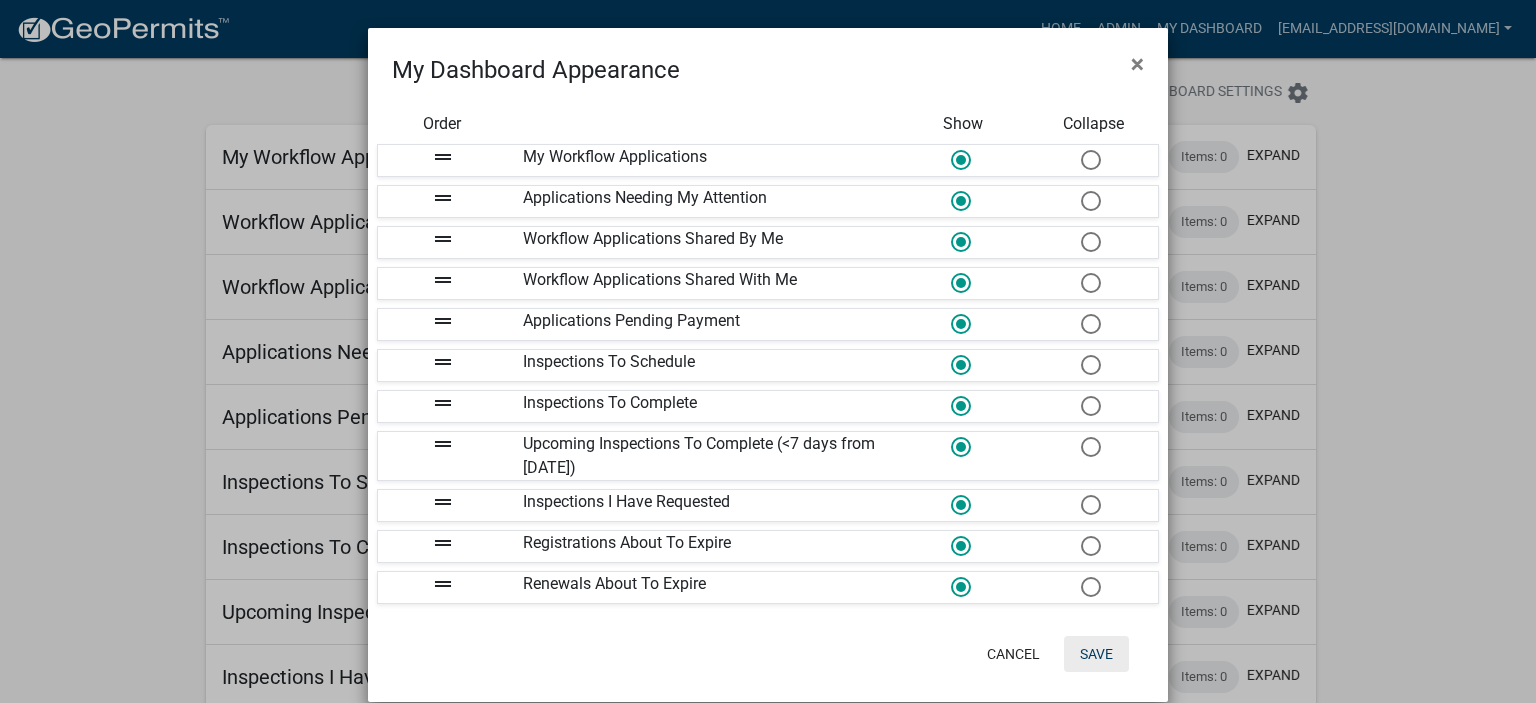click on "Save" 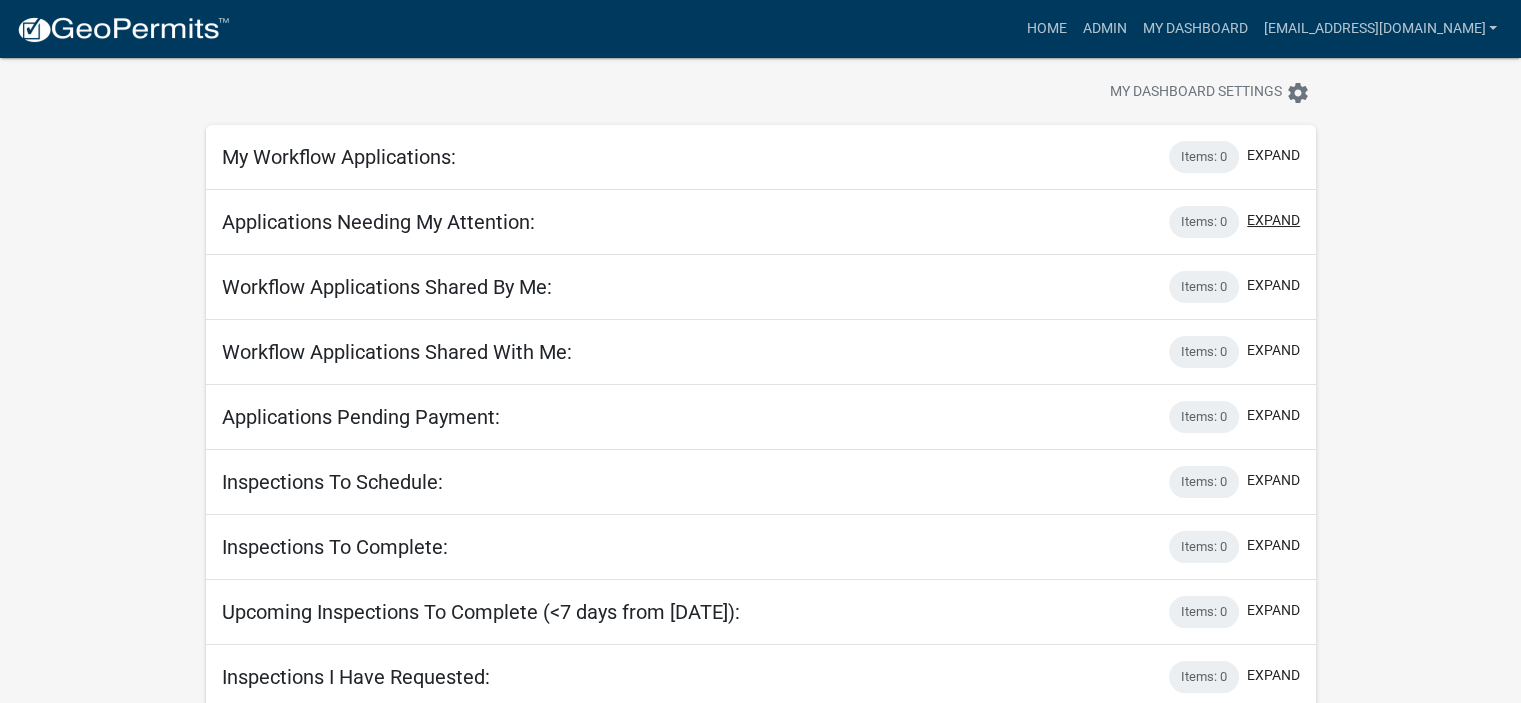 click on "expand" at bounding box center (1273, 220) 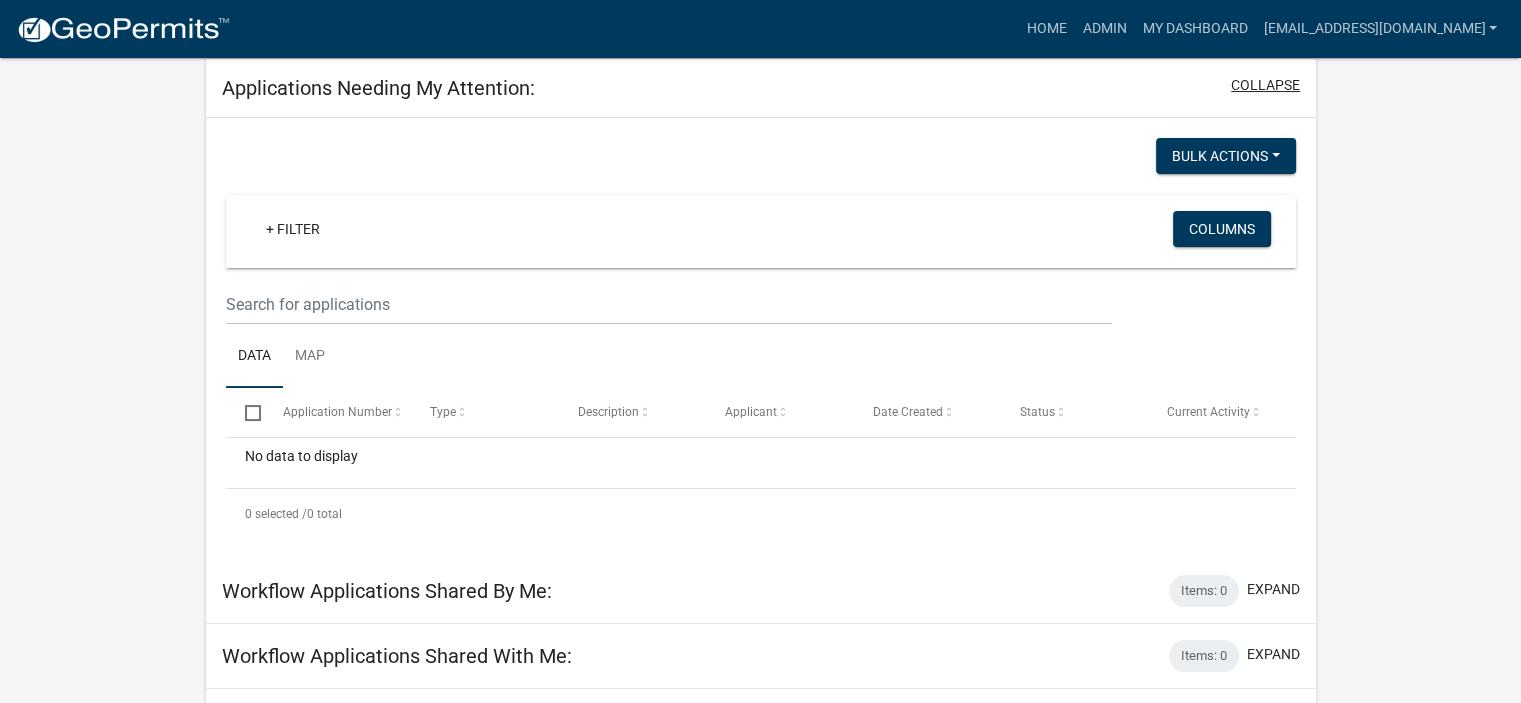 scroll, scrollTop: 166, scrollLeft: 0, axis: vertical 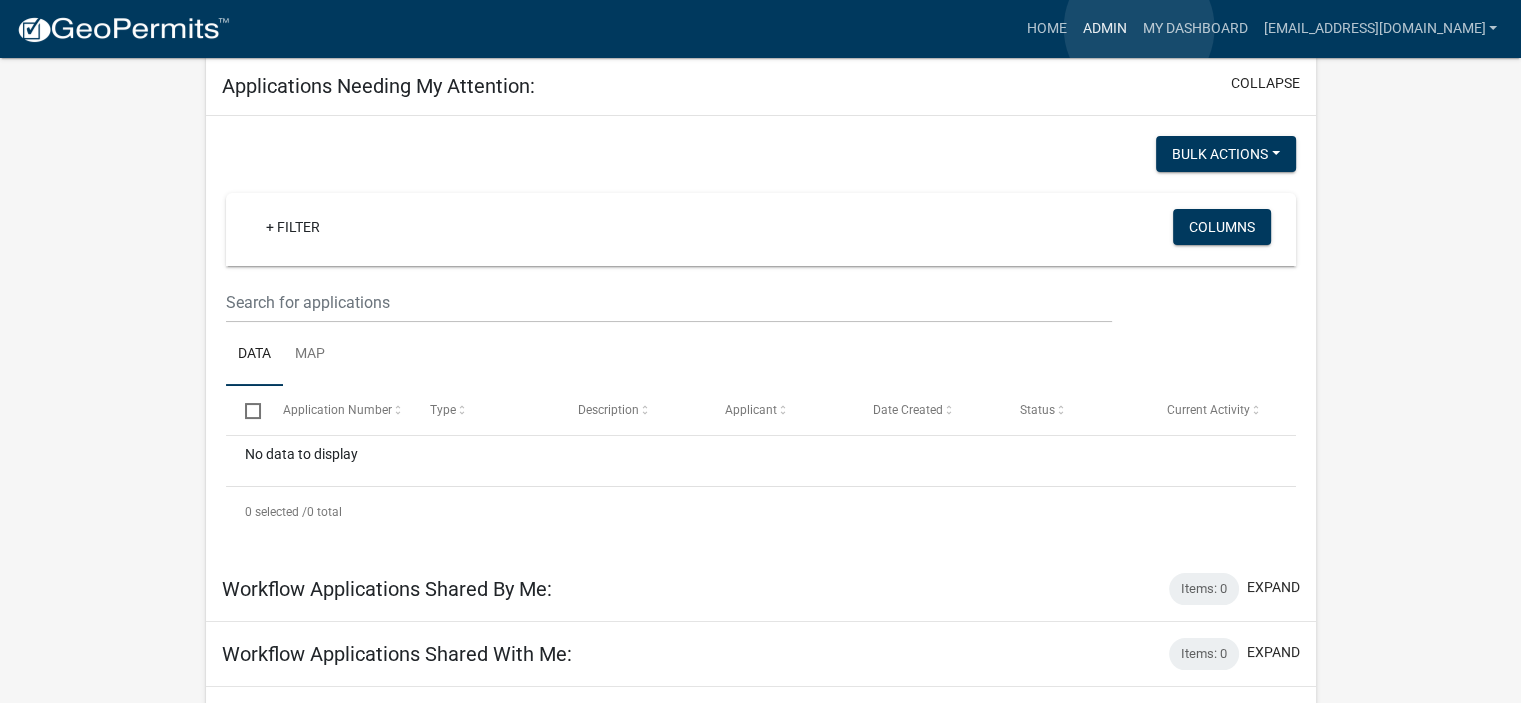 click on "Admin" at bounding box center [1104, 29] 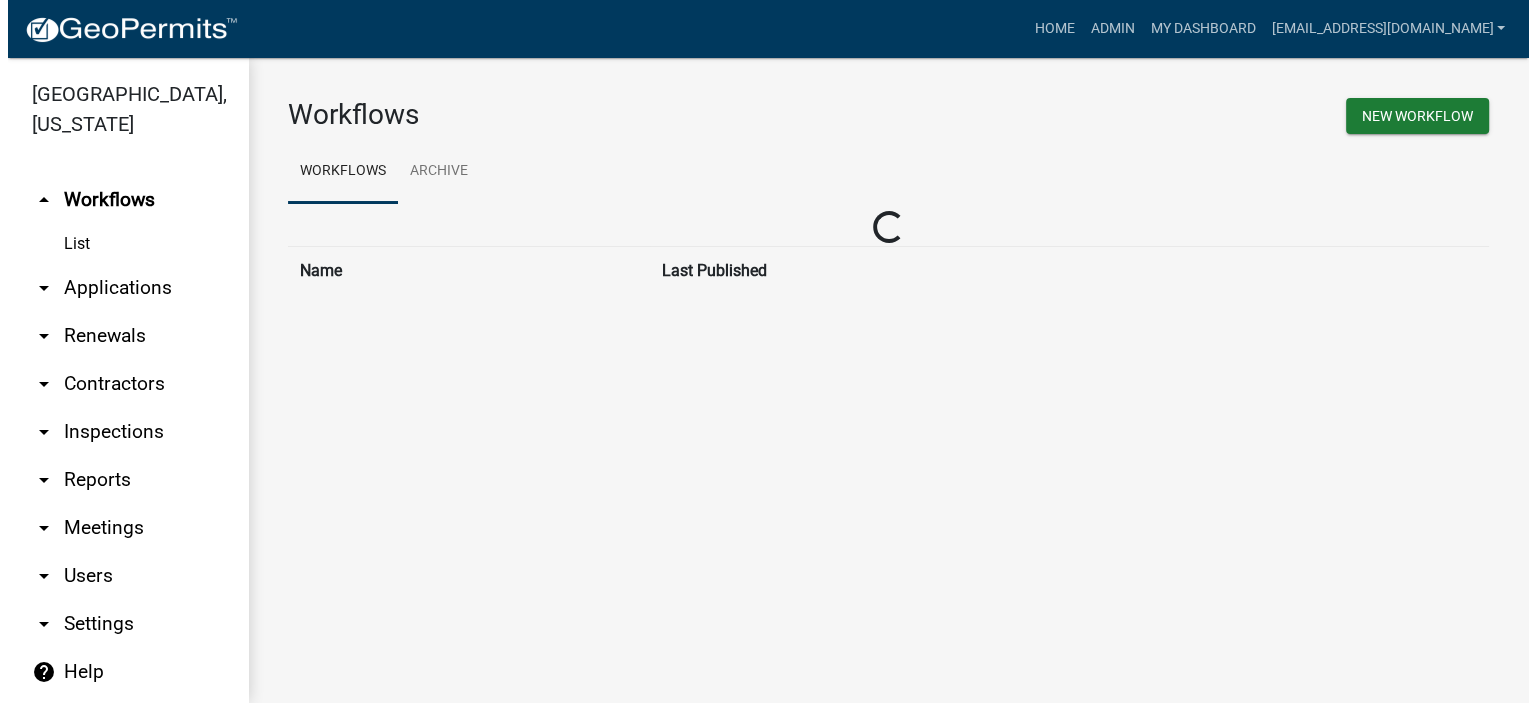 scroll, scrollTop: 0, scrollLeft: 0, axis: both 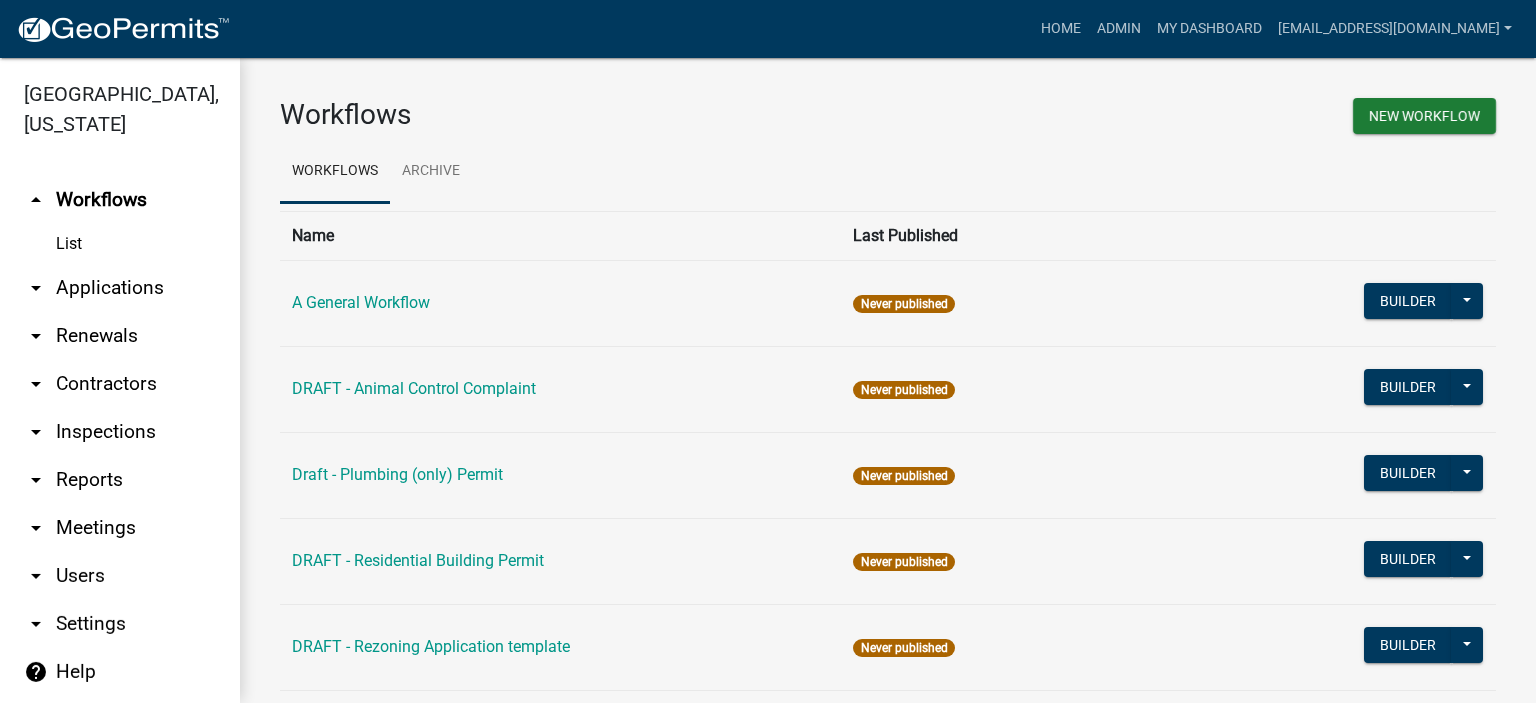 click on "arrow_drop_down   Applications" at bounding box center (120, 288) 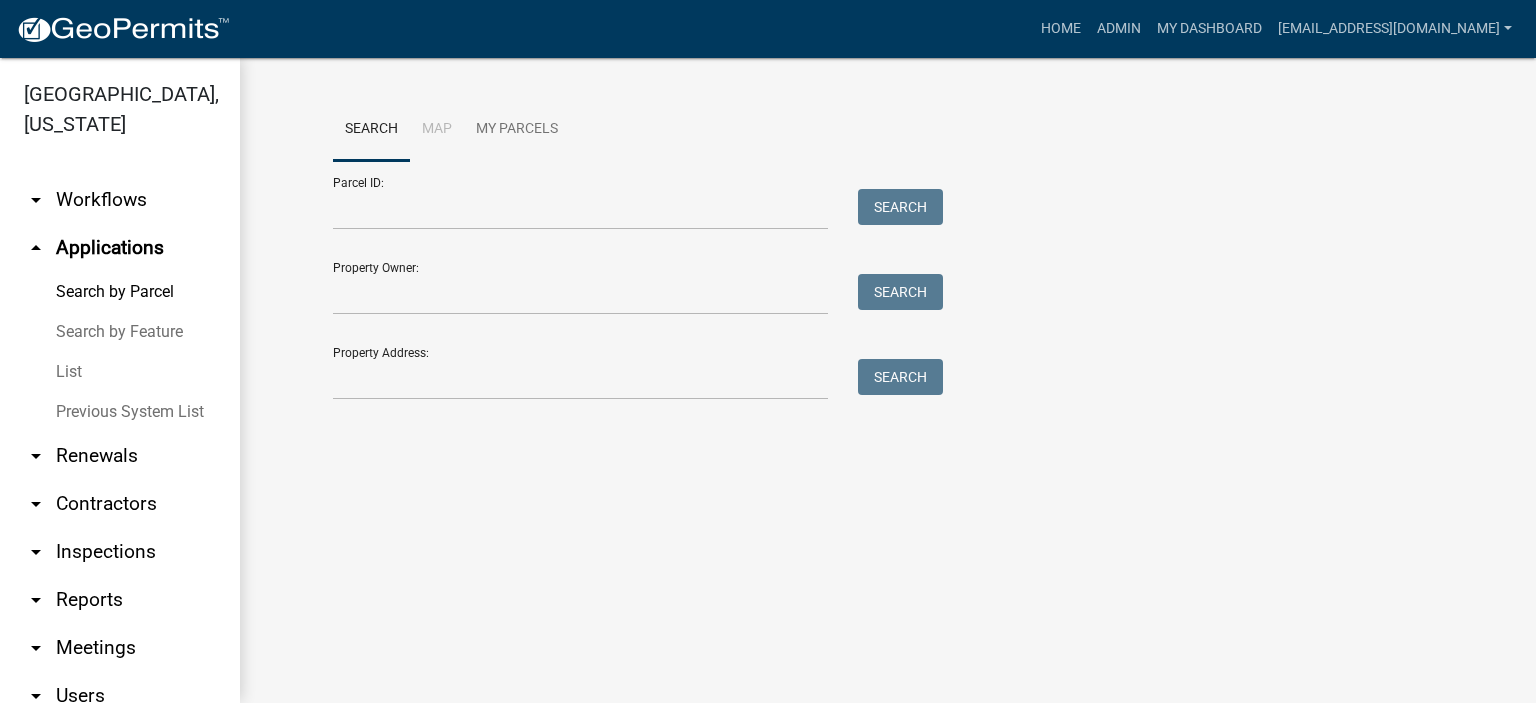 click on "List" at bounding box center (120, 372) 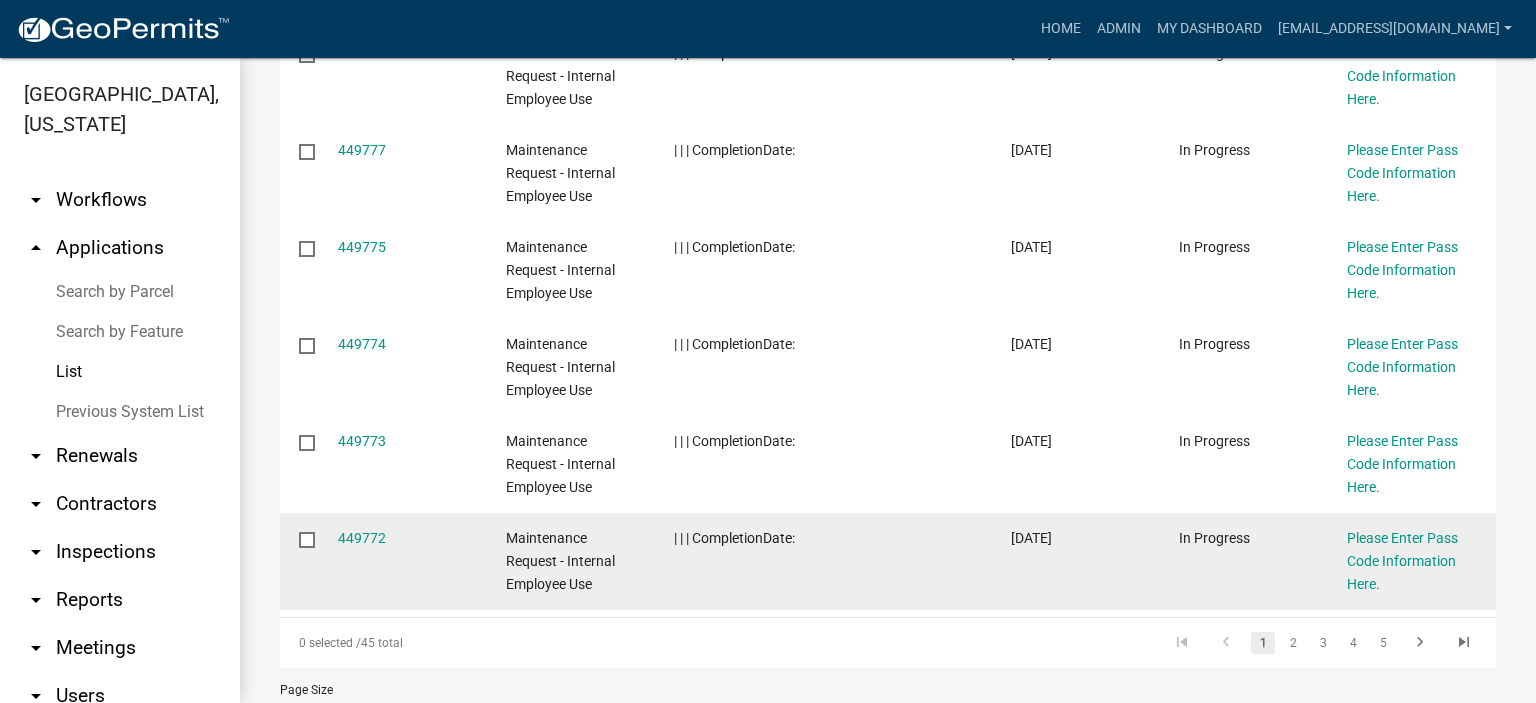 scroll, scrollTop: 789, scrollLeft: 0, axis: vertical 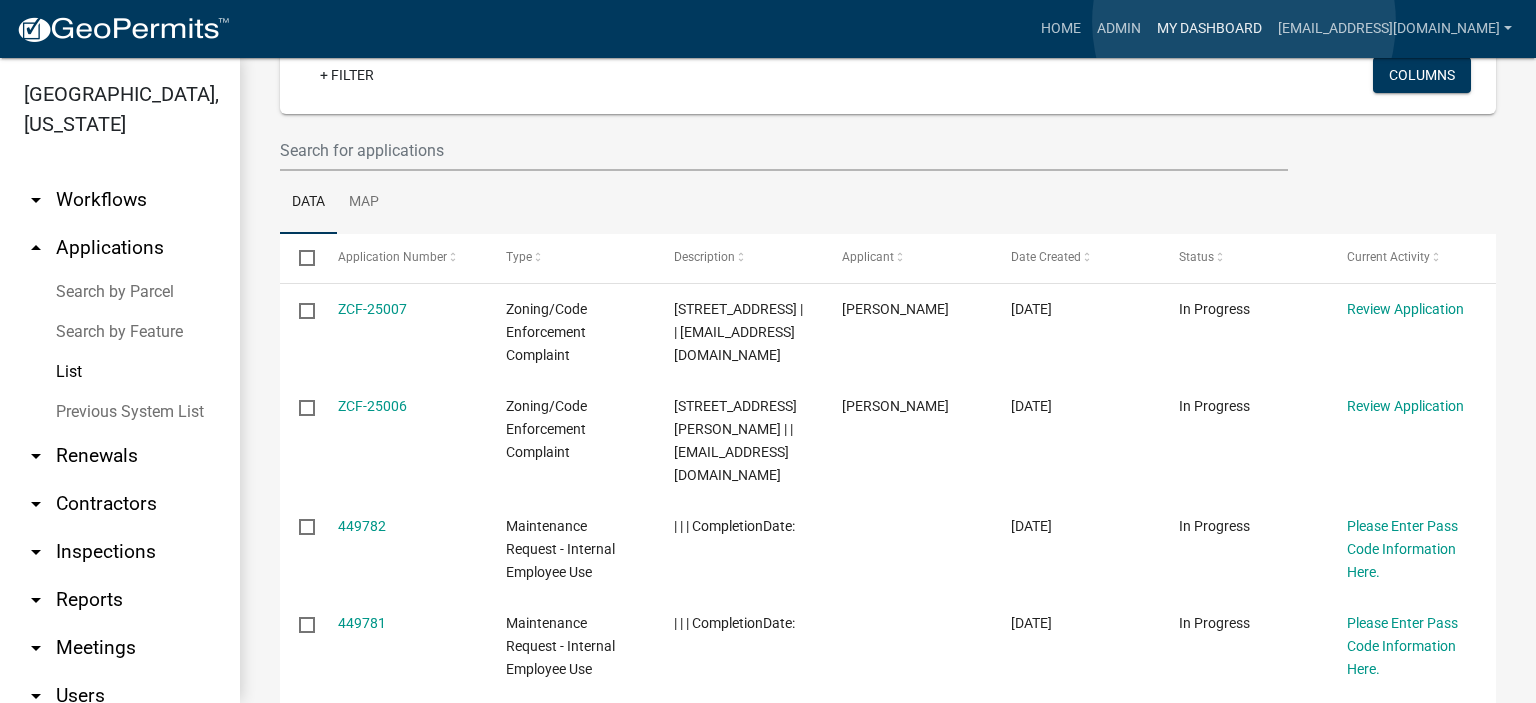 click on "My Dashboard" at bounding box center [1209, 29] 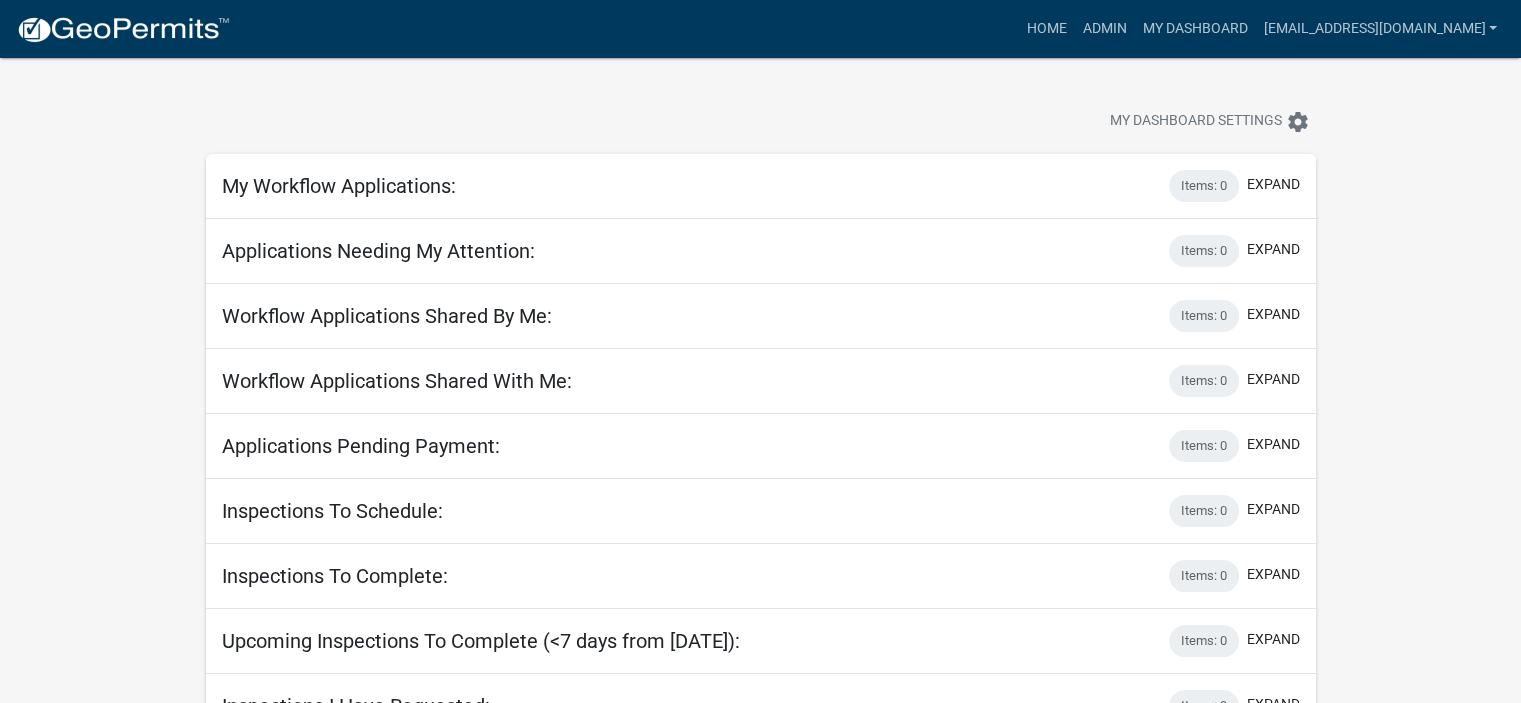 scroll, scrollTop: 0, scrollLeft: 0, axis: both 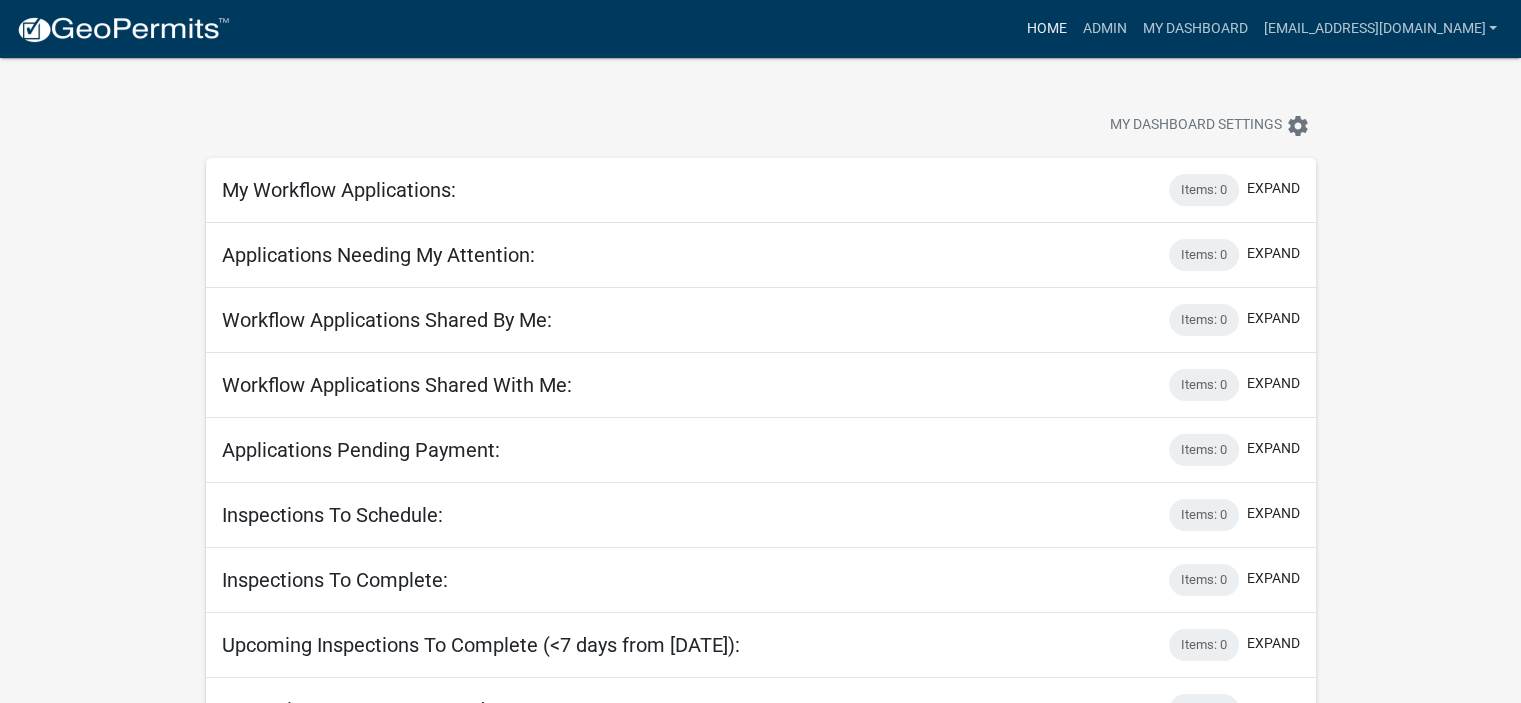 click on "Home" at bounding box center [1046, 29] 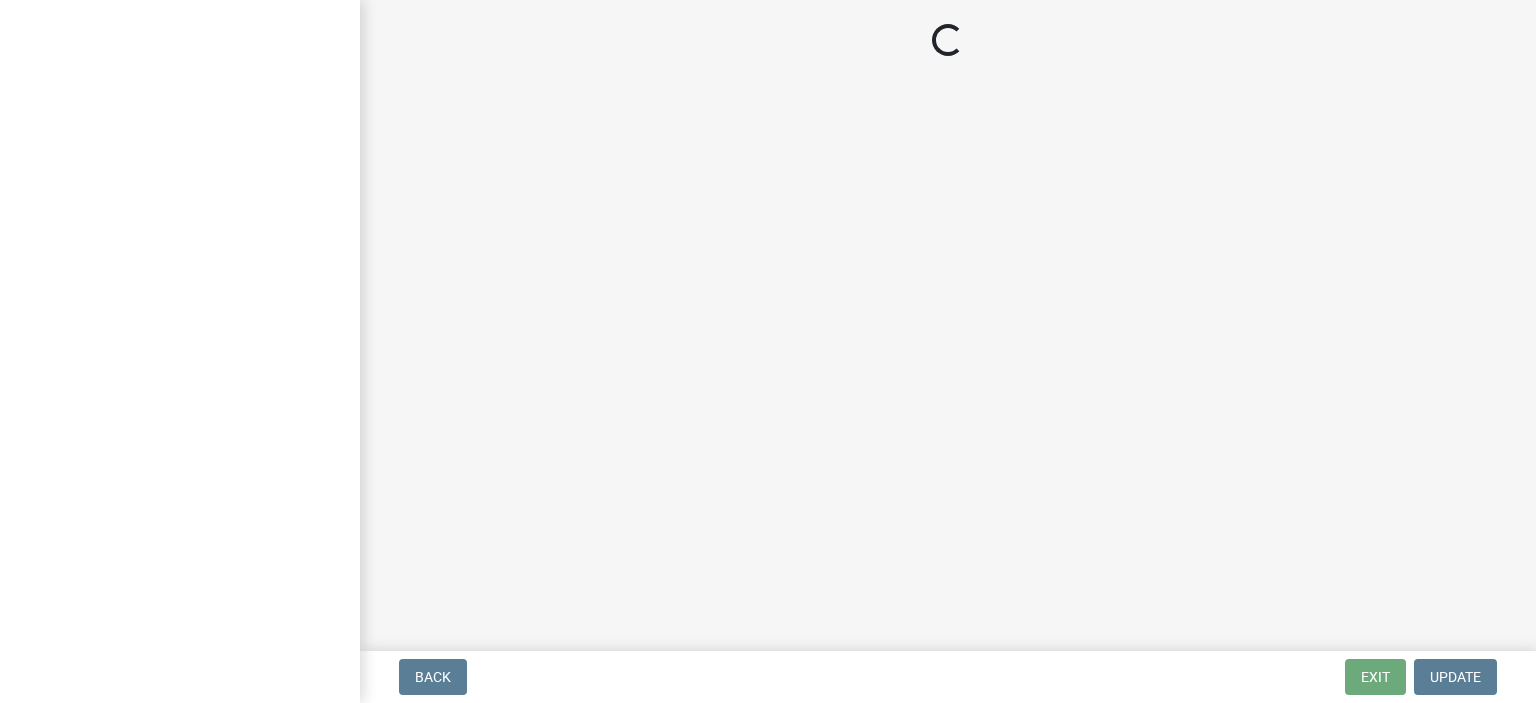 scroll, scrollTop: 0, scrollLeft: 0, axis: both 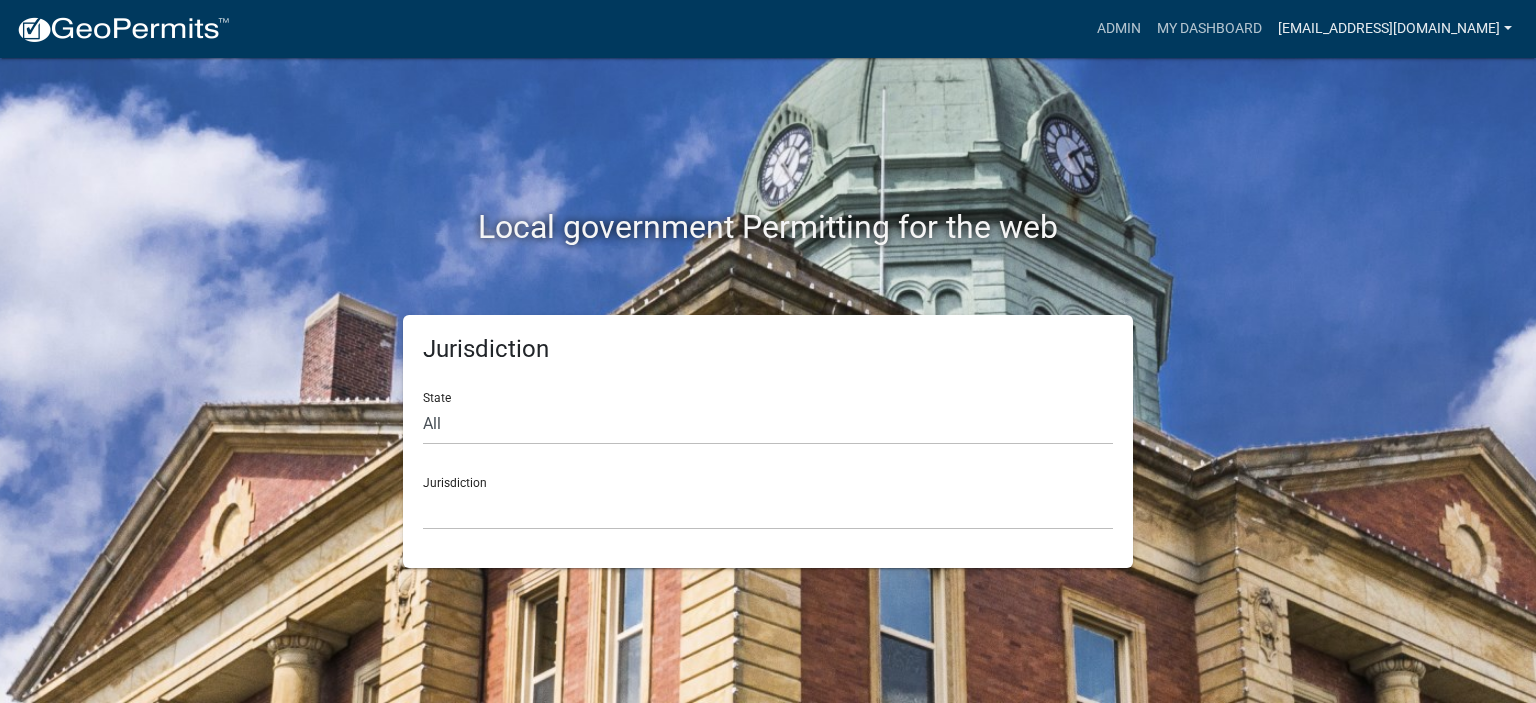 click on "tpatton@madisonco.us" at bounding box center [1395, 29] 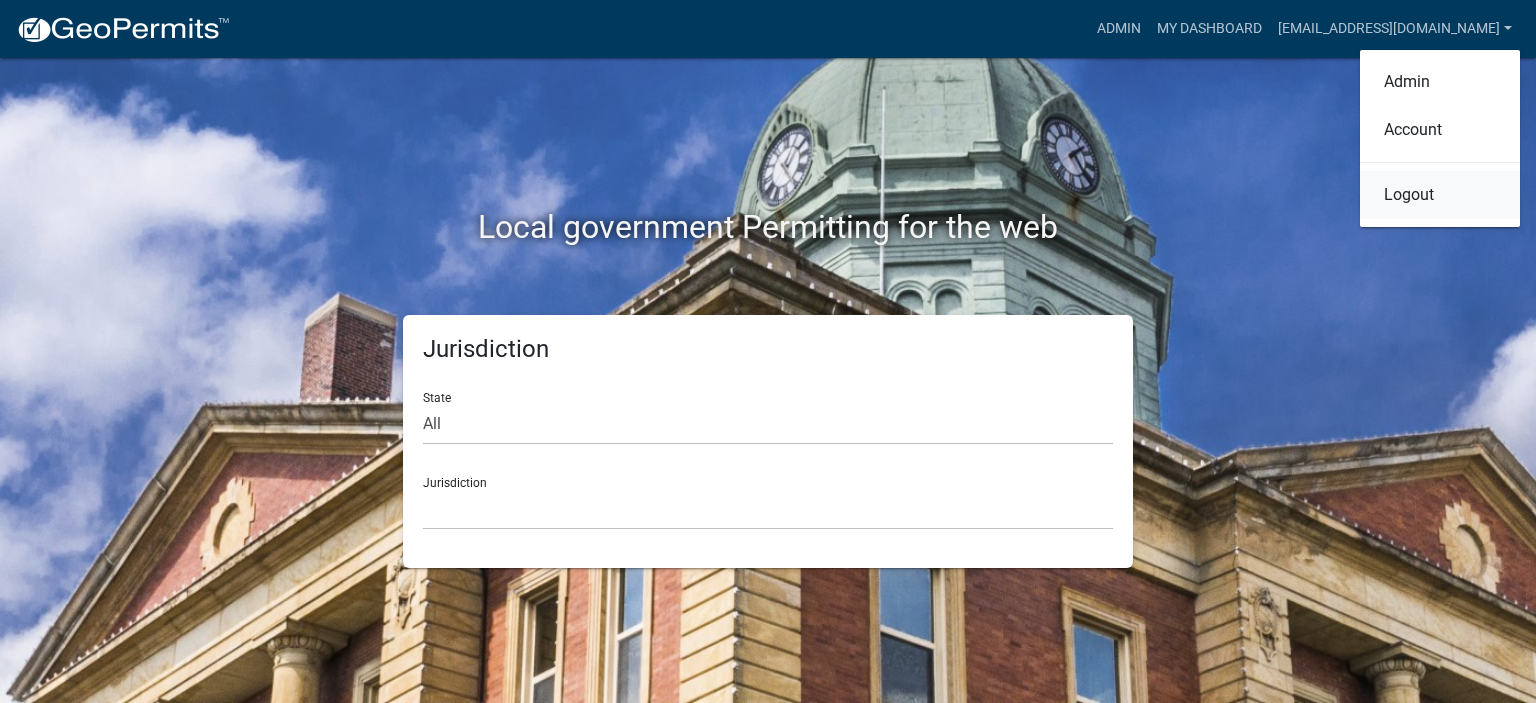click on "Logout" at bounding box center [1440, 195] 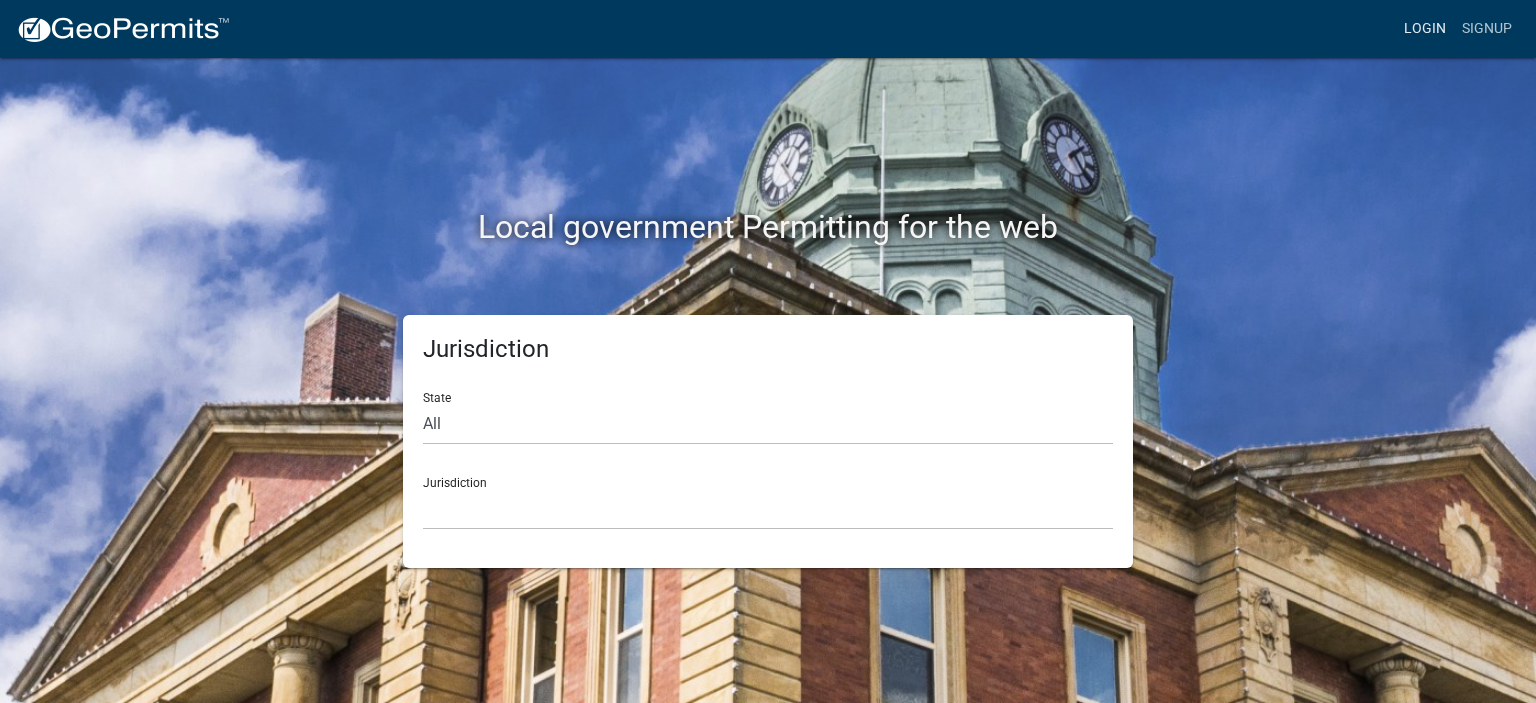 click on "Login" at bounding box center (1425, 29) 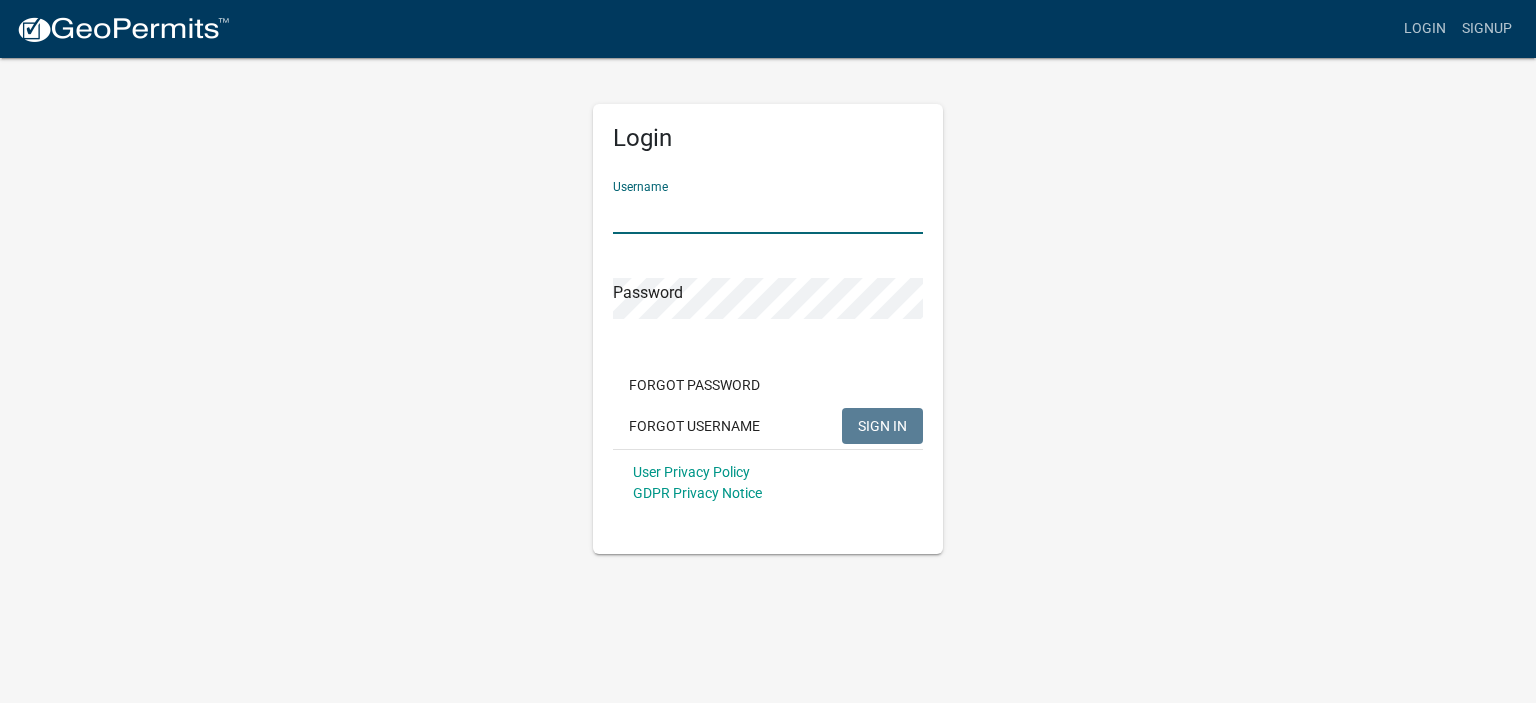 click on "Username" at bounding box center (768, 213) 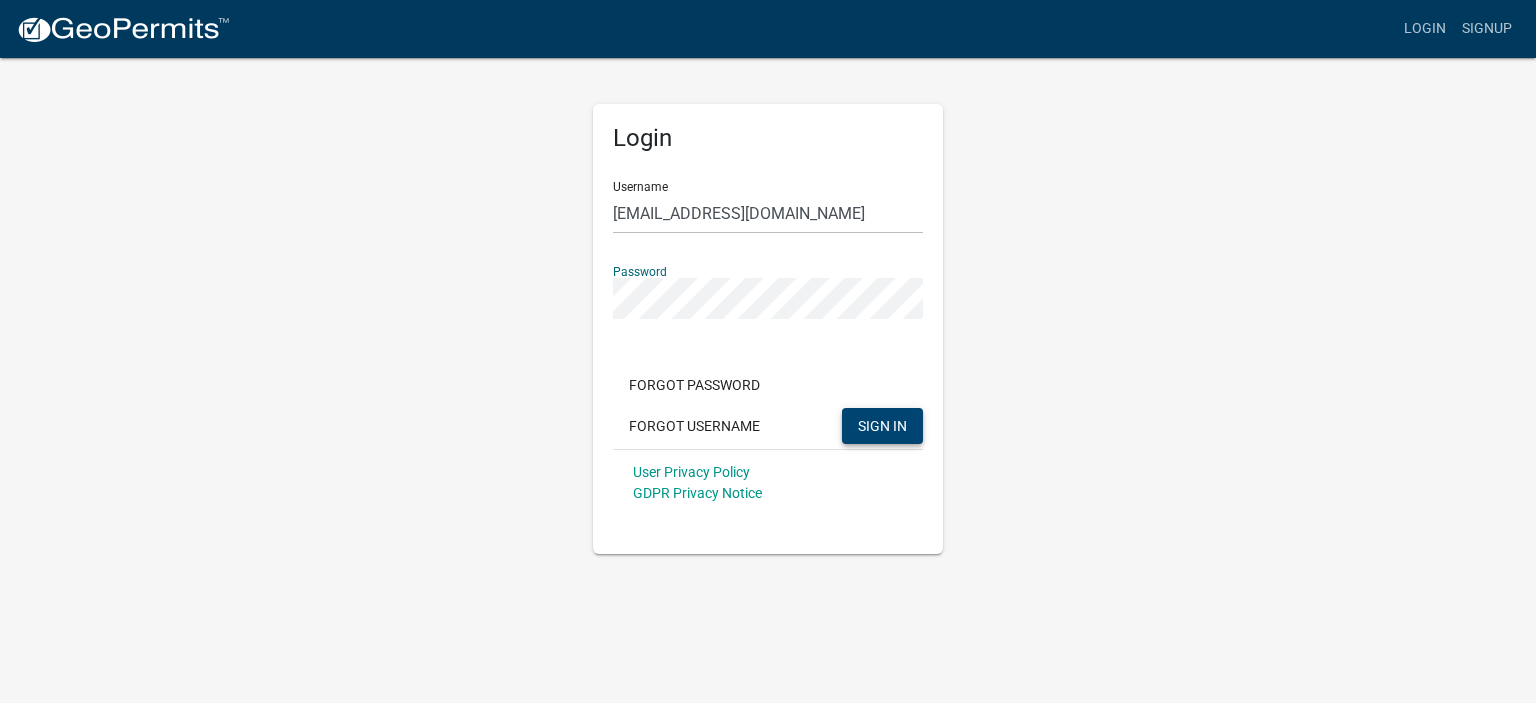 click on "SIGN IN" 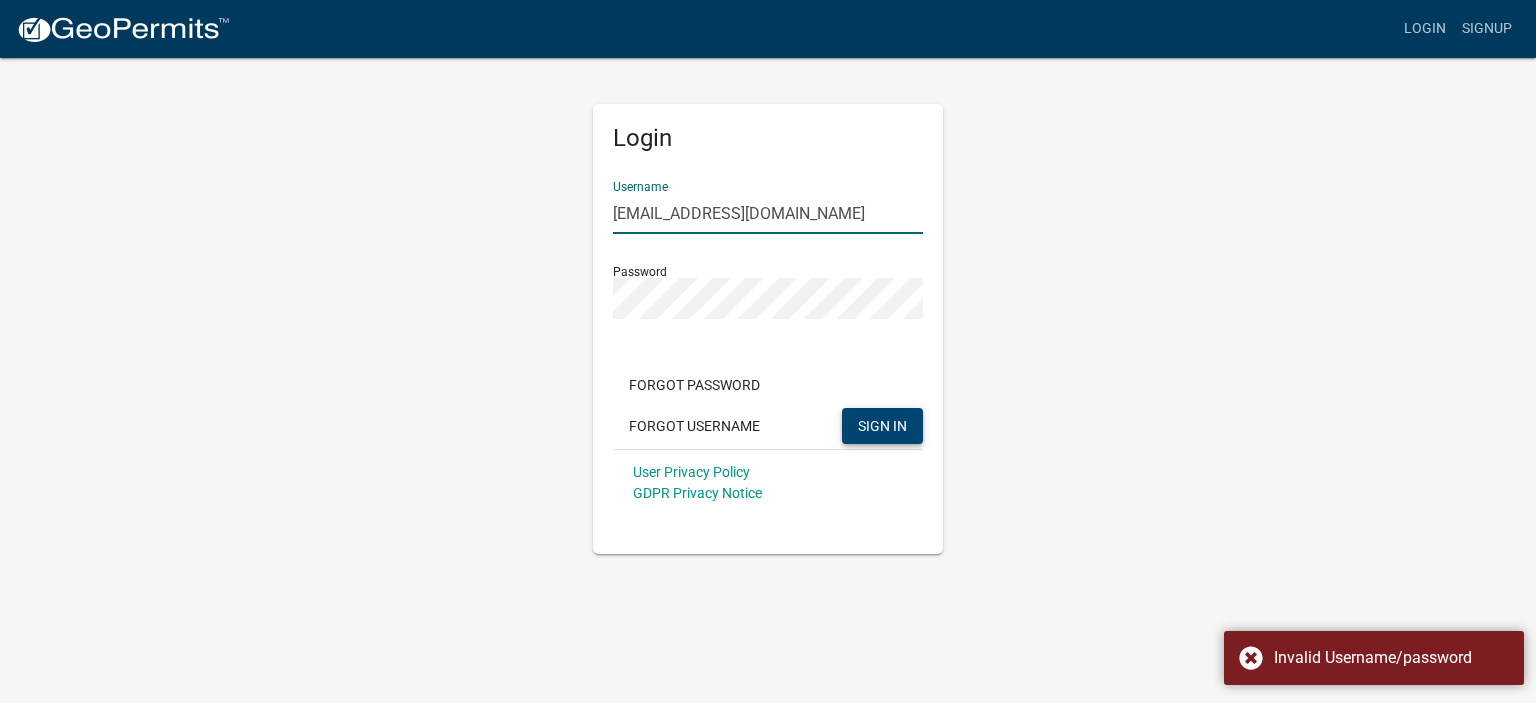 click on "[EMAIL_ADDRESS][DOMAIN_NAME]" at bounding box center [768, 213] 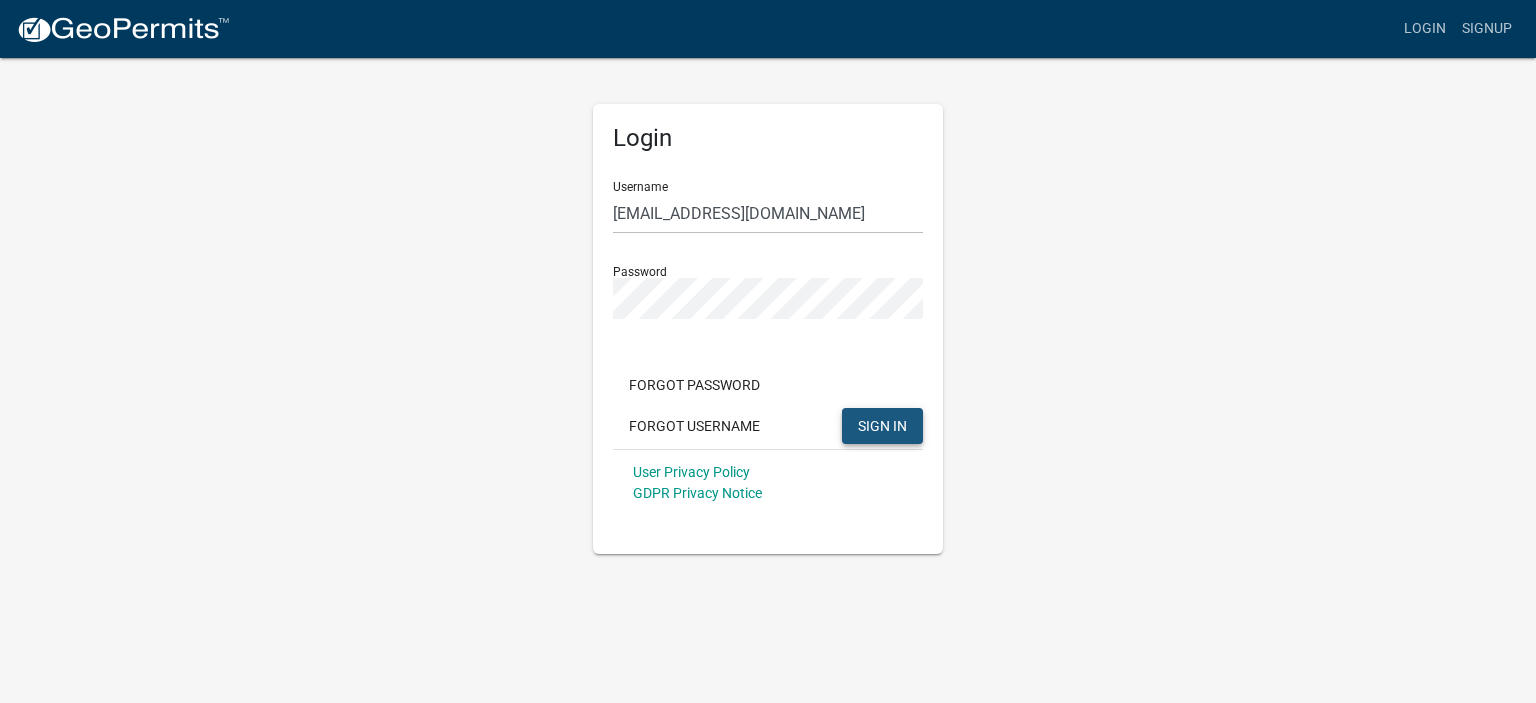 click on "SIGN IN" 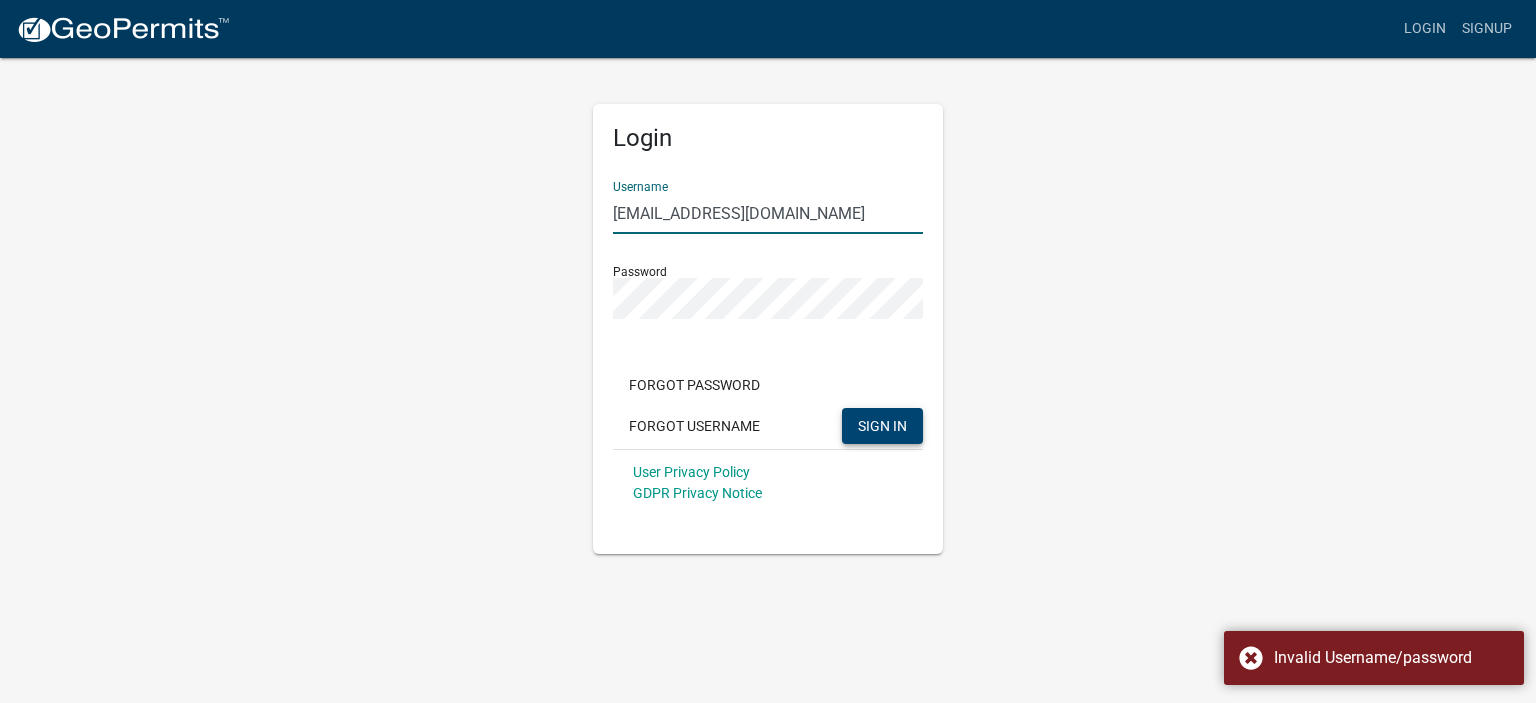 drag, startPoint x: 789, startPoint y: 213, endPoint x: 569, endPoint y: 220, distance: 220.11133 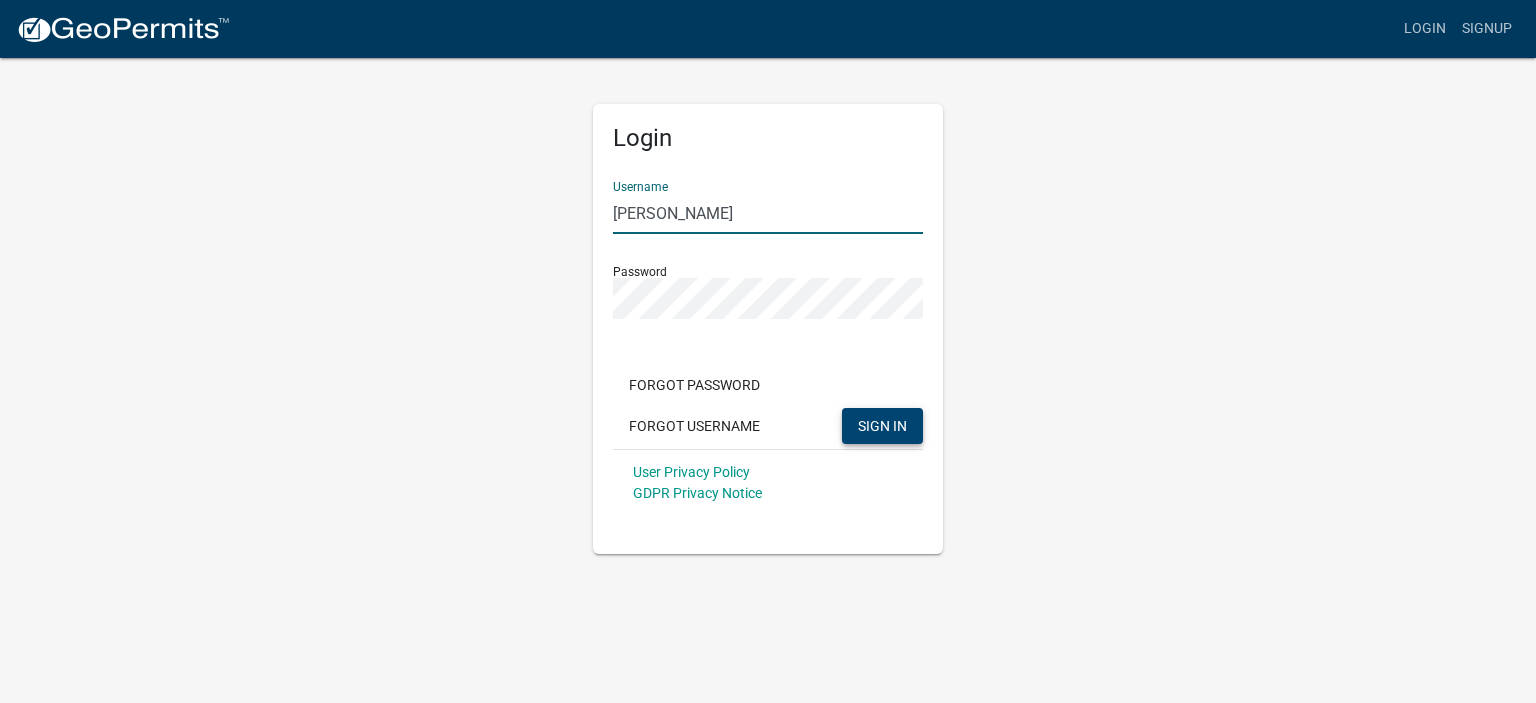 type on "Teresa Patton" 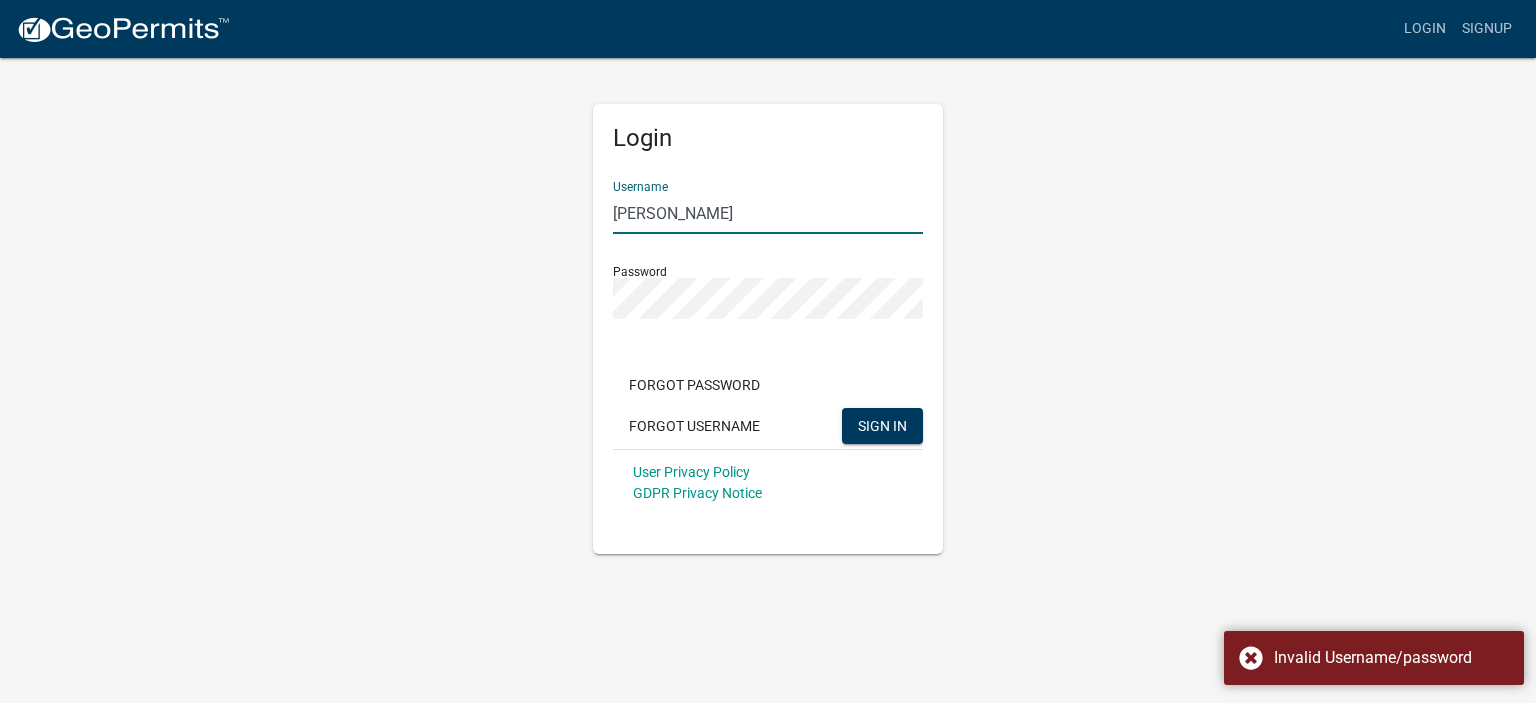 drag, startPoint x: 728, startPoint y: 210, endPoint x: 608, endPoint y: 217, distance: 120.203995 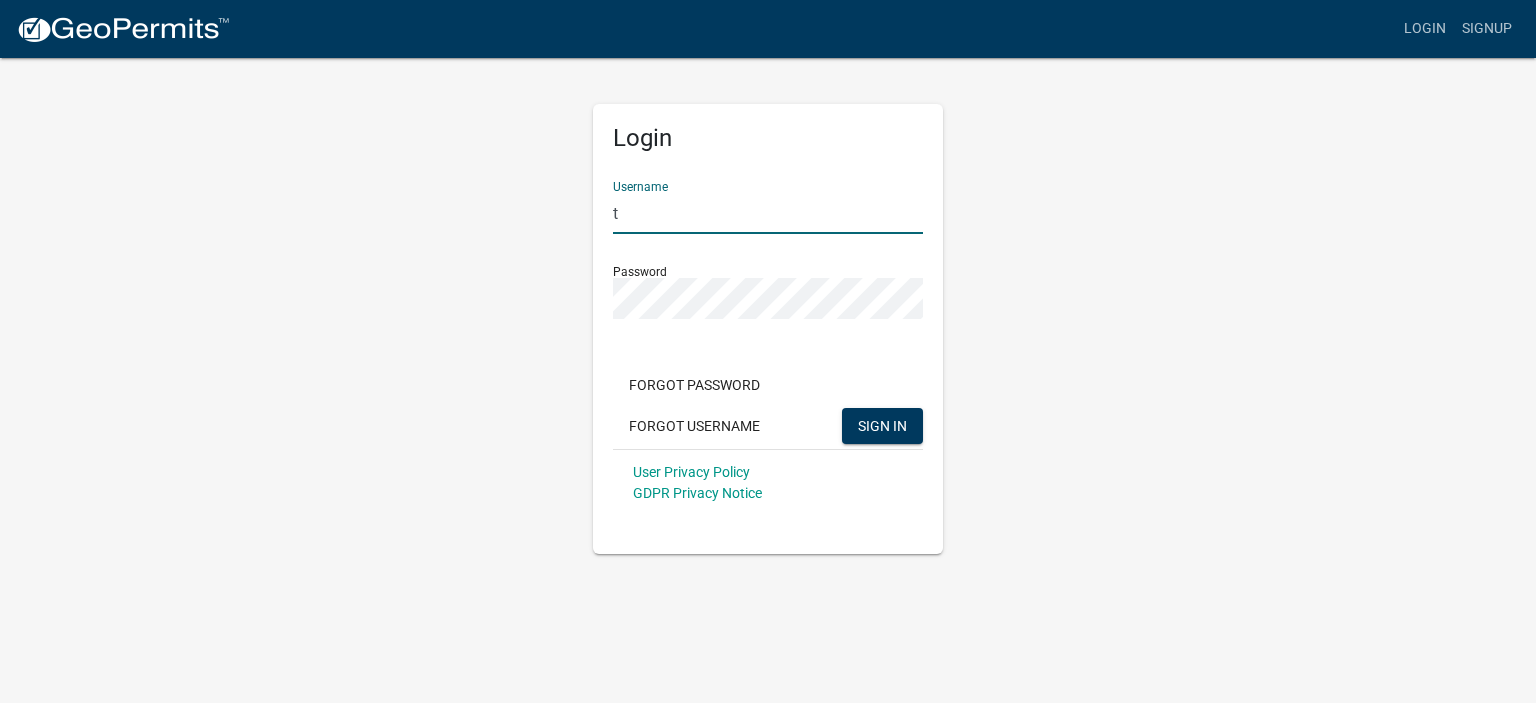 type on "[EMAIL_ADDRESS][DOMAIN_NAME]" 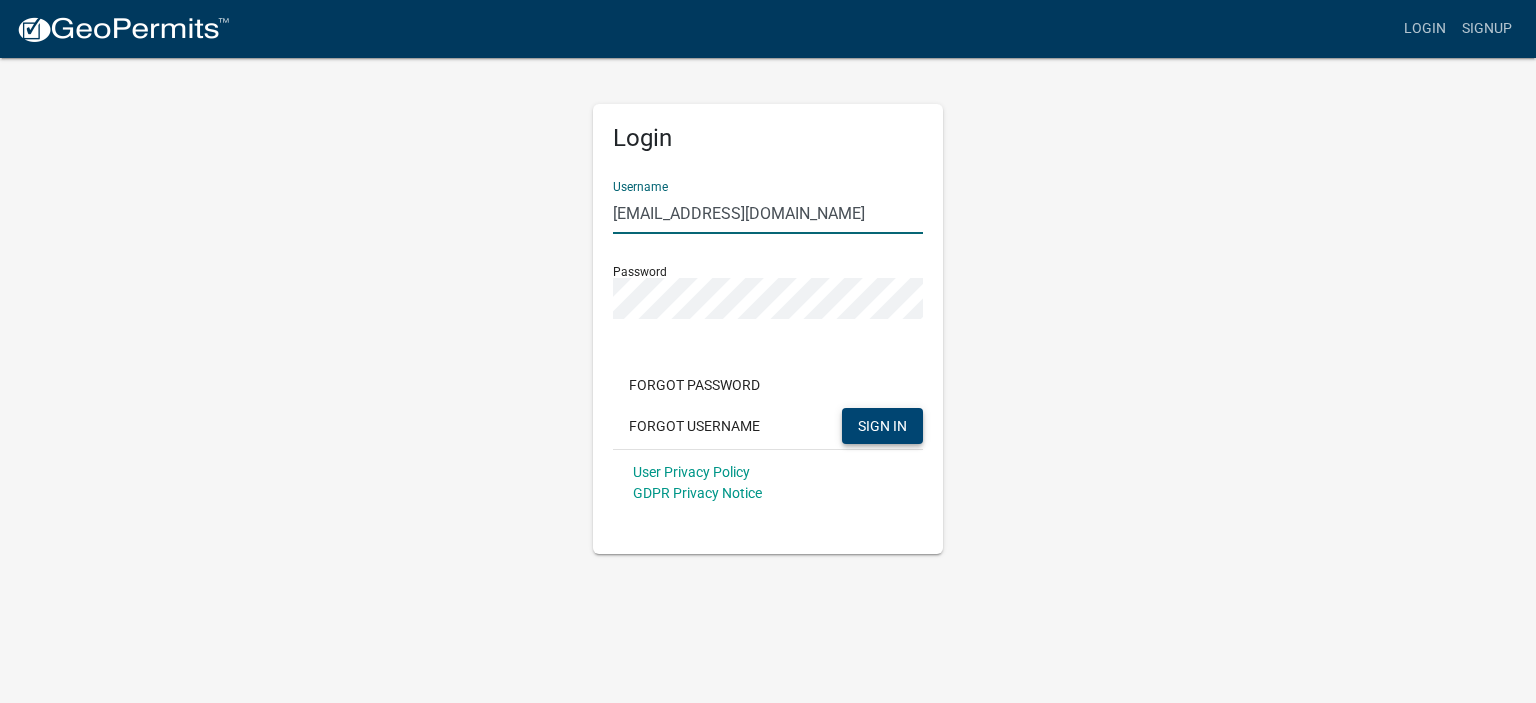 click on "SIGN IN" 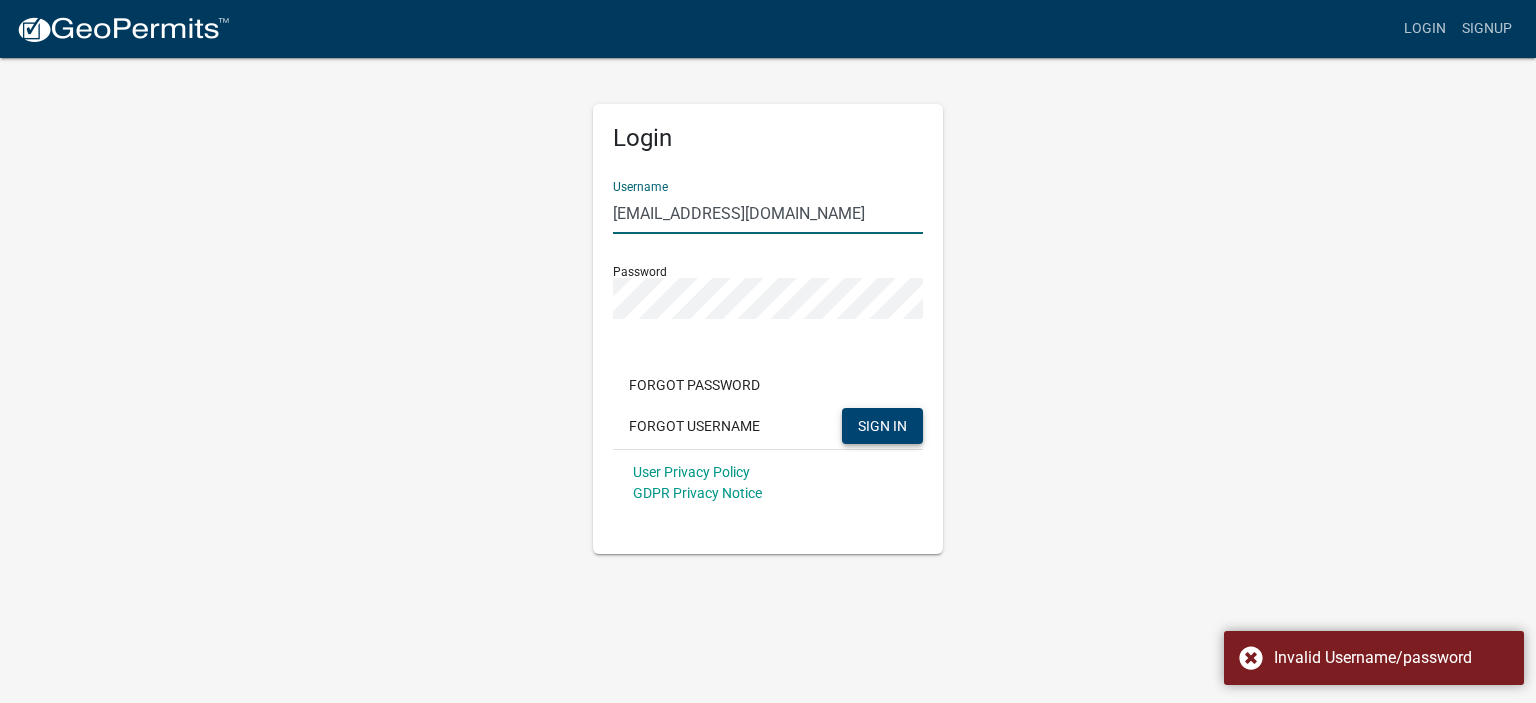 drag, startPoint x: 792, startPoint y: 215, endPoint x: 596, endPoint y: 225, distance: 196.25494 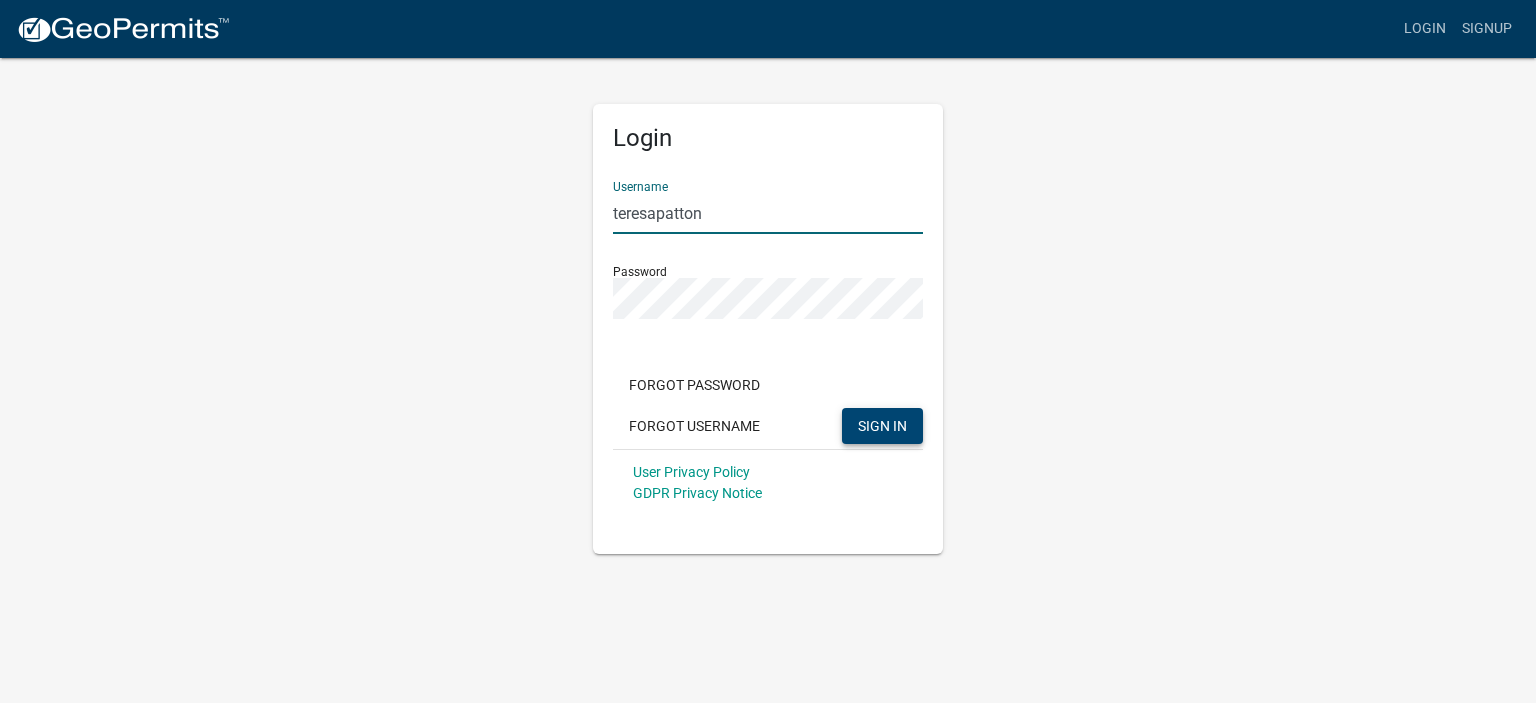 click on "SIGN IN" 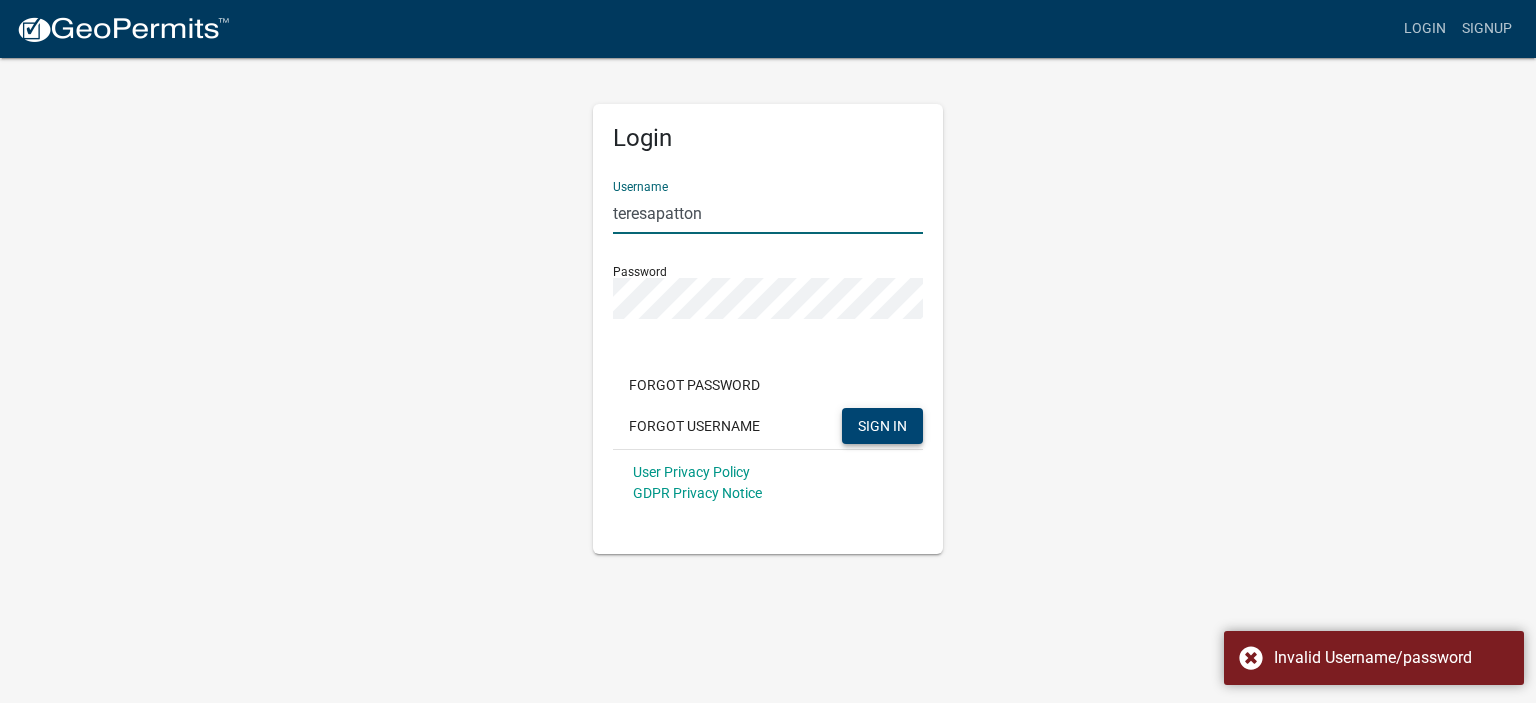 drag, startPoint x: 730, startPoint y: 218, endPoint x: 602, endPoint y: 224, distance: 128.14055 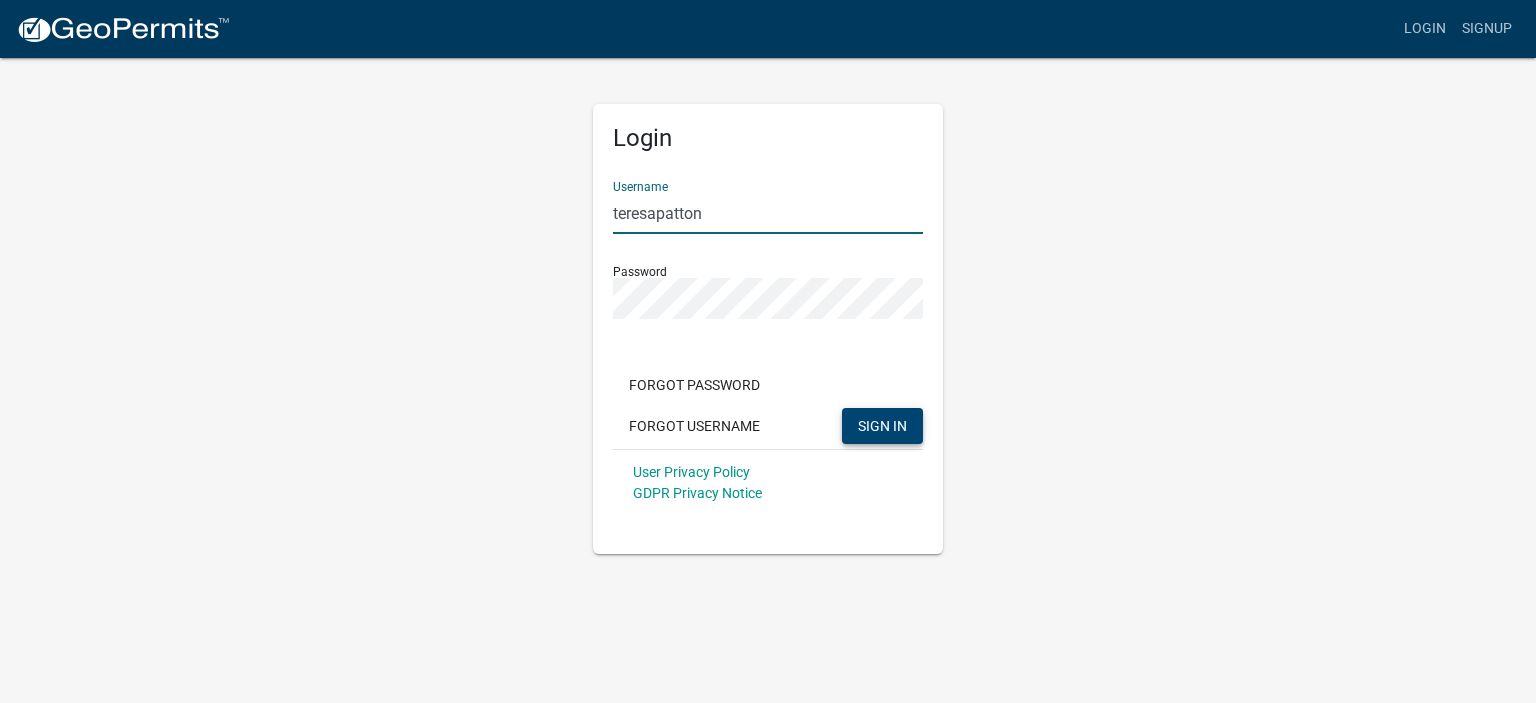 click on "teresapatton" at bounding box center [768, 213] 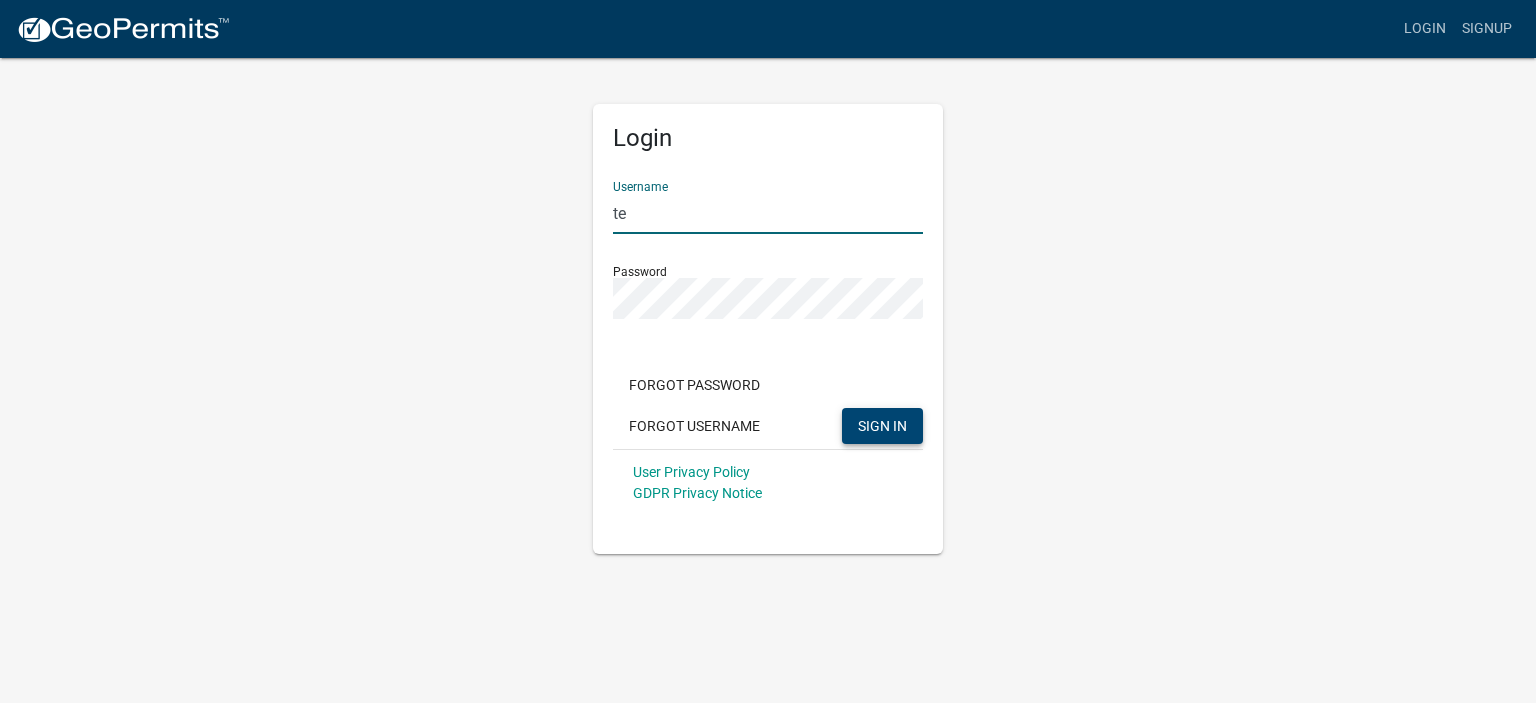 type on "t" 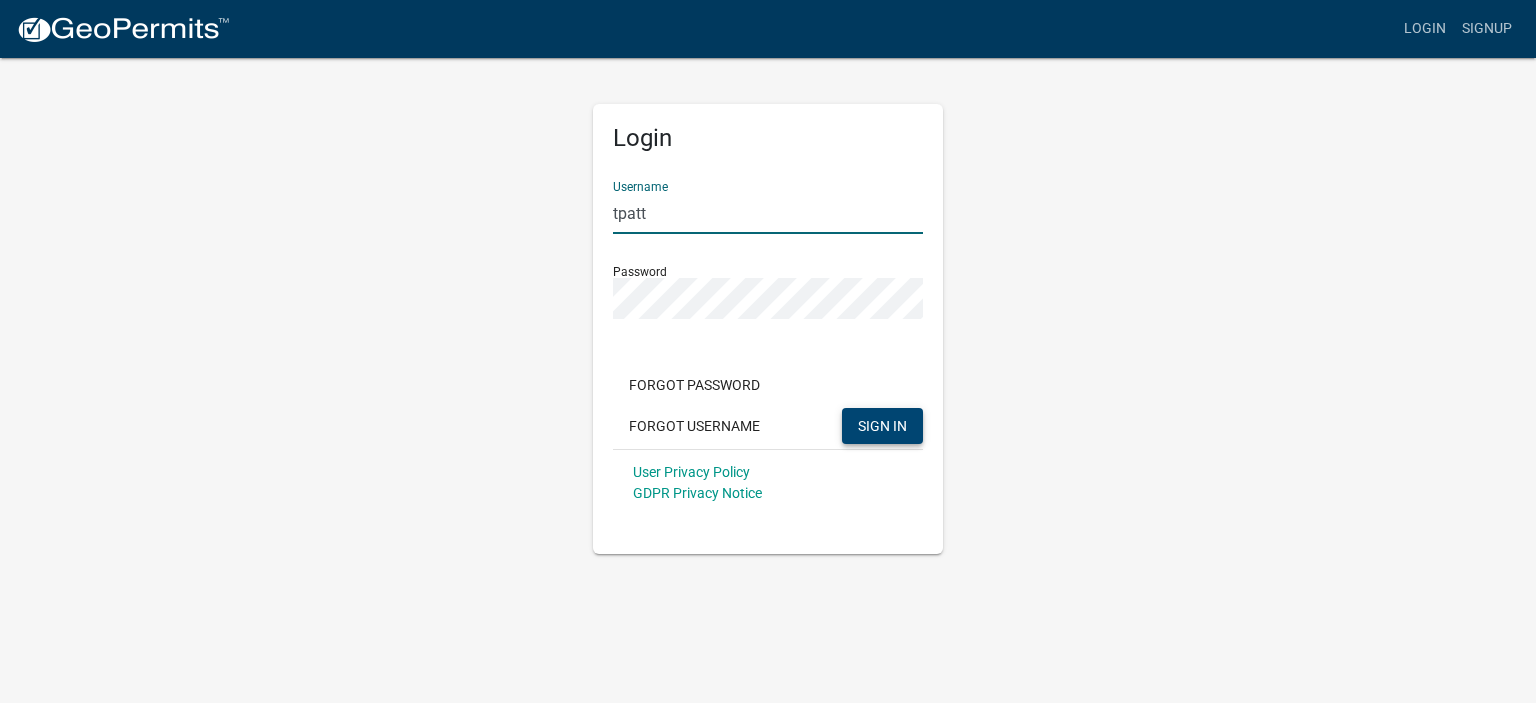 click on "SIGN IN" 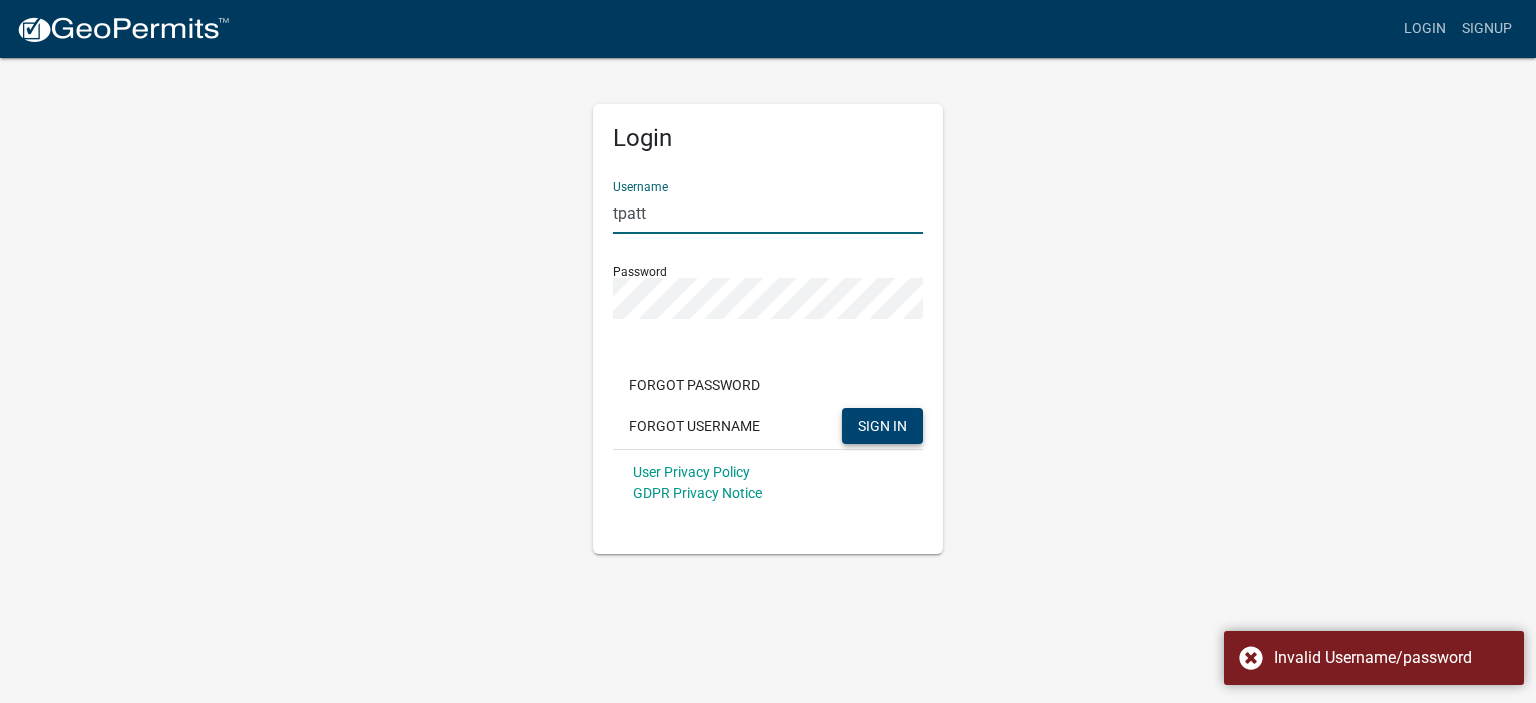 type on "[EMAIL_ADDRESS][DOMAIN_NAME]" 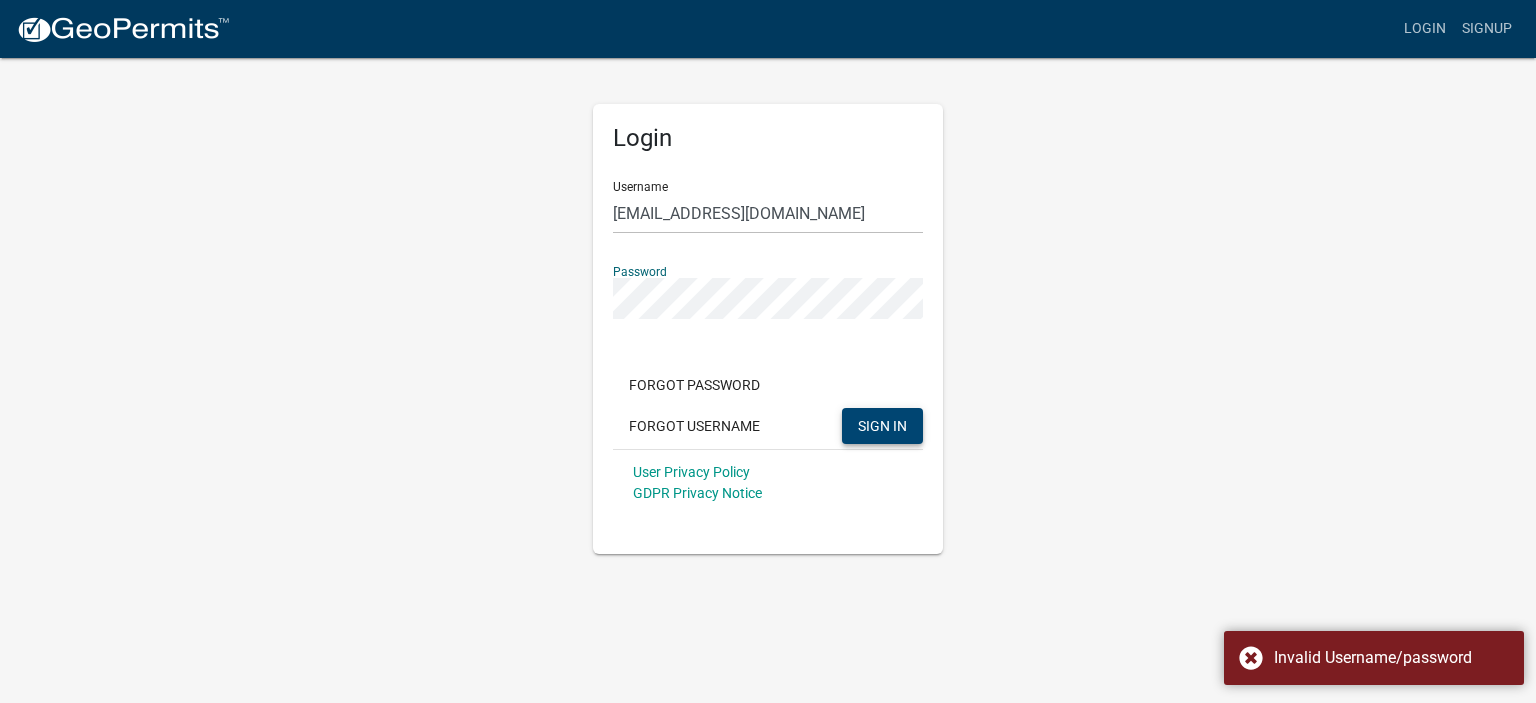 click on "Login Username tpatton@madisonco.us Password  Forgot Password   Forgot Username  SIGN IN User Privacy Policy GDPR Privacy Notice" 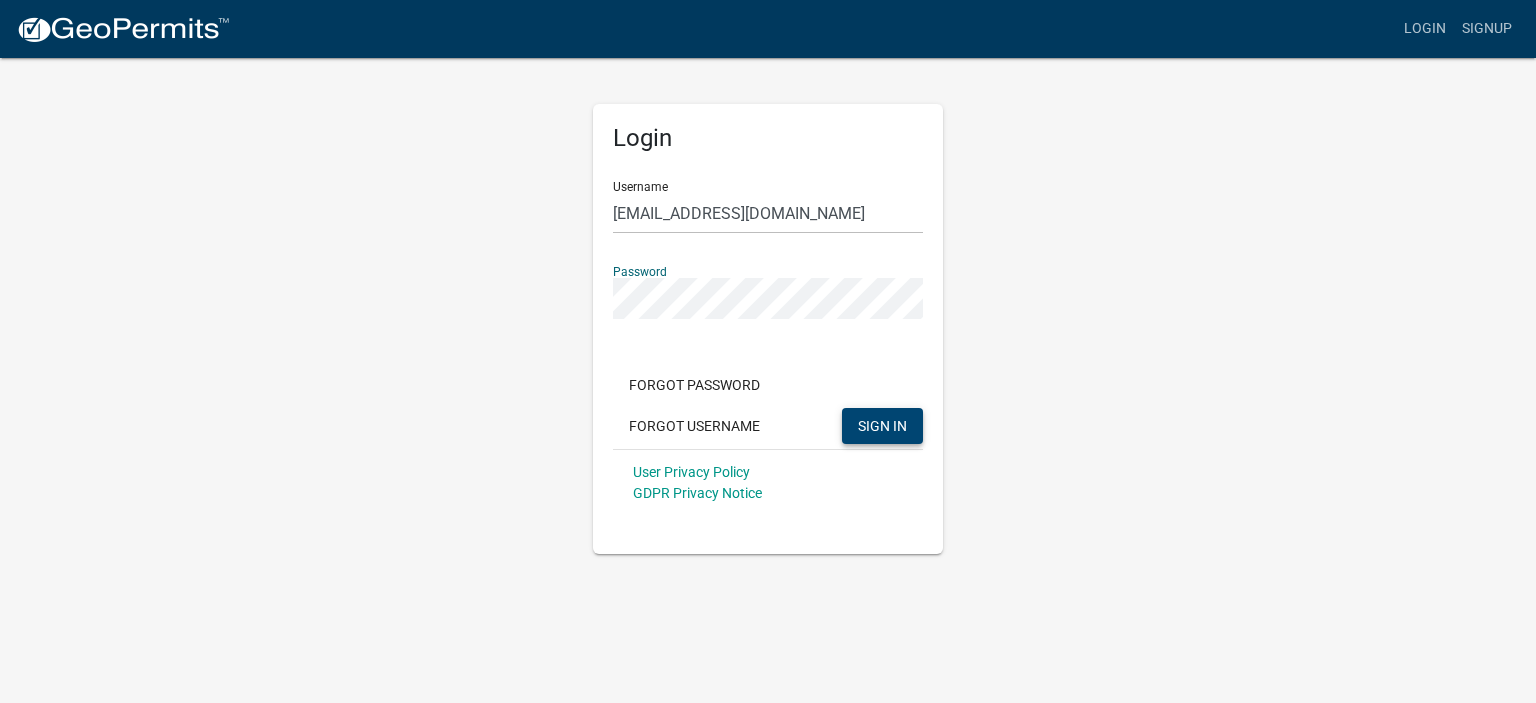 click on "SIGN IN" 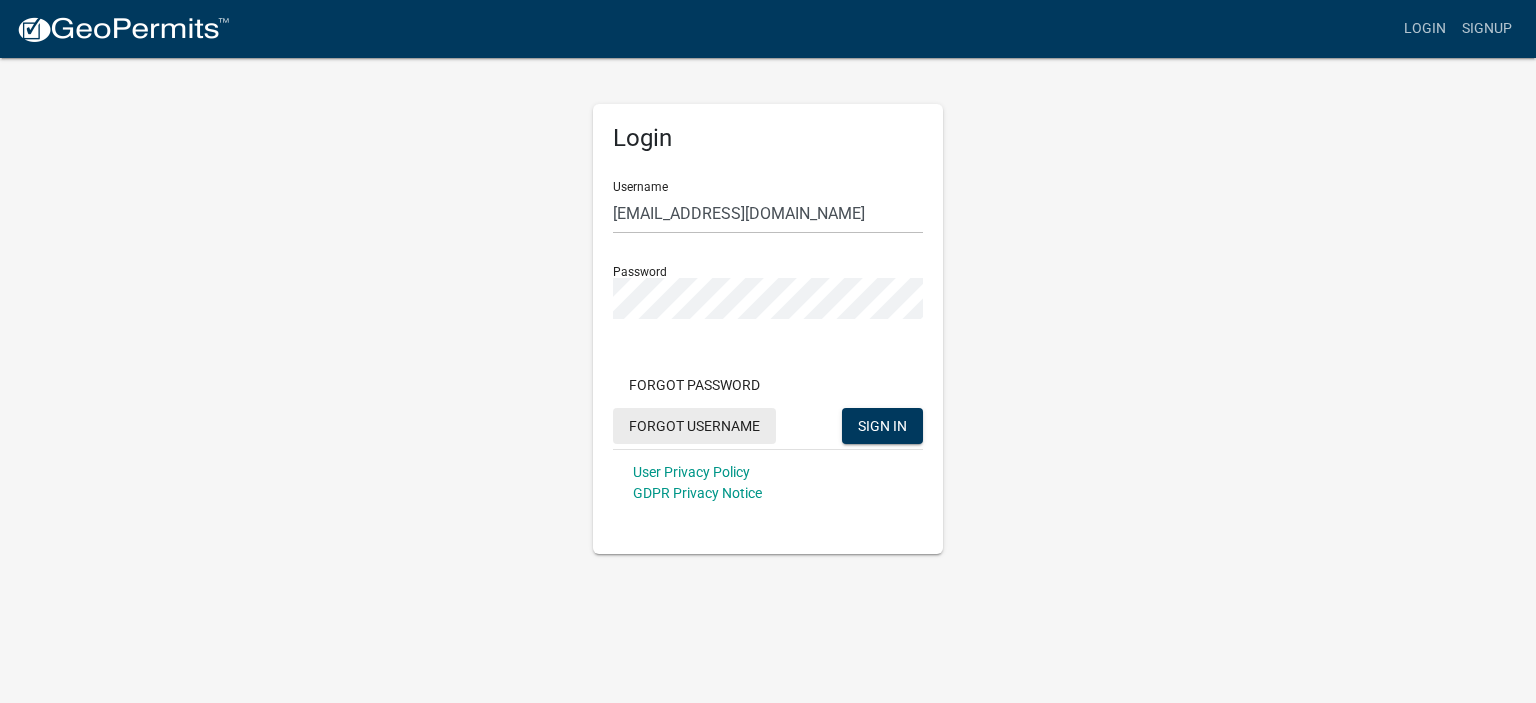 click on "Forgot Username" 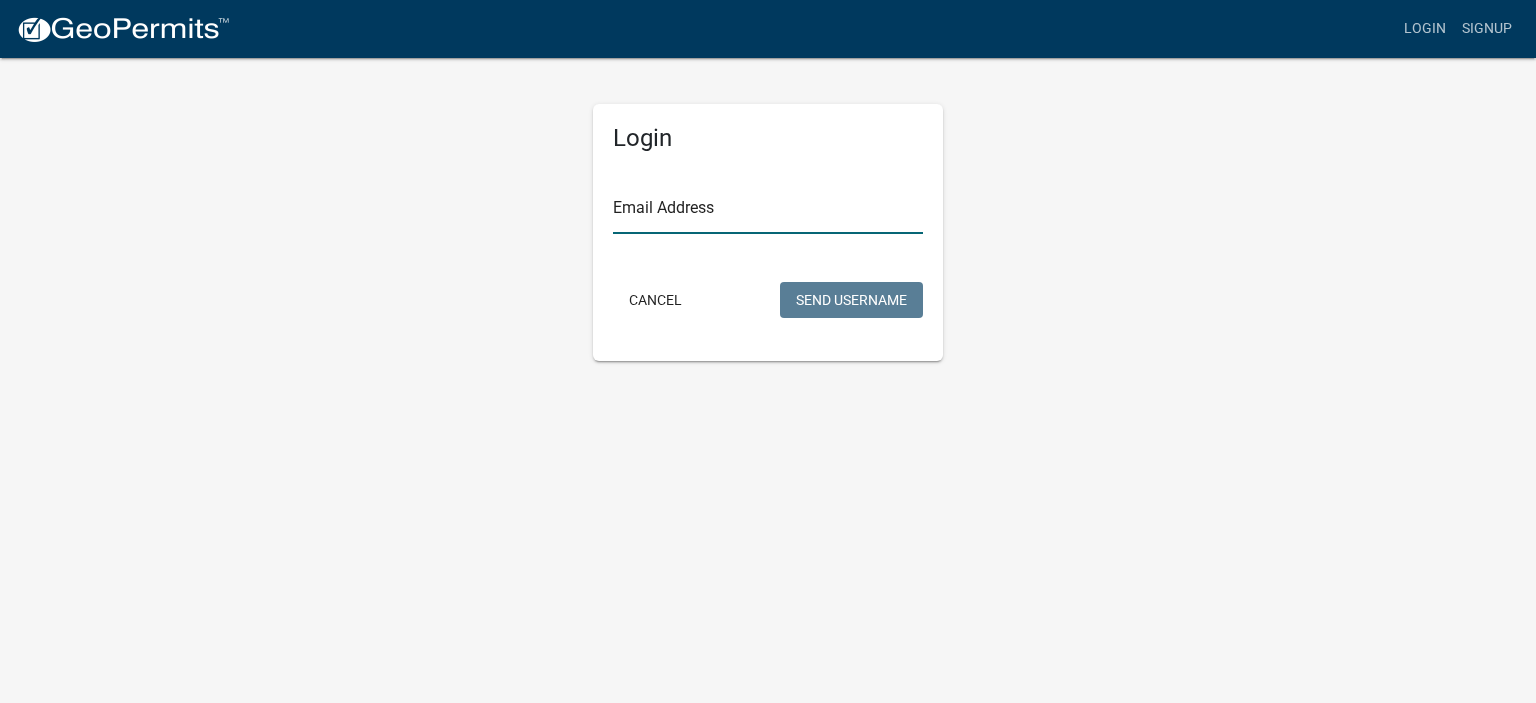 click on "Email Address" at bounding box center [768, 213] 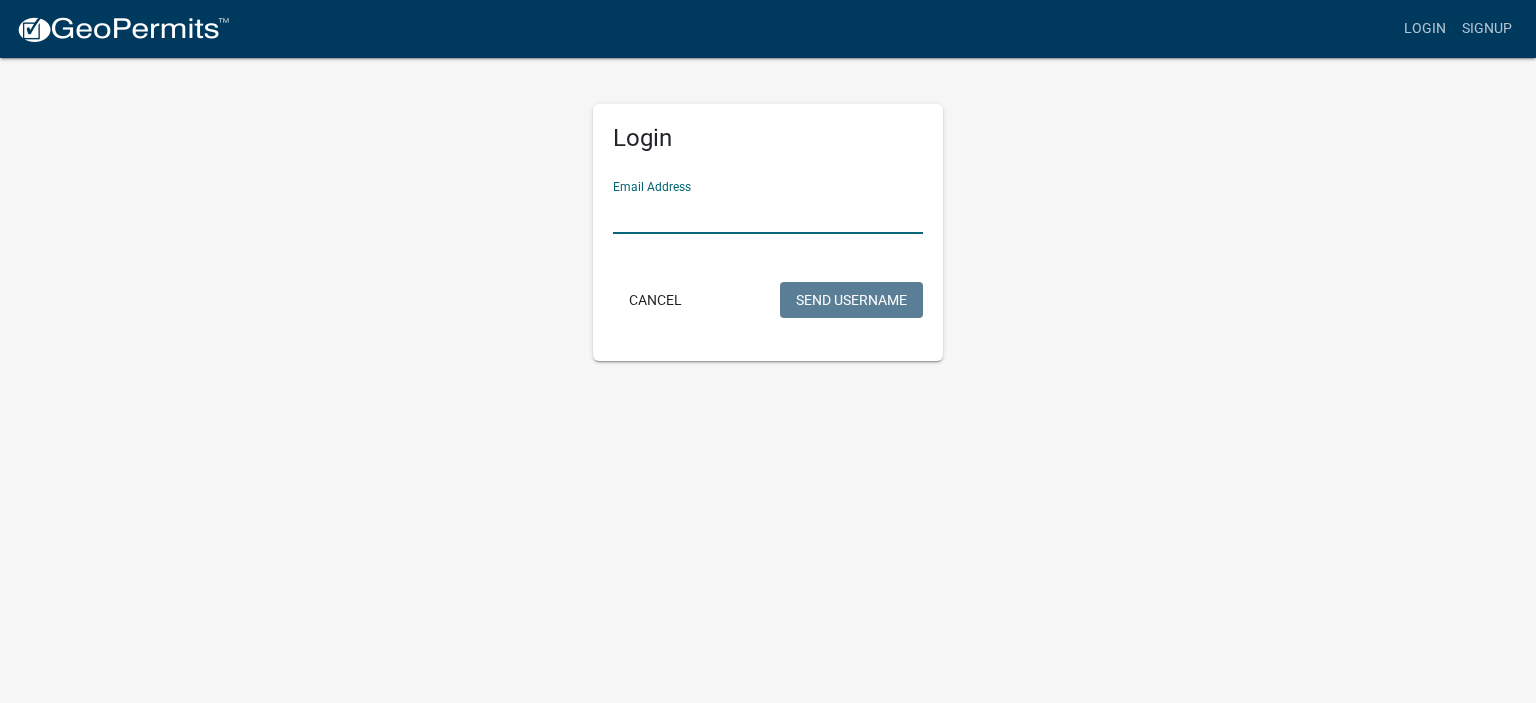 type on "[EMAIL_ADDRESS][DOMAIN_NAME]" 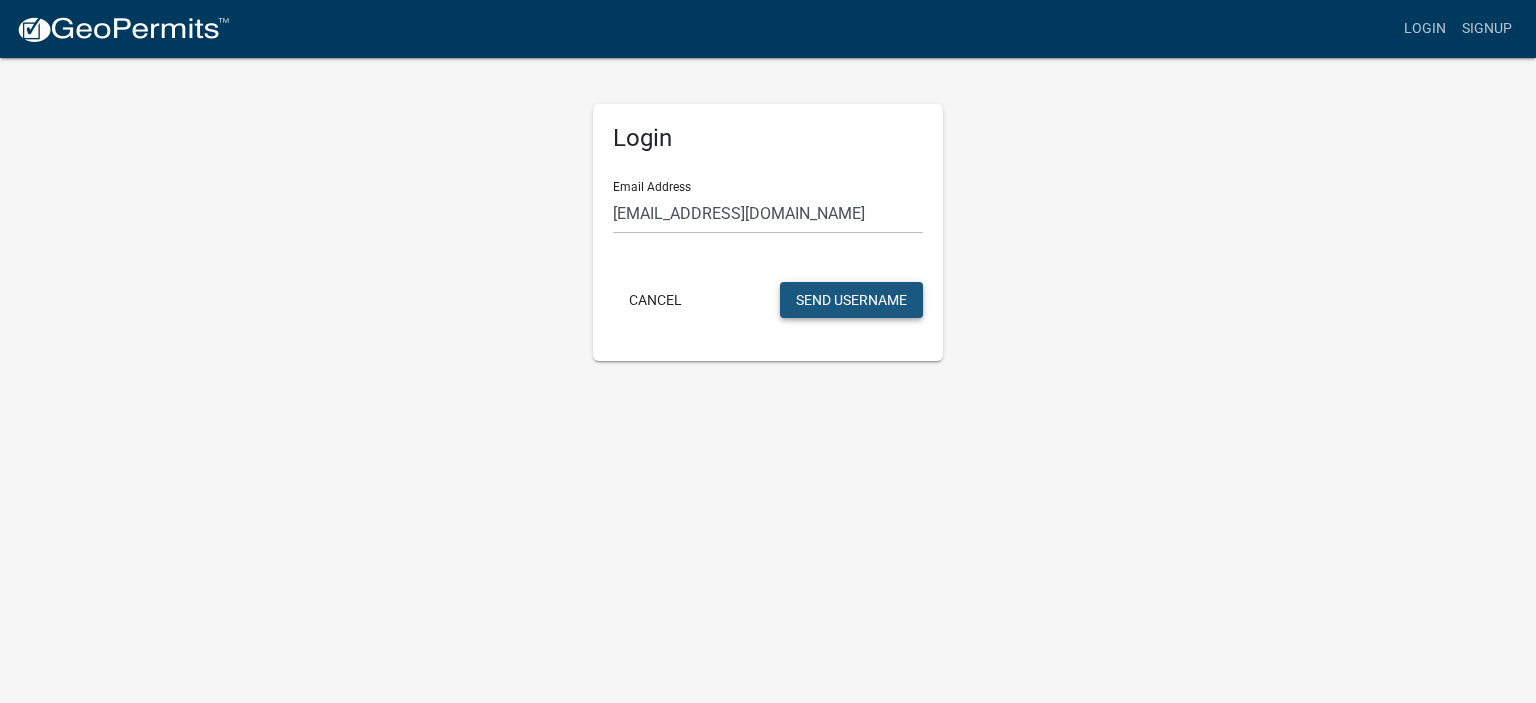click on "Send Username" 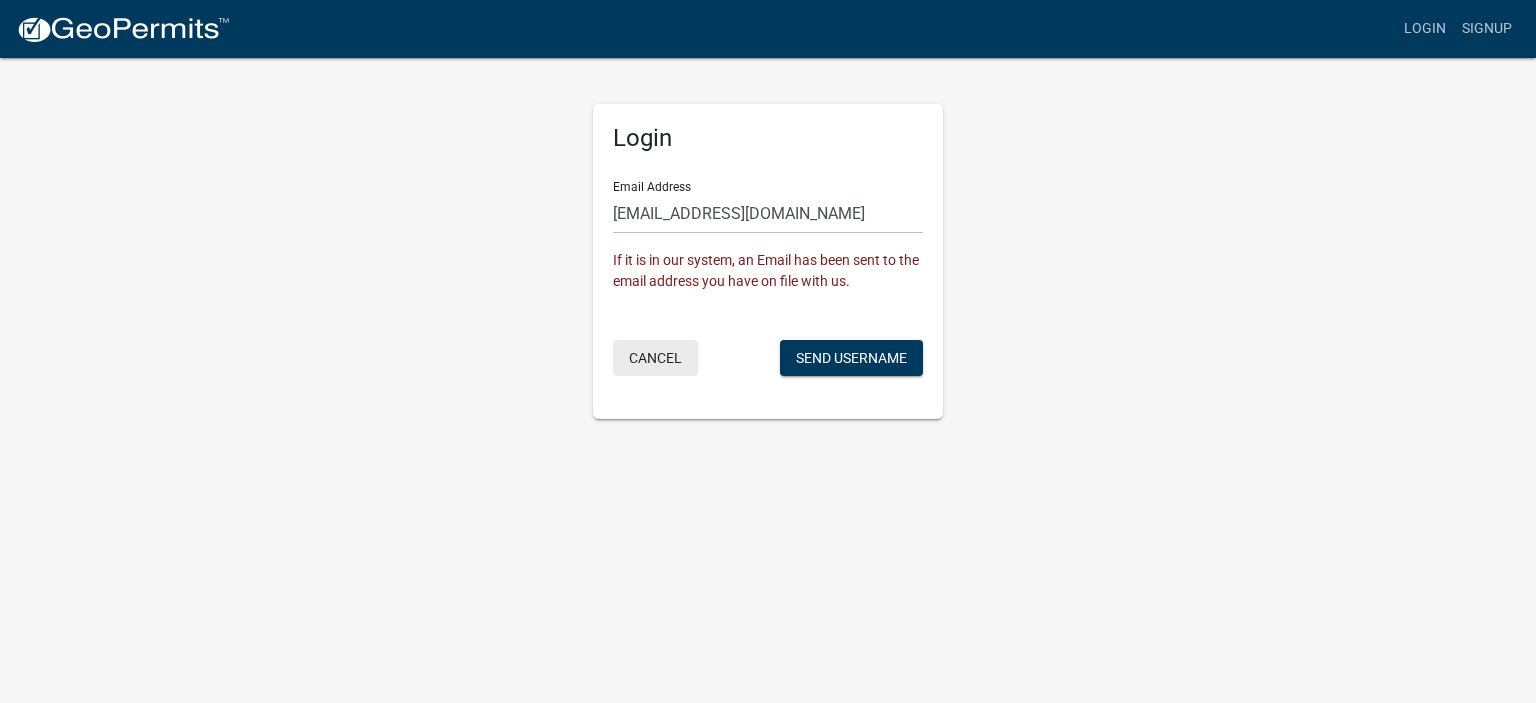 click on "Cancel" 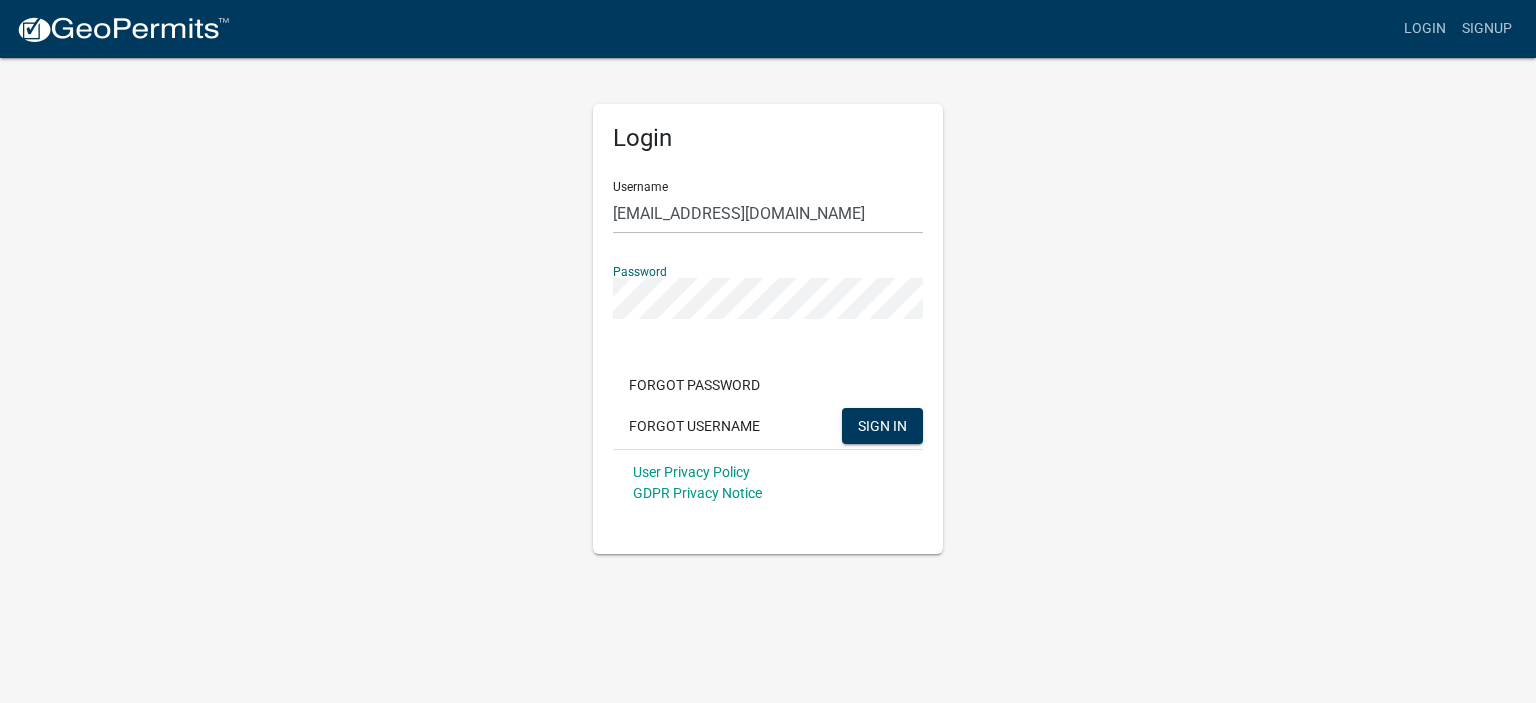 click on "Login Username tpatton@madisonco.us Password  Forgot Password   Forgot Username  SIGN IN User Privacy Policy GDPR Privacy Notice" 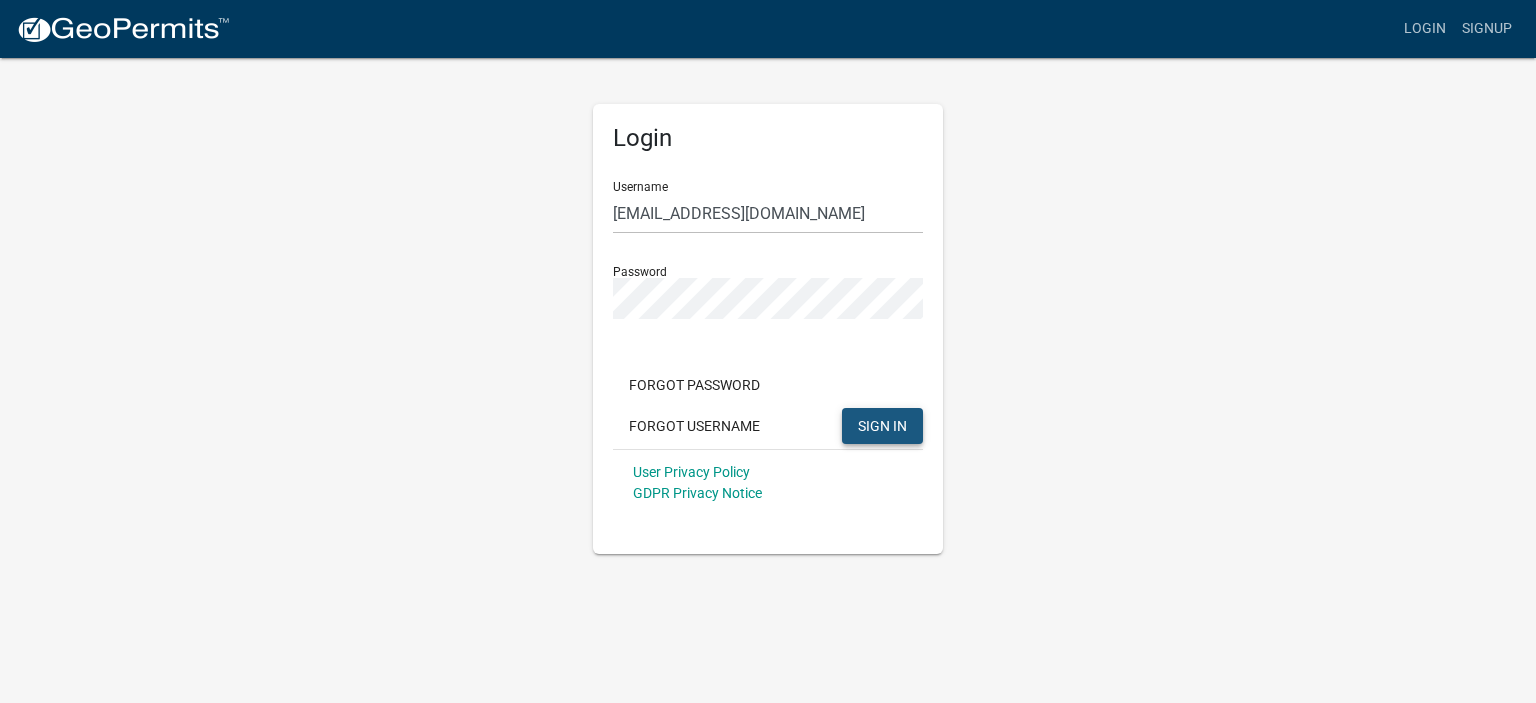 click on "SIGN IN" 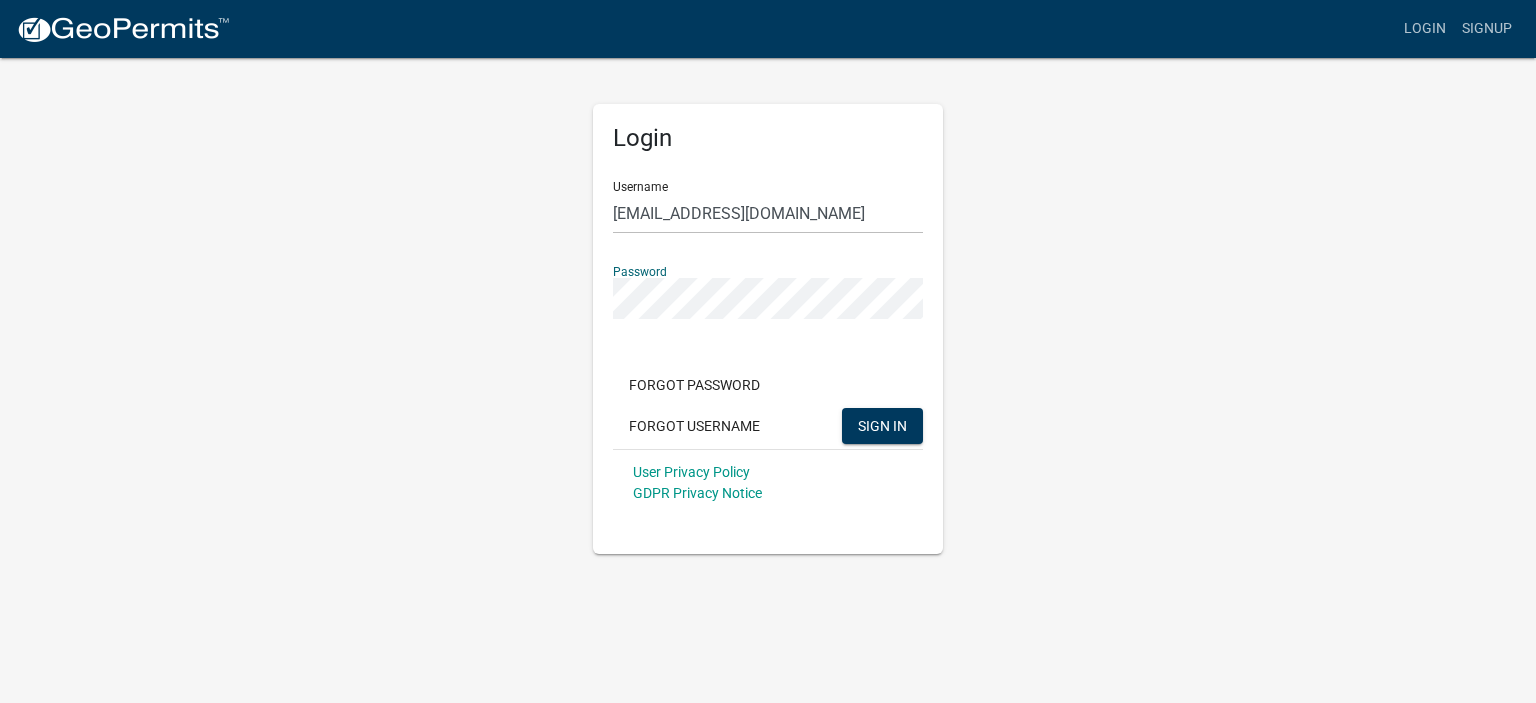 click on "Login Username tpatton@madisonco.us Password  Forgot Password   Forgot Username  SIGN IN User Privacy Policy GDPR Privacy Notice" 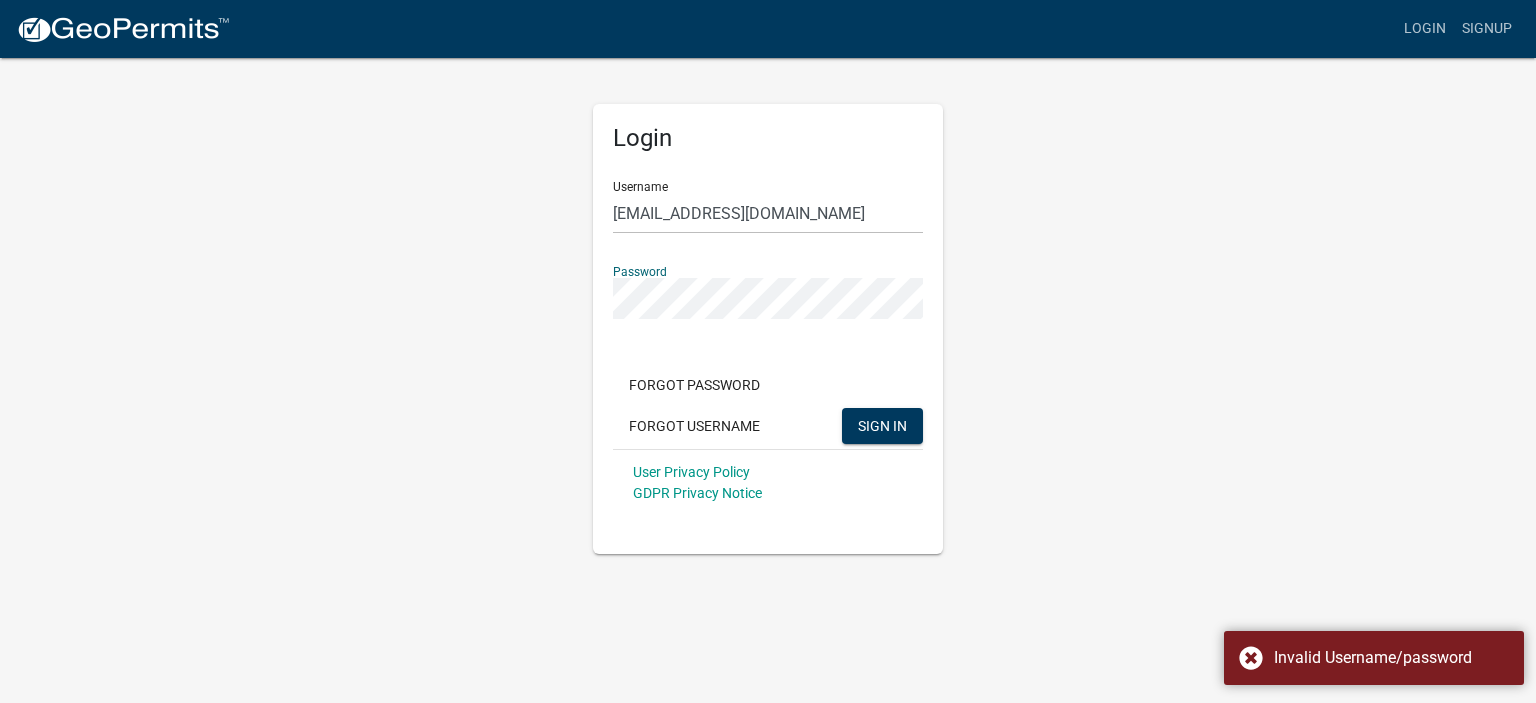 click on "Login Username tpatton@madisonco.us Password  Forgot Password   Forgot Username  SIGN IN User Privacy Policy GDPR Privacy Notice" 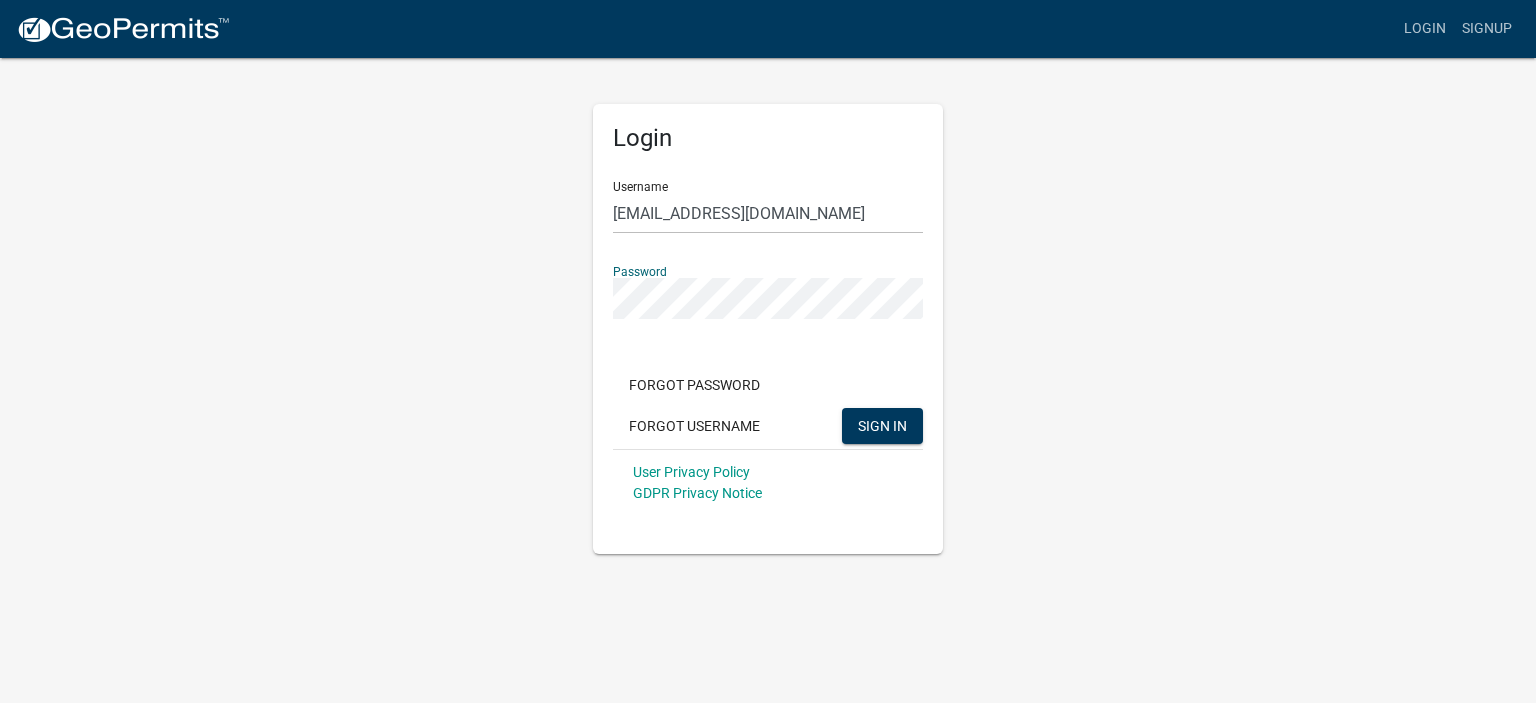 click on "SIGN IN" 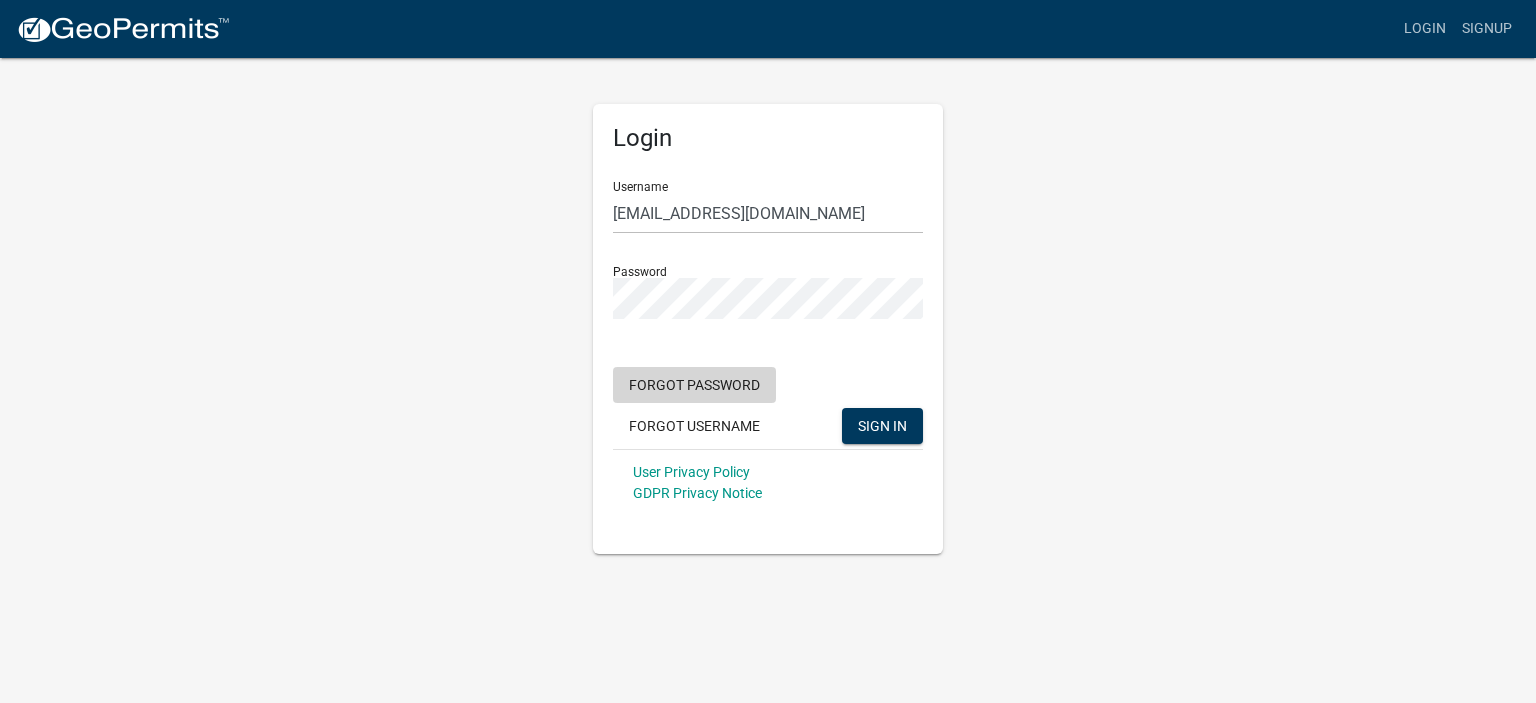 click on "Forgot Password" 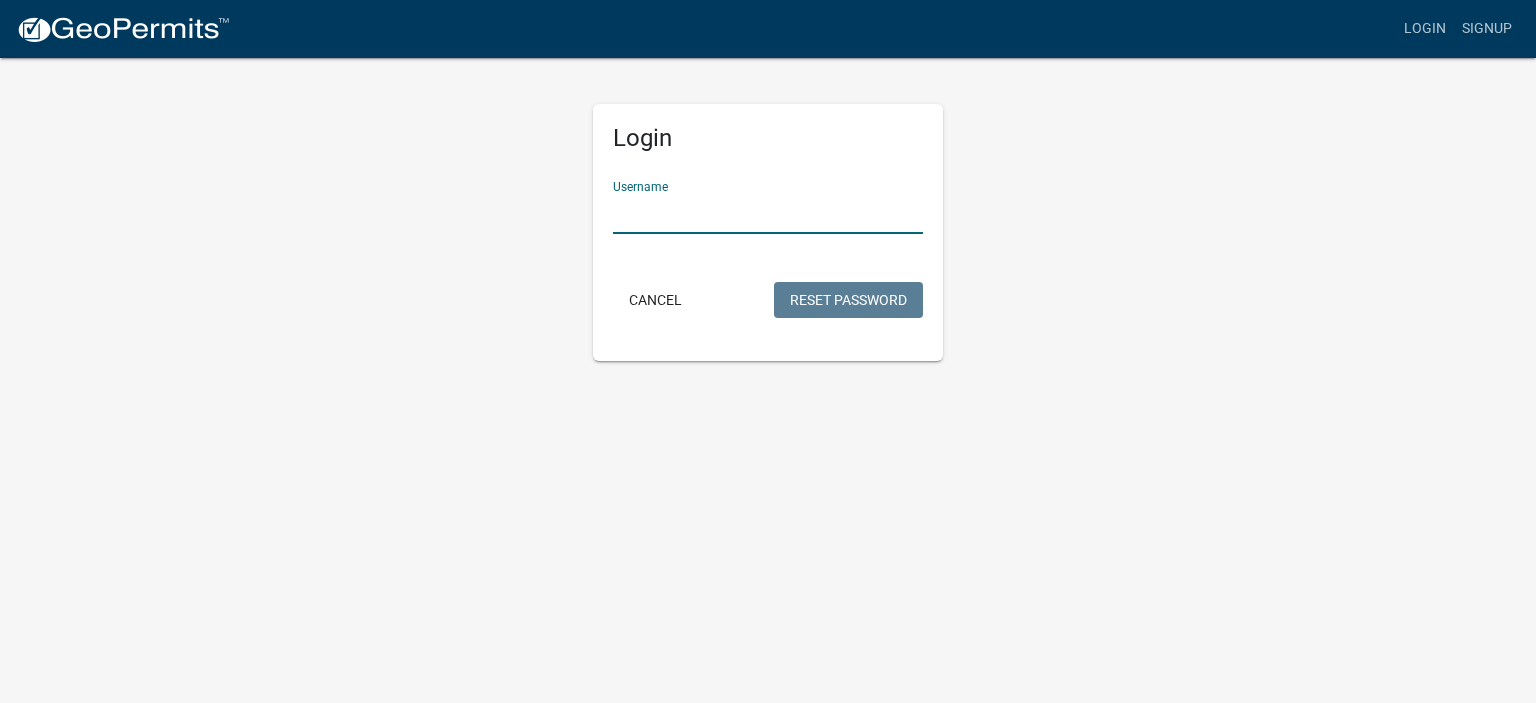 click on "Username" at bounding box center (768, 213) 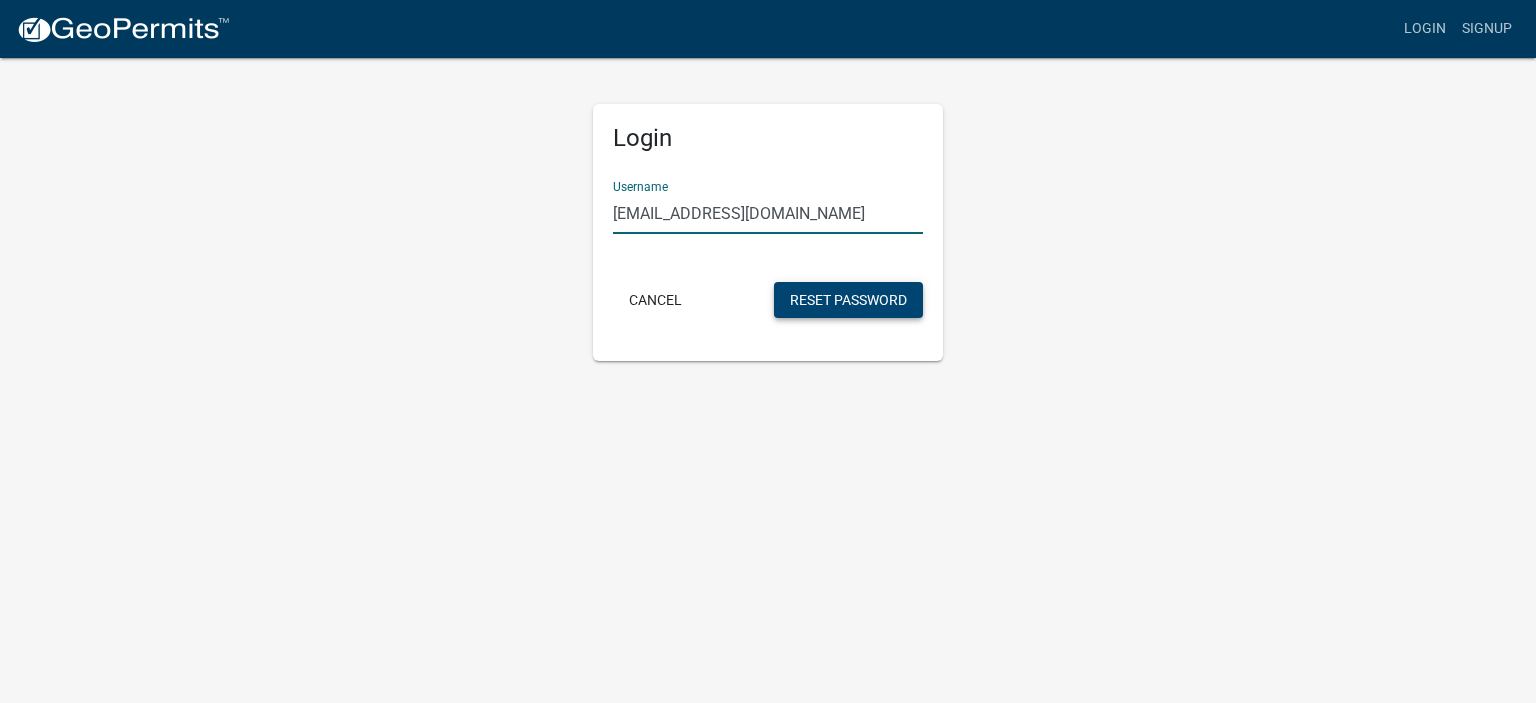 click on "Reset Password" 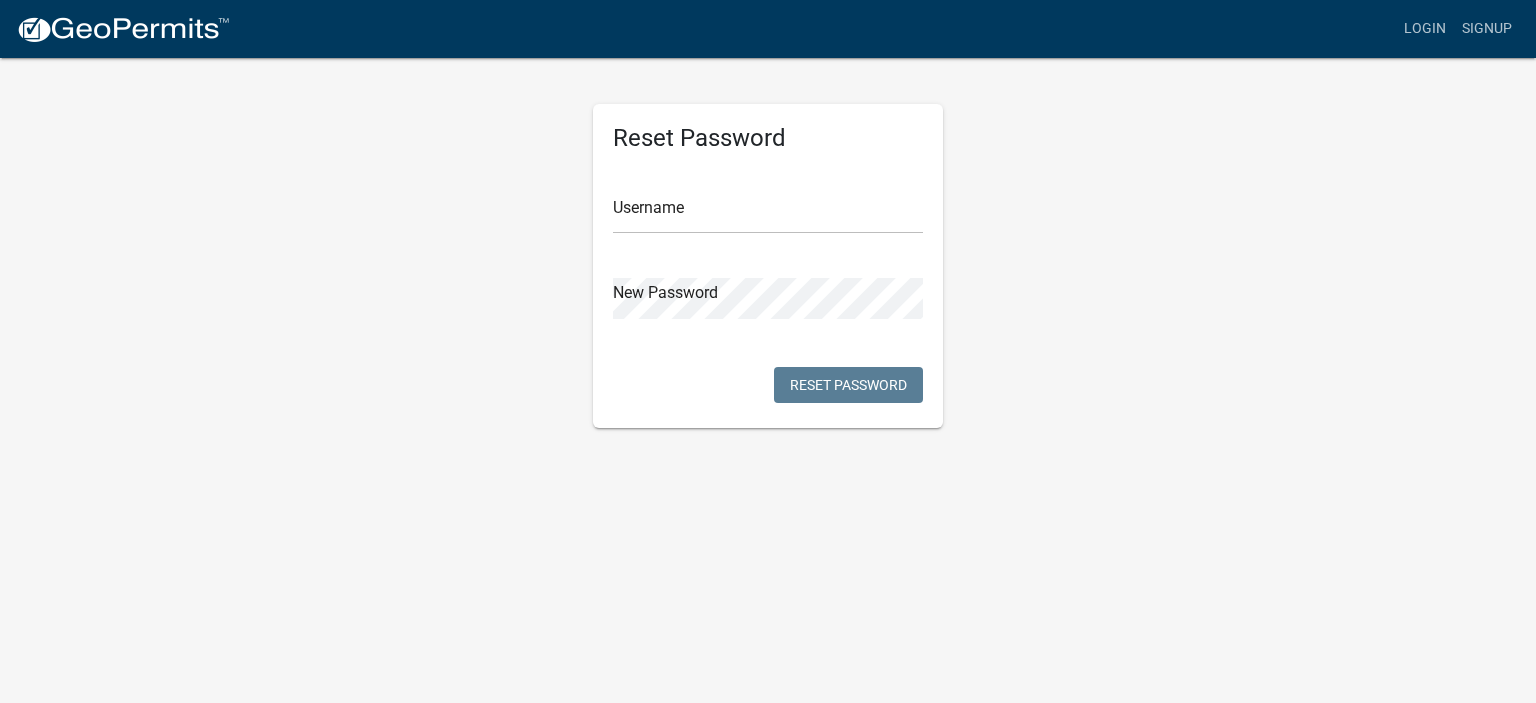 scroll, scrollTop: 0, scrollLeft: 0, axis: both 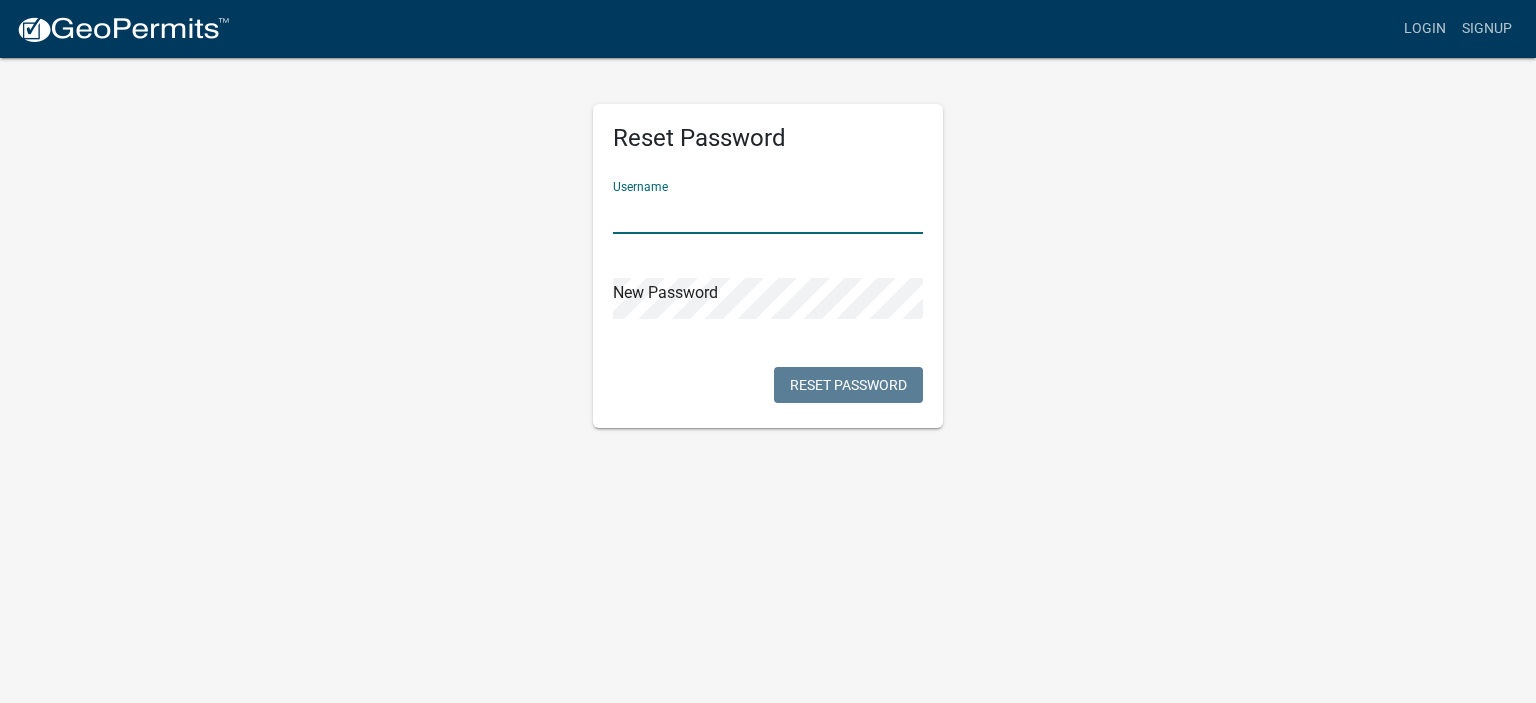 click at bounding box center [768, 213] 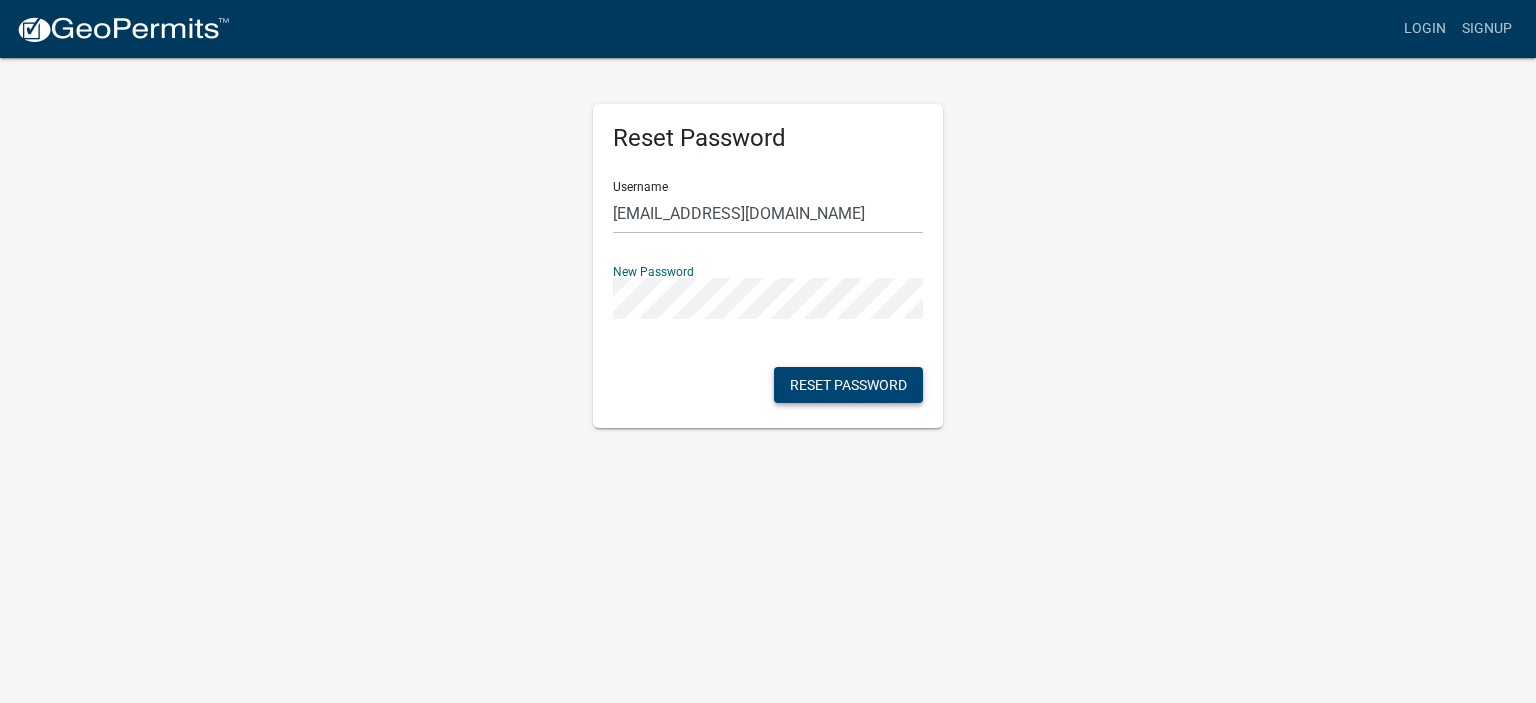 click on "Reset Password" 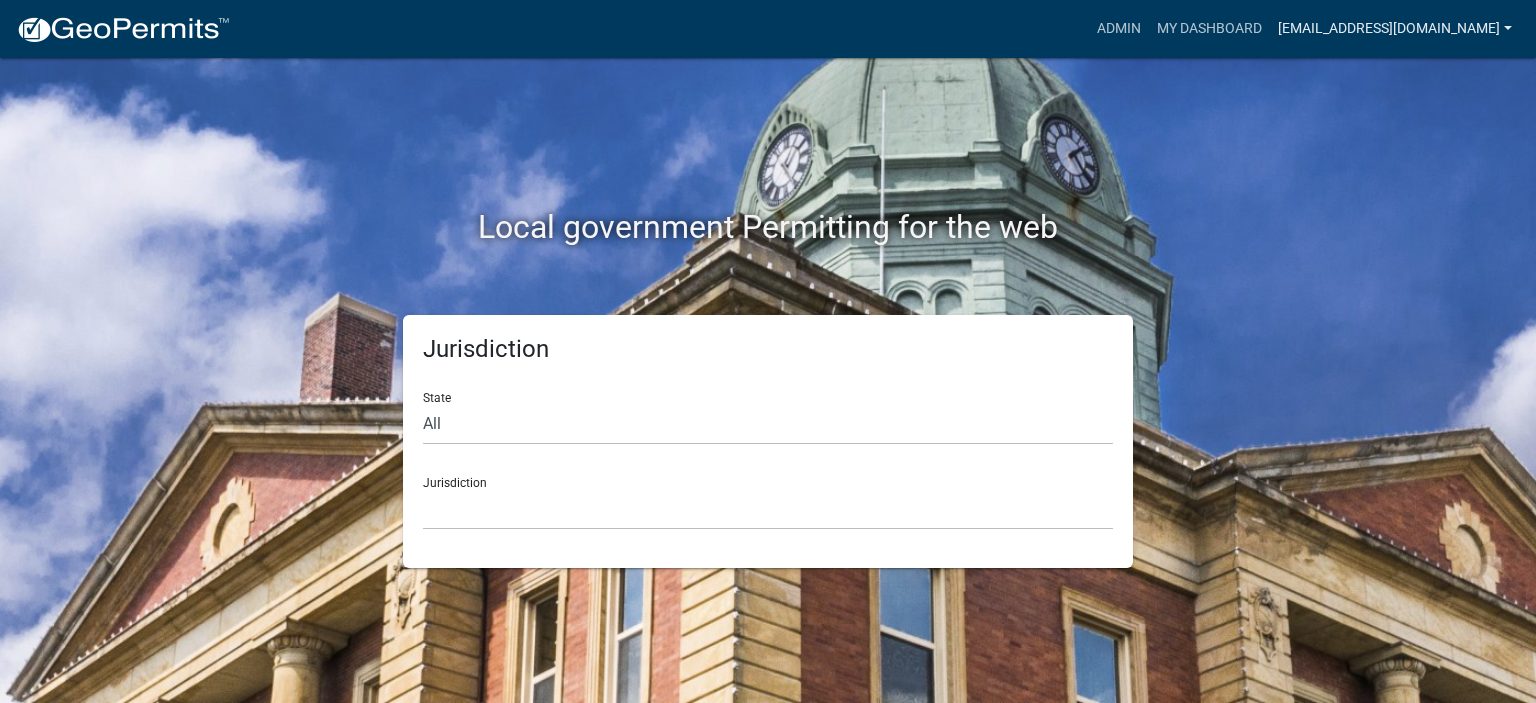 click on "[EMAIL_ADDRESS][DOMAIN_NAME]" at bounding box center [1395, 29] 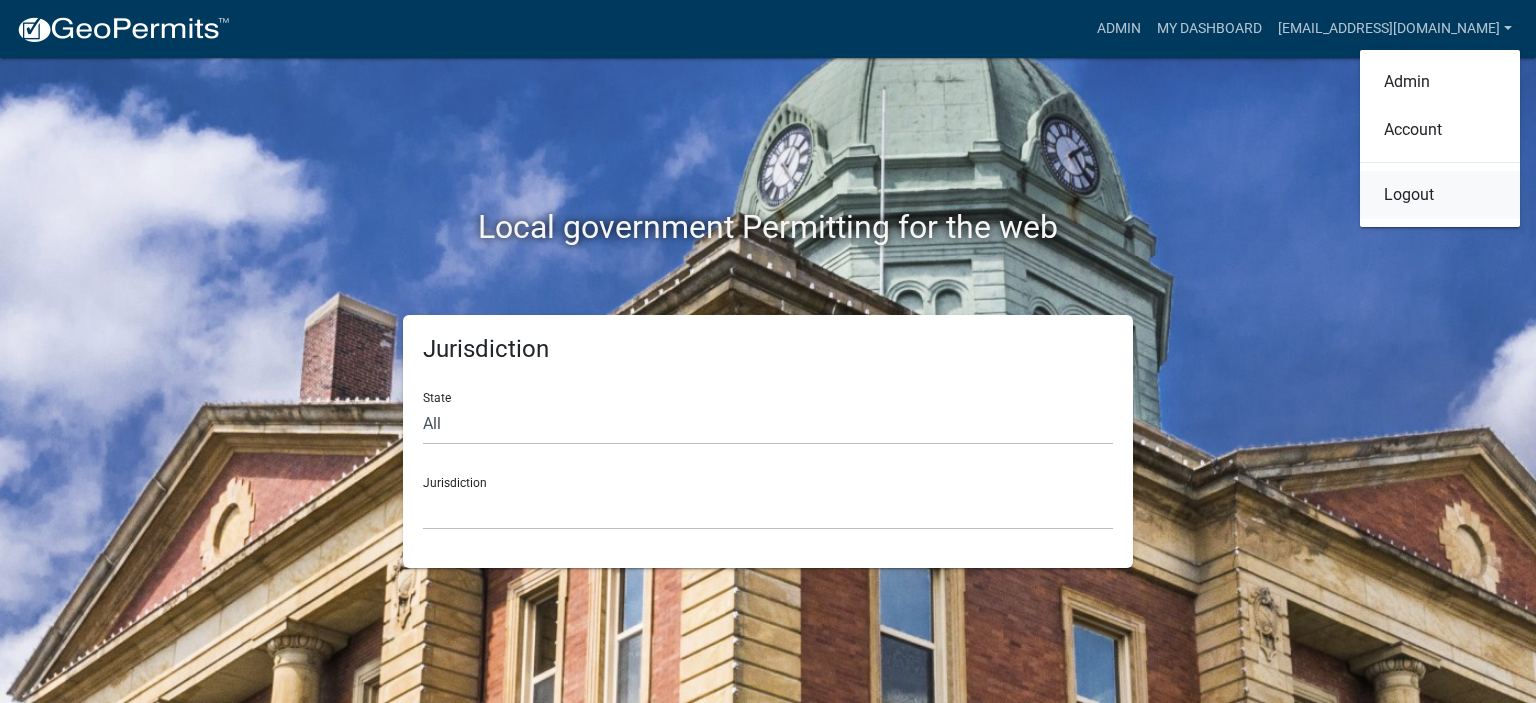 click on "Logout" at bounding box center [1440, 195] 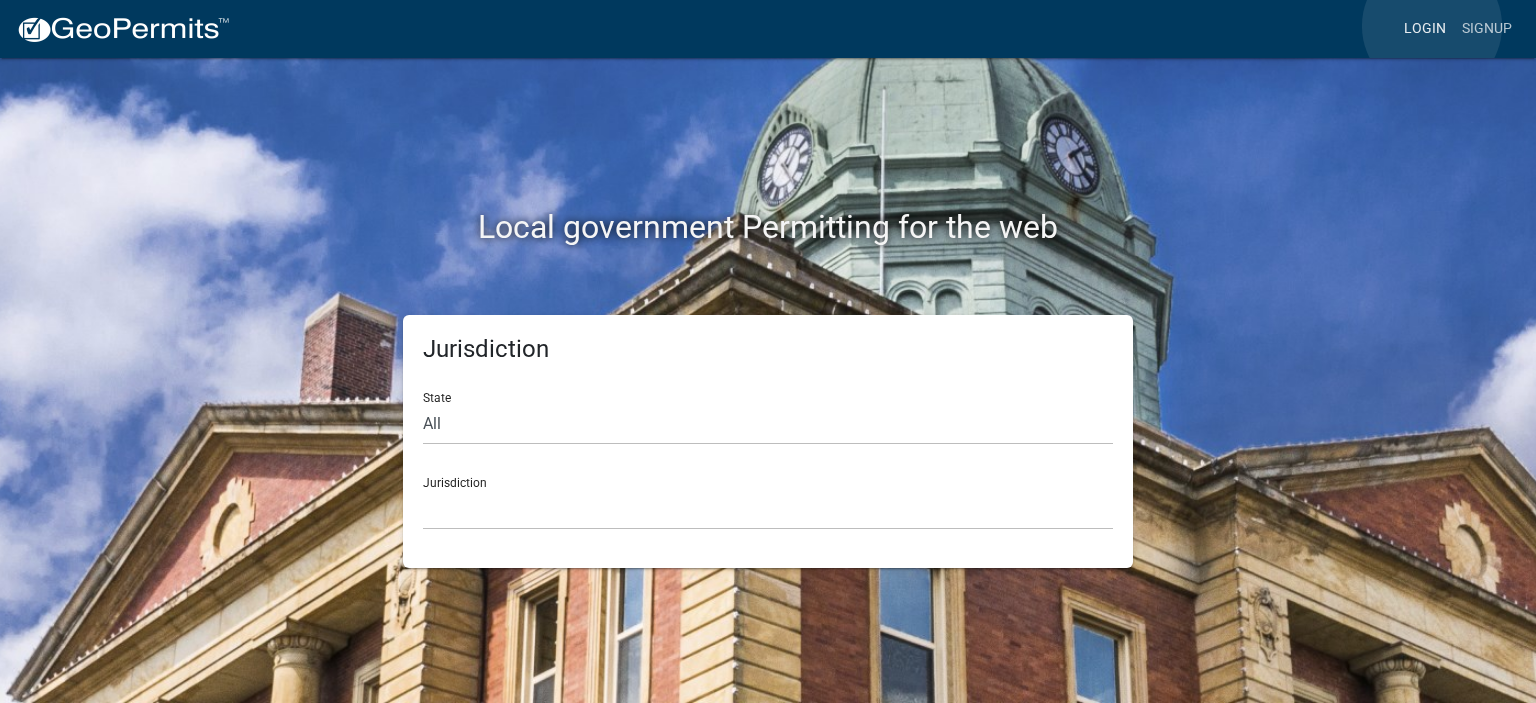 click on "Login" at bounding box center (1425, 29) 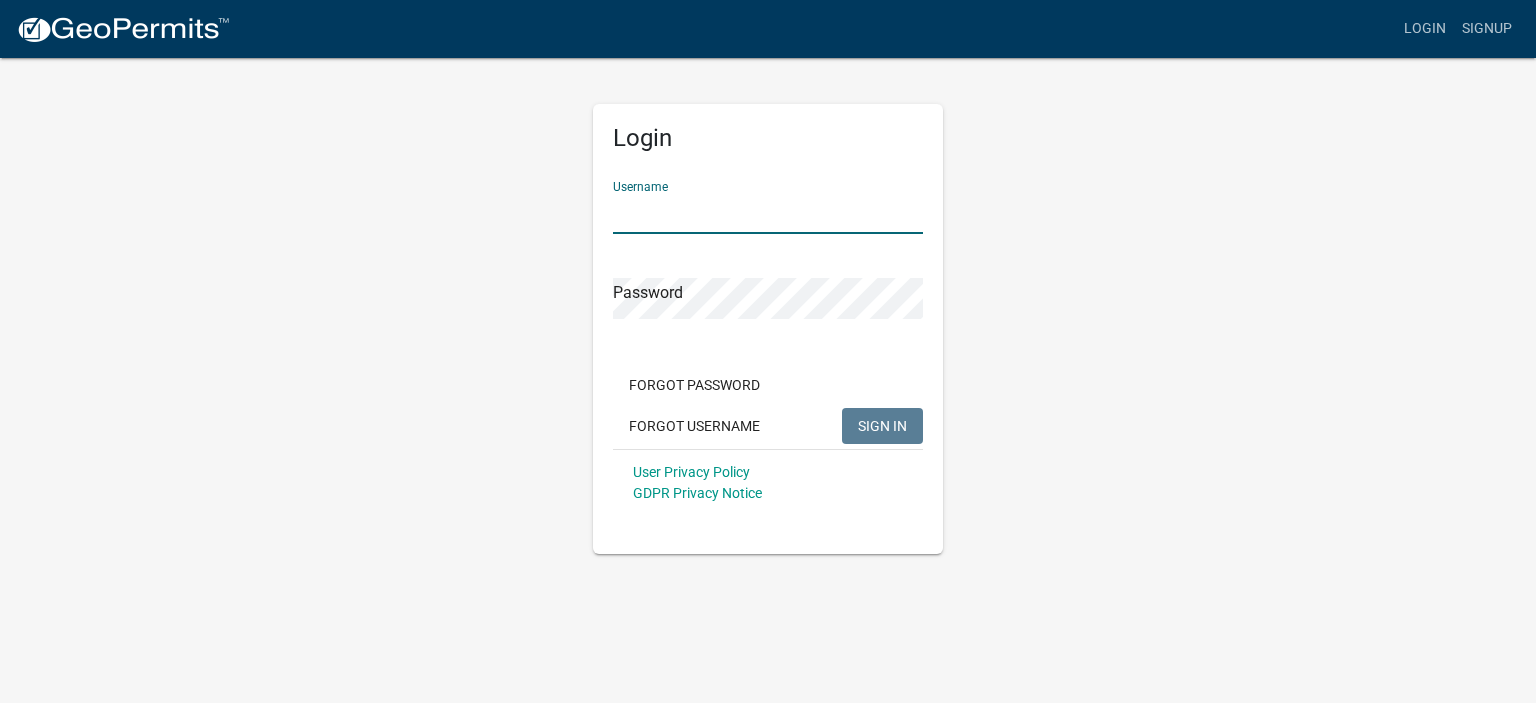 click on "Username" at bounding box center (768, 213) 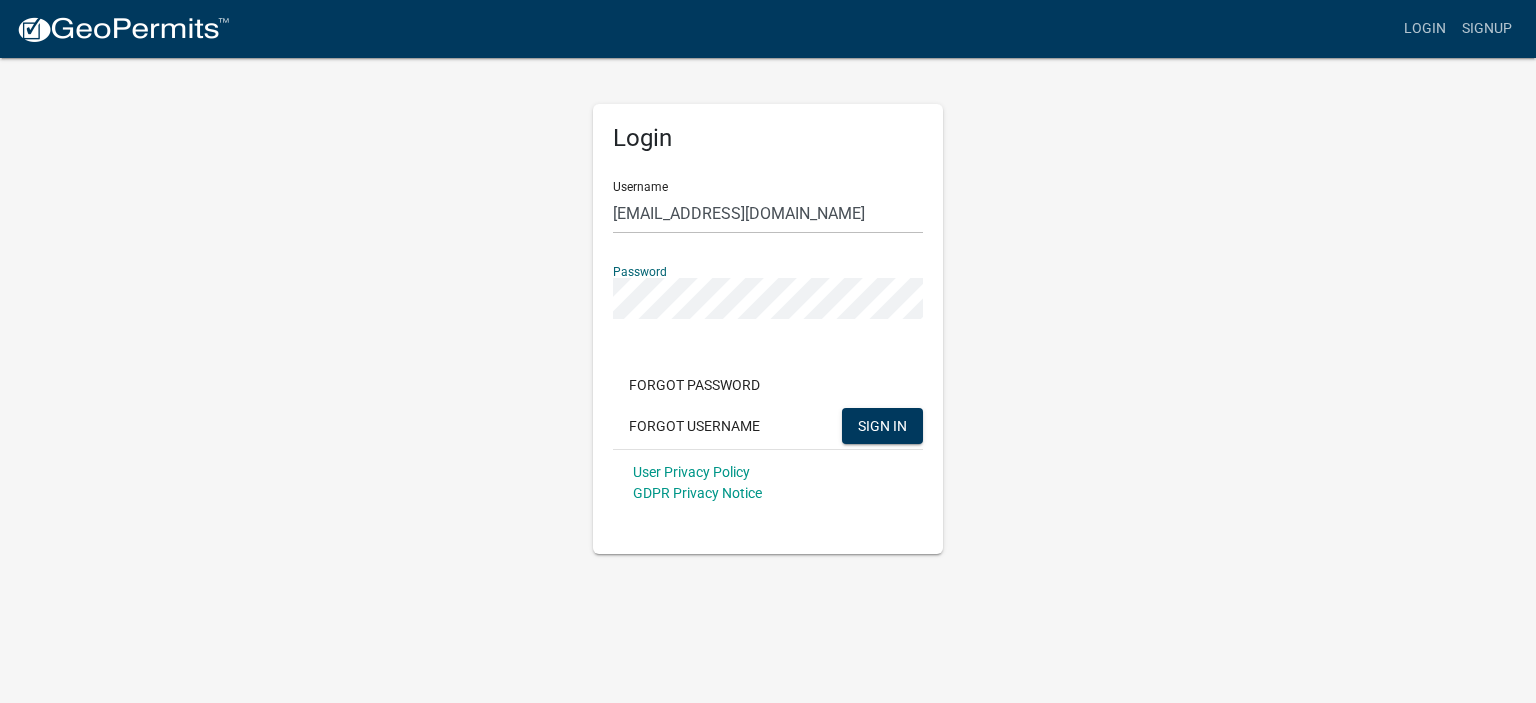 click on "SIGN IN" 